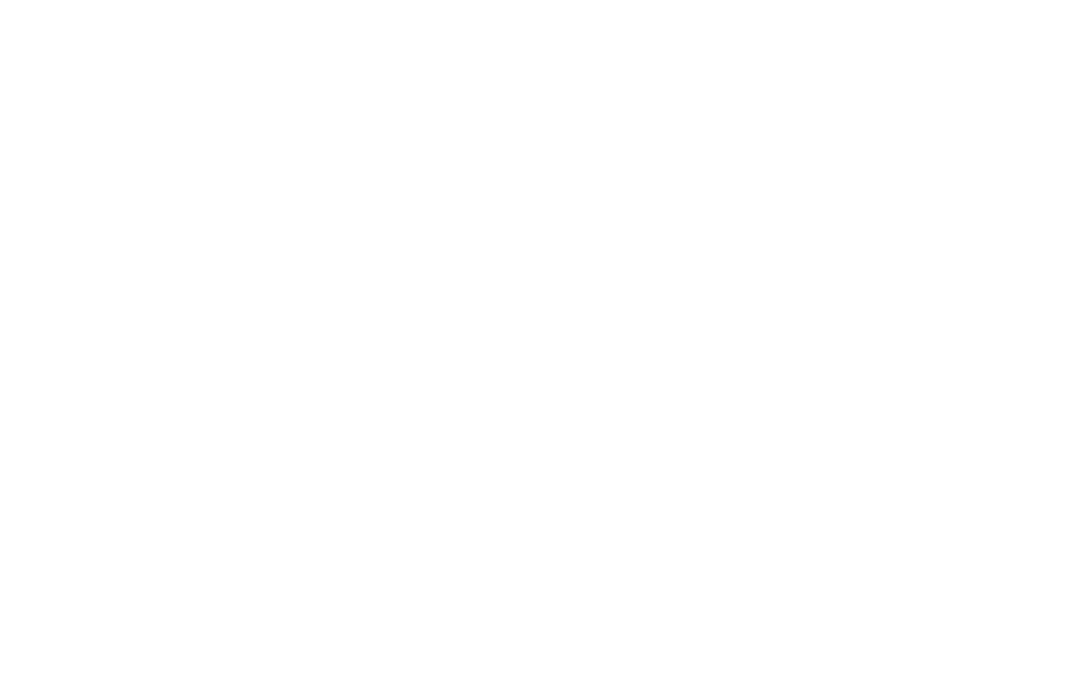 scroll, scrollTop: 0, scrollLeft: 0, axis: both 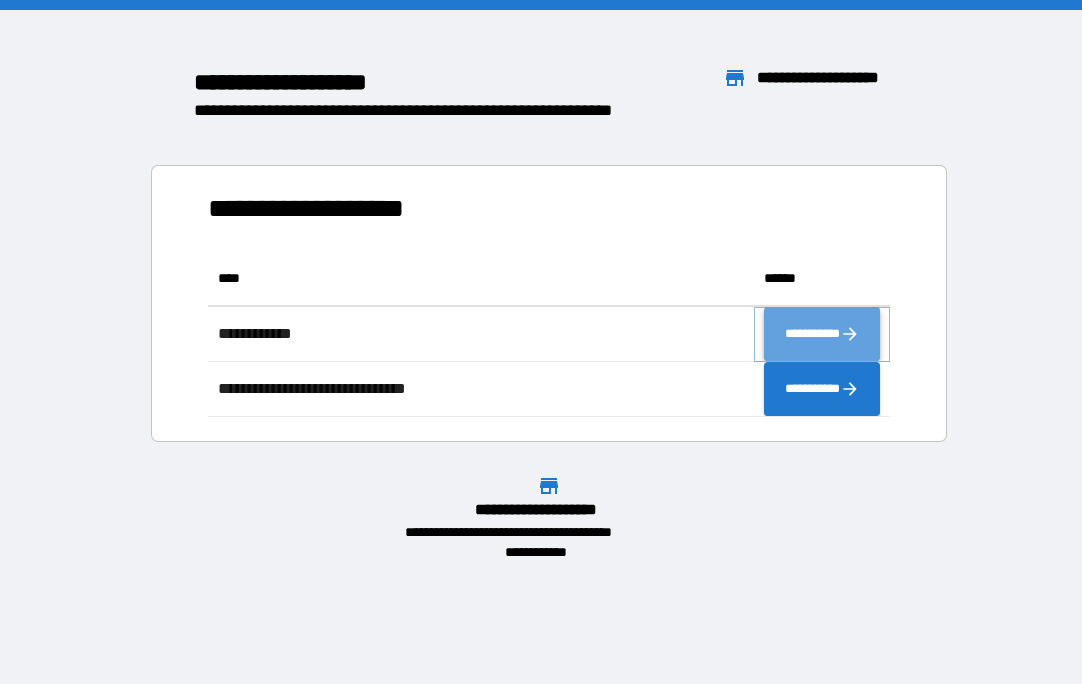 click on "**********" at bounding box center [822, 334] 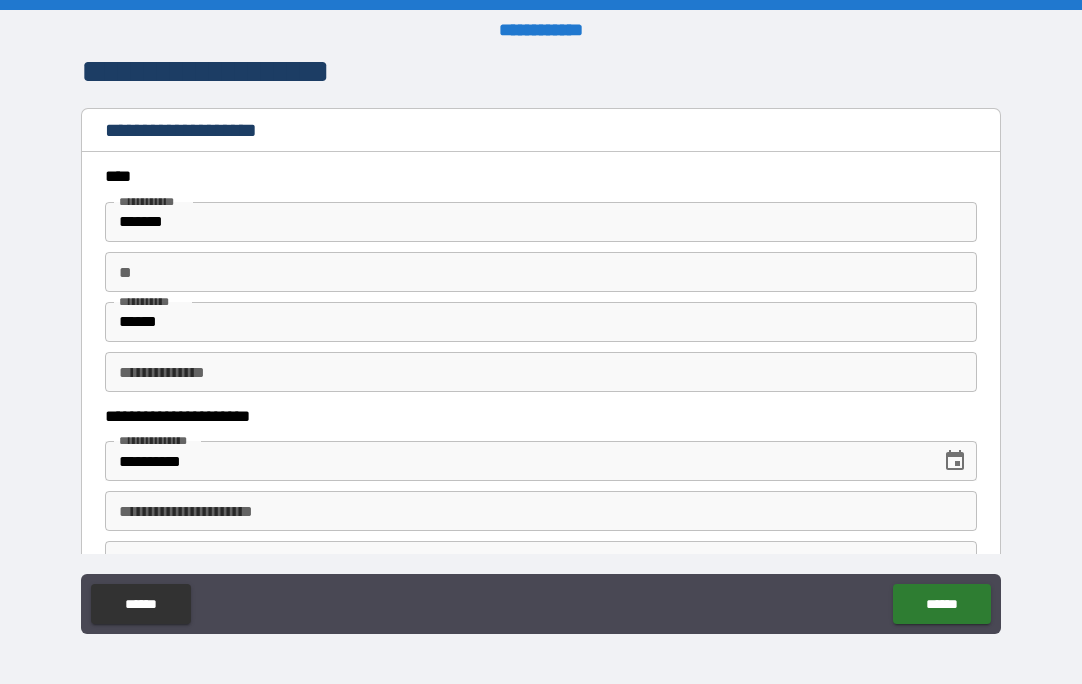 scroll, scrollTop: 100, scrollLeft: 0, axis: vertical 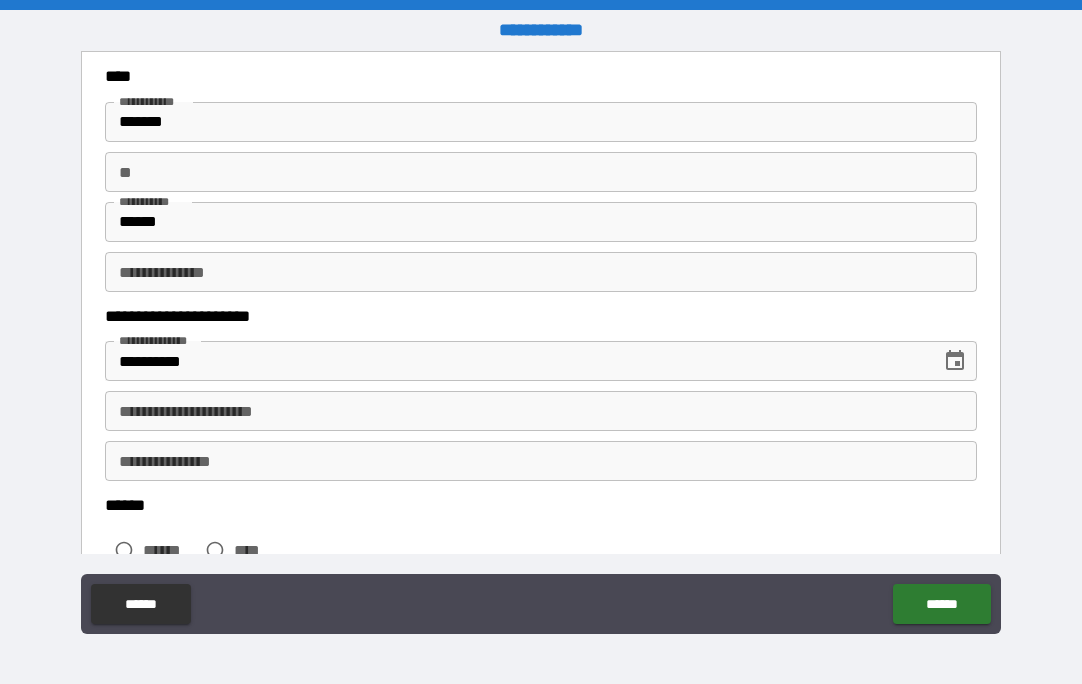 click on "**" at bounding box center (541, 172) 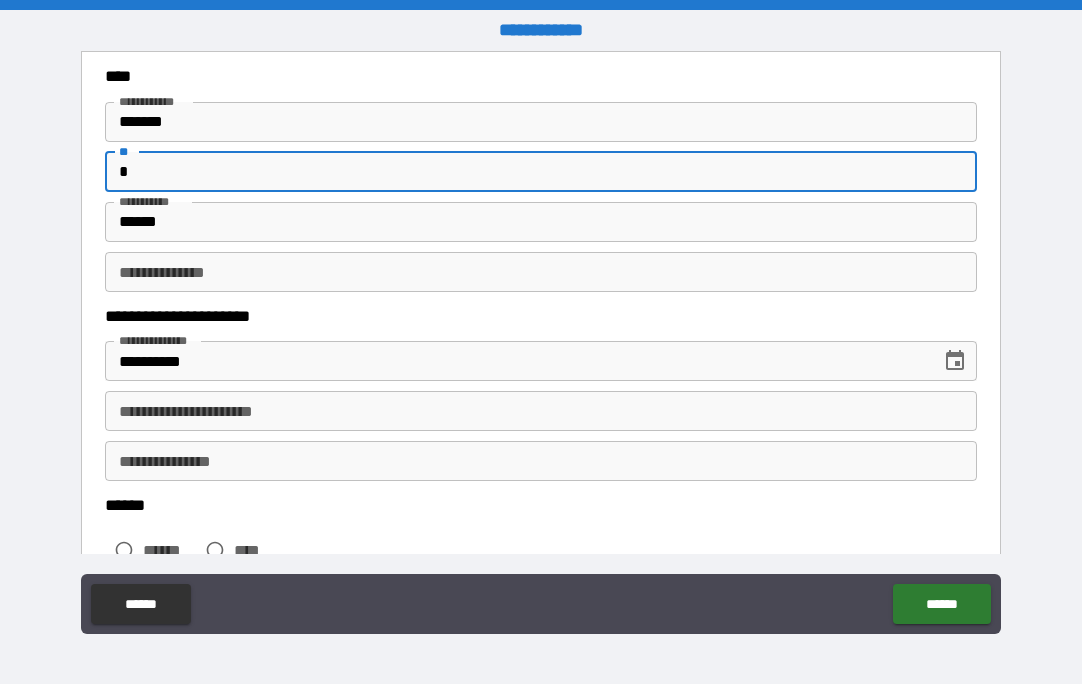 scroll, scrollTop: 200, scrollLeft: 0, axis: vertical 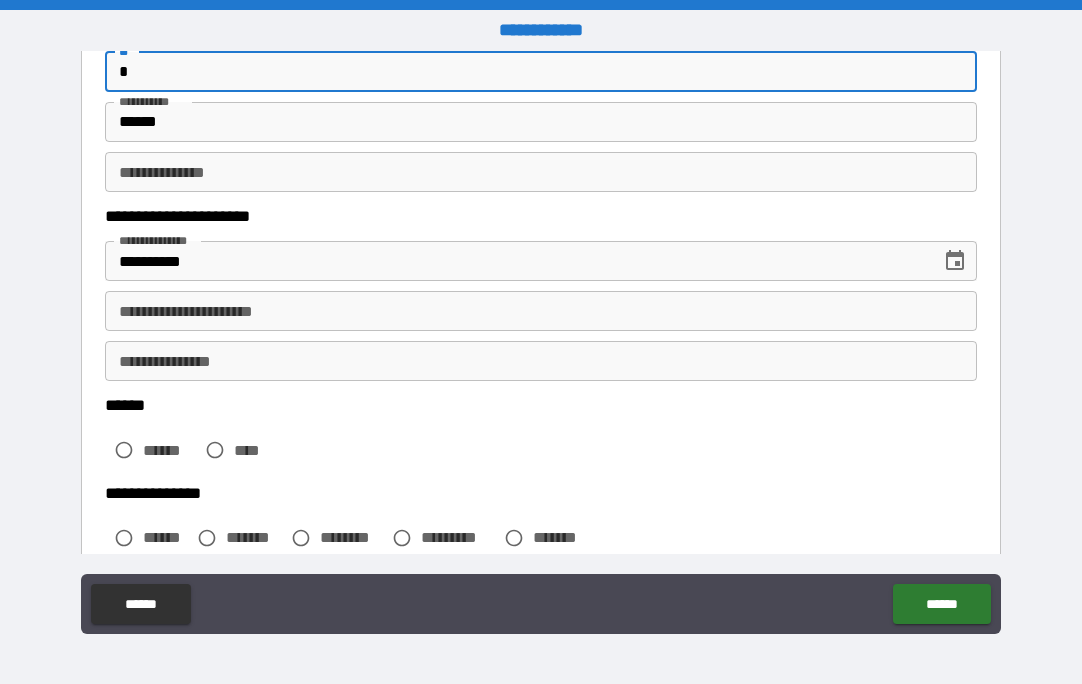 type on "*" 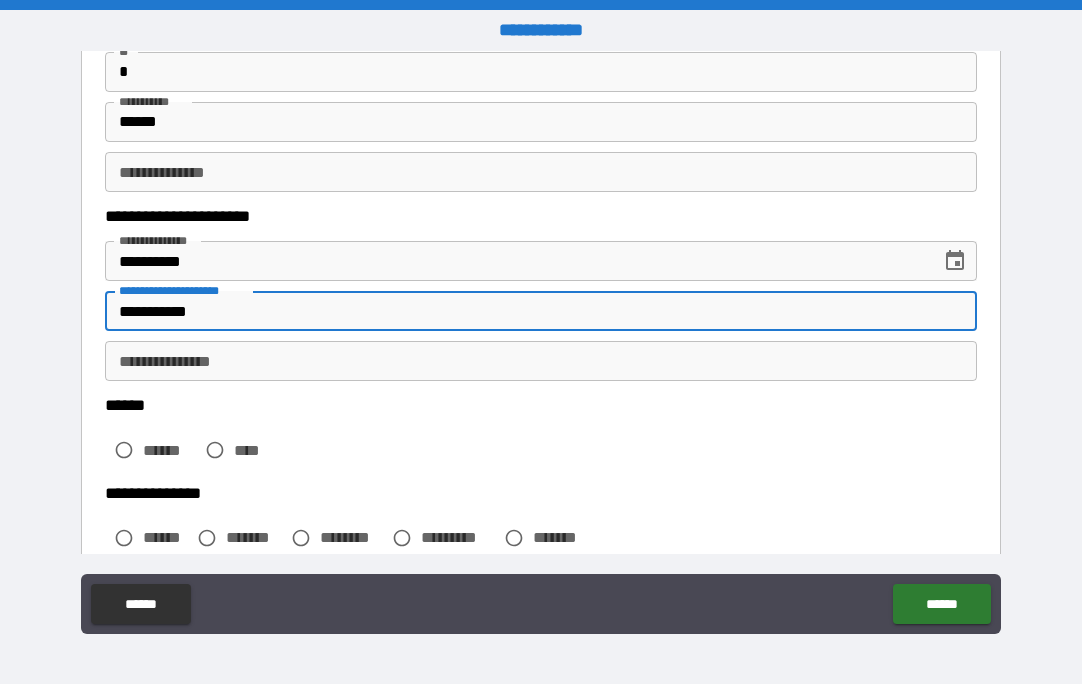 type on "**********" 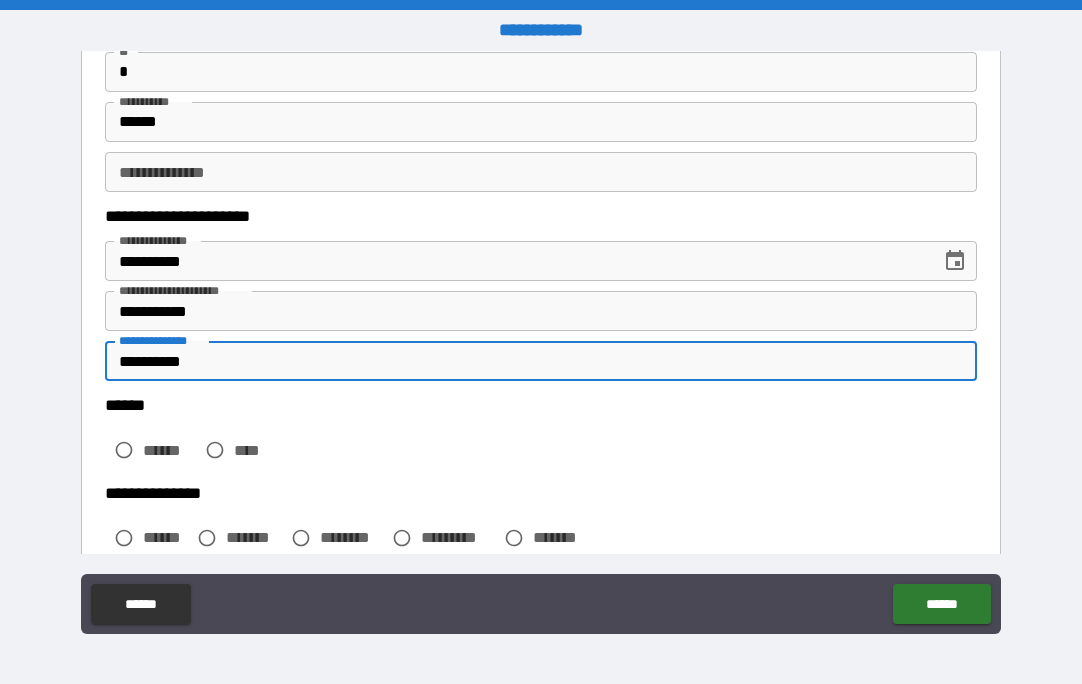 type on "**********" 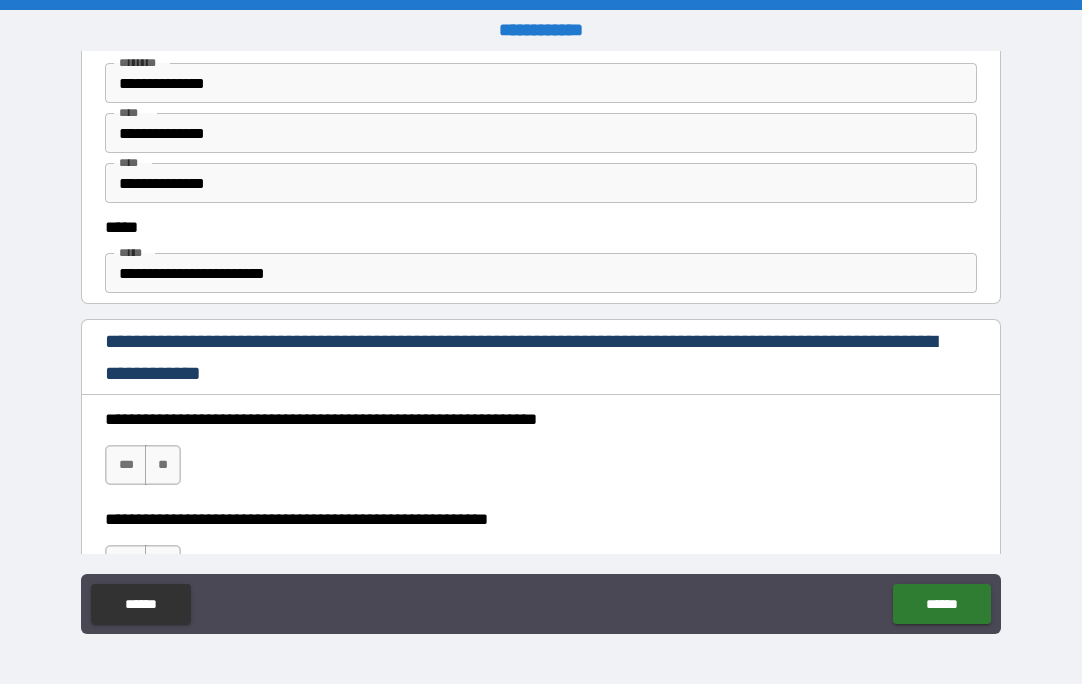scroll, scrollTop: 1100, scrollLeft: 0, axis: vertical 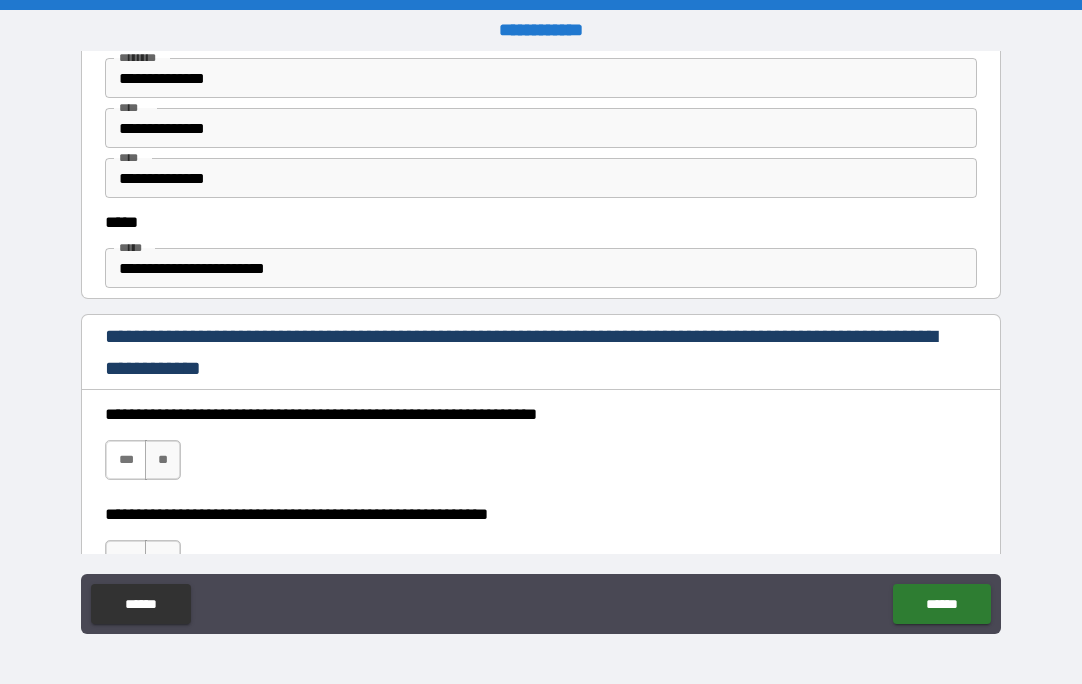 click on "***" at bounding box center (126, 460) 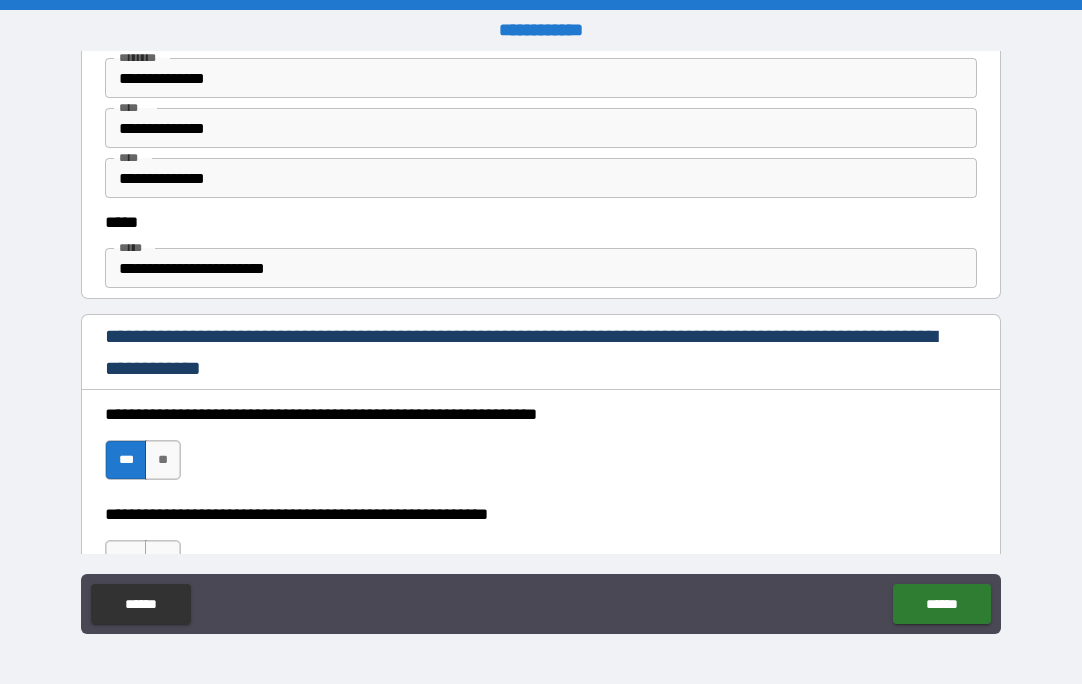 scroll, scrollTop: 1300, scrollLeft: 0, axis: vertical 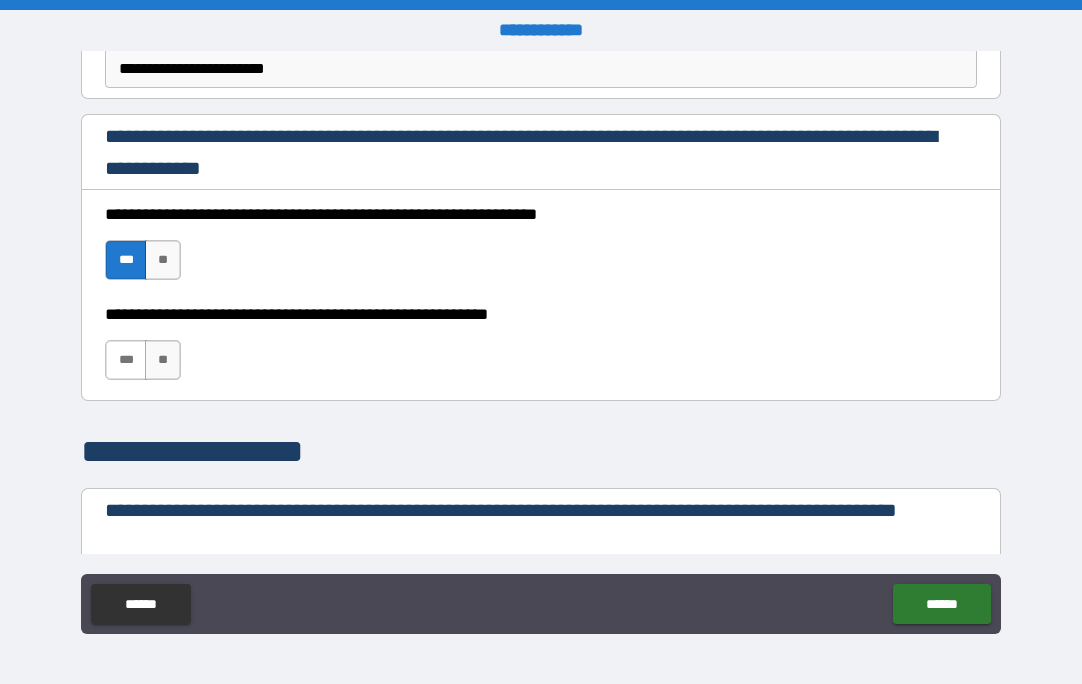 click on "***" at bounding box center (126, 360) 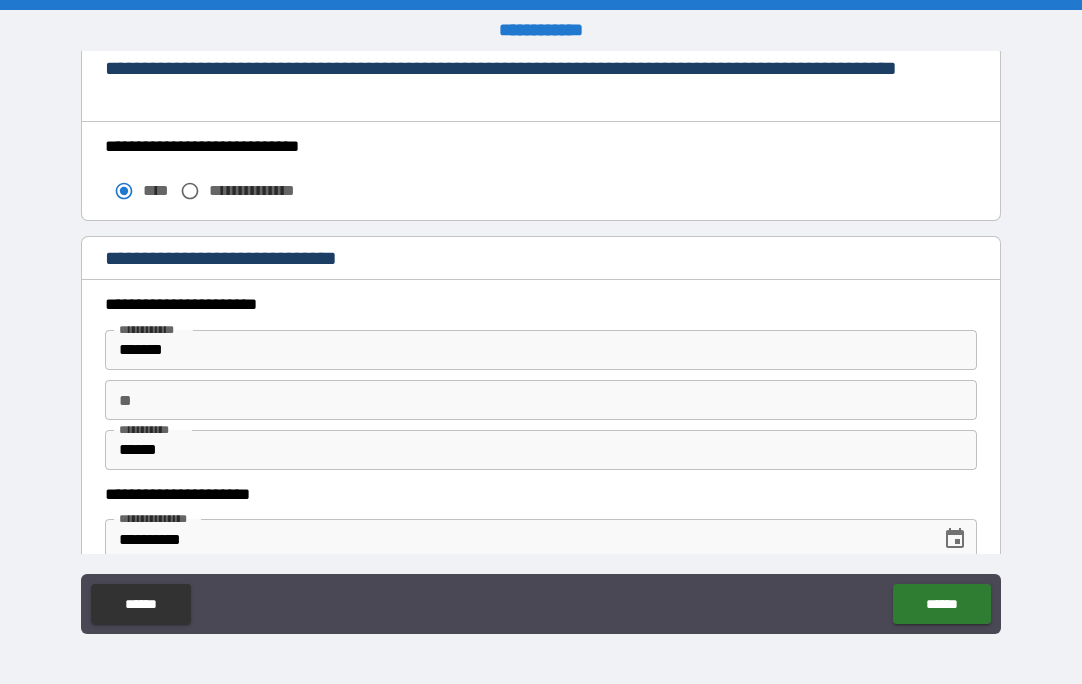 scroll, scrollTop: 1800, scrollLeft: 0, axis: vertical 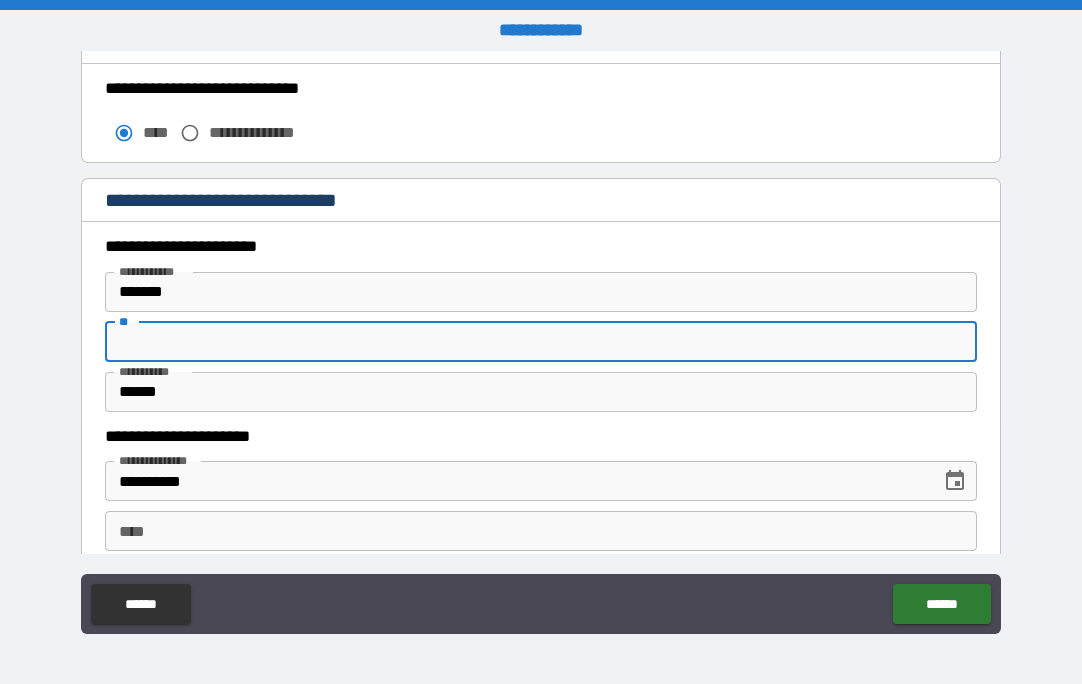 click on "**" at bounding box center [541, 342] 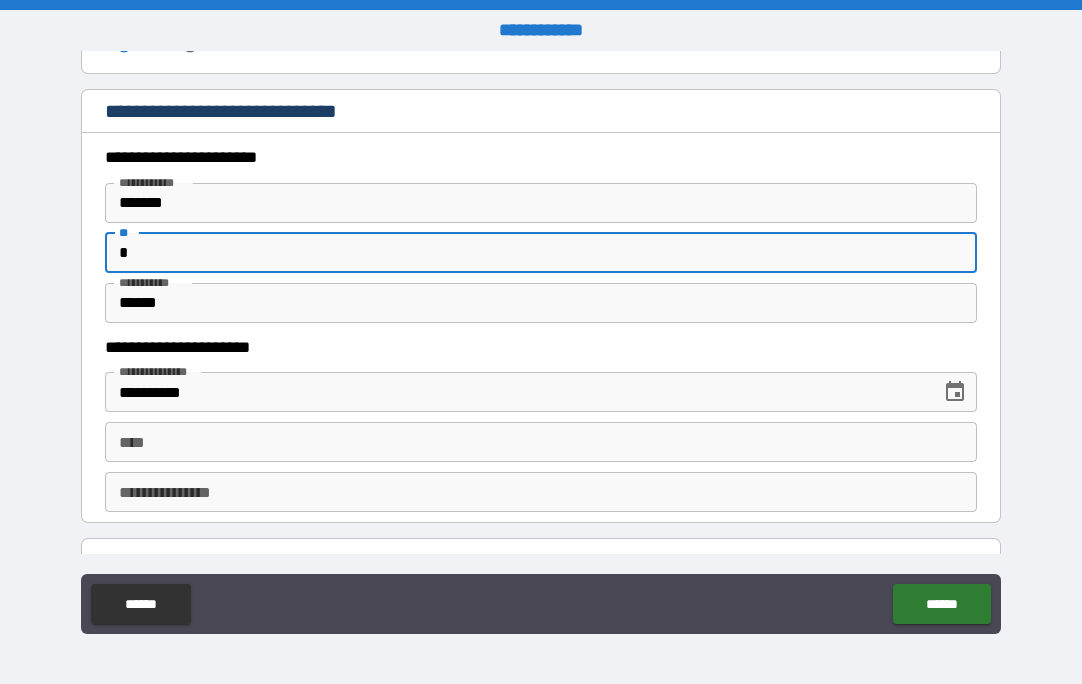 scroll, scrollTop: 1900, scrollLeft: 0, axis: vertical 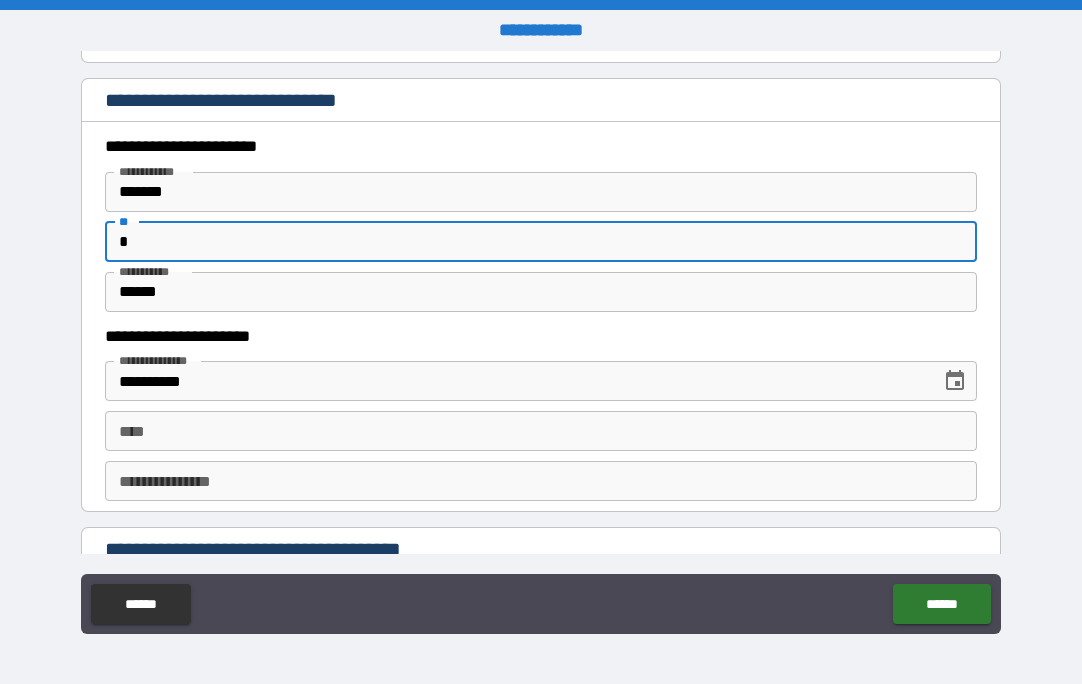 type on "*" 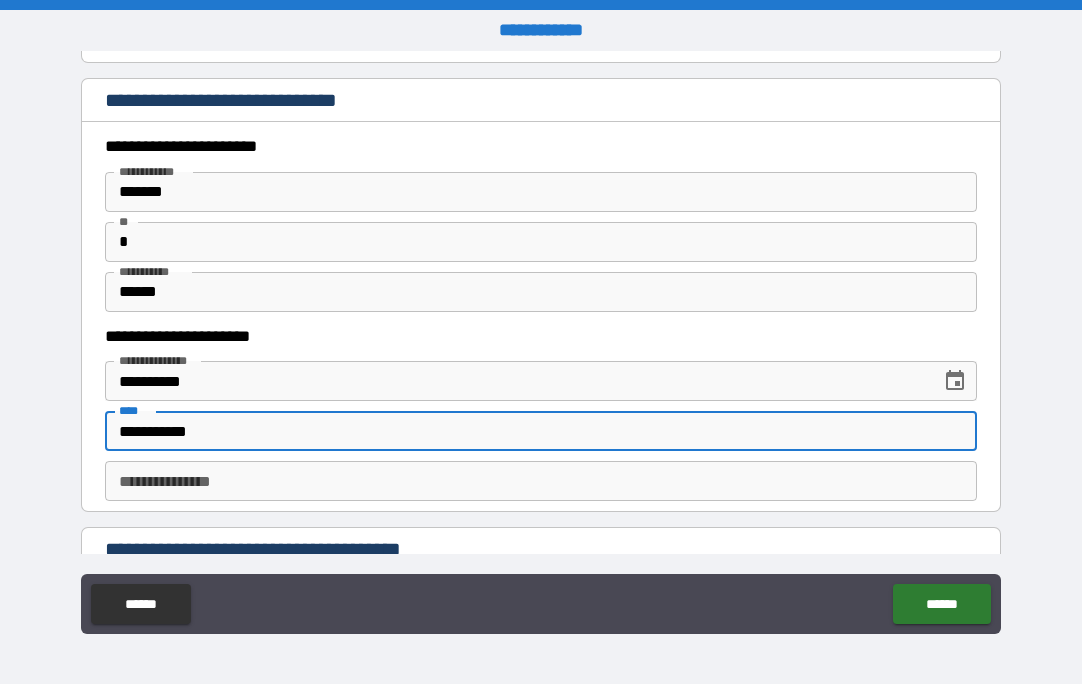 type on "**********" 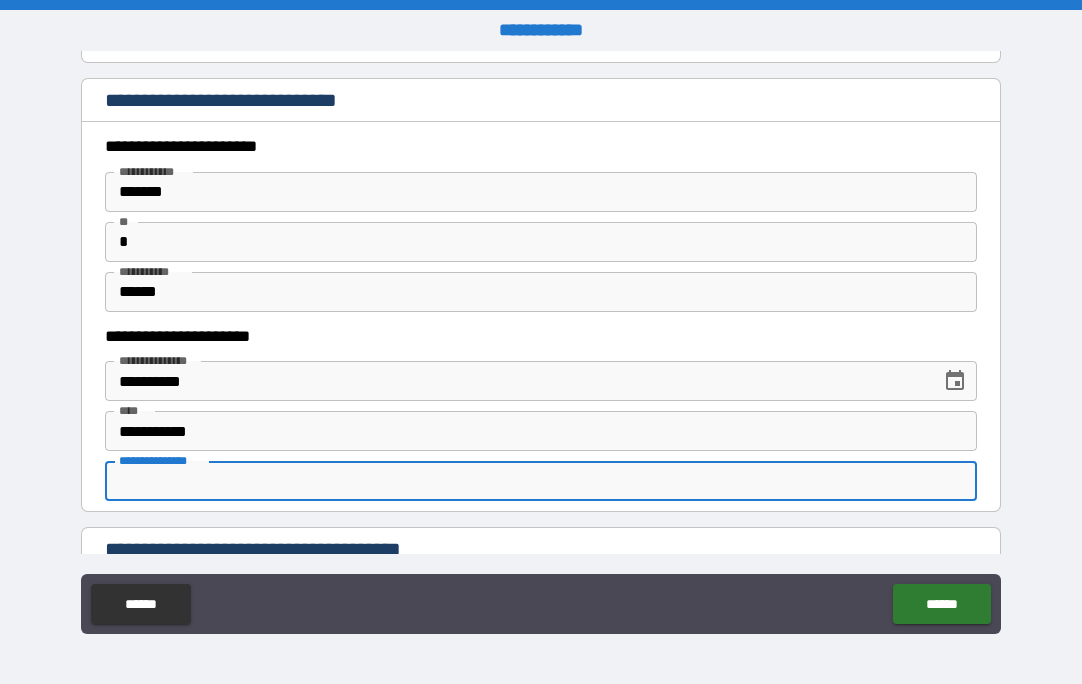 click on "**********" at bounding box center (541, 481) 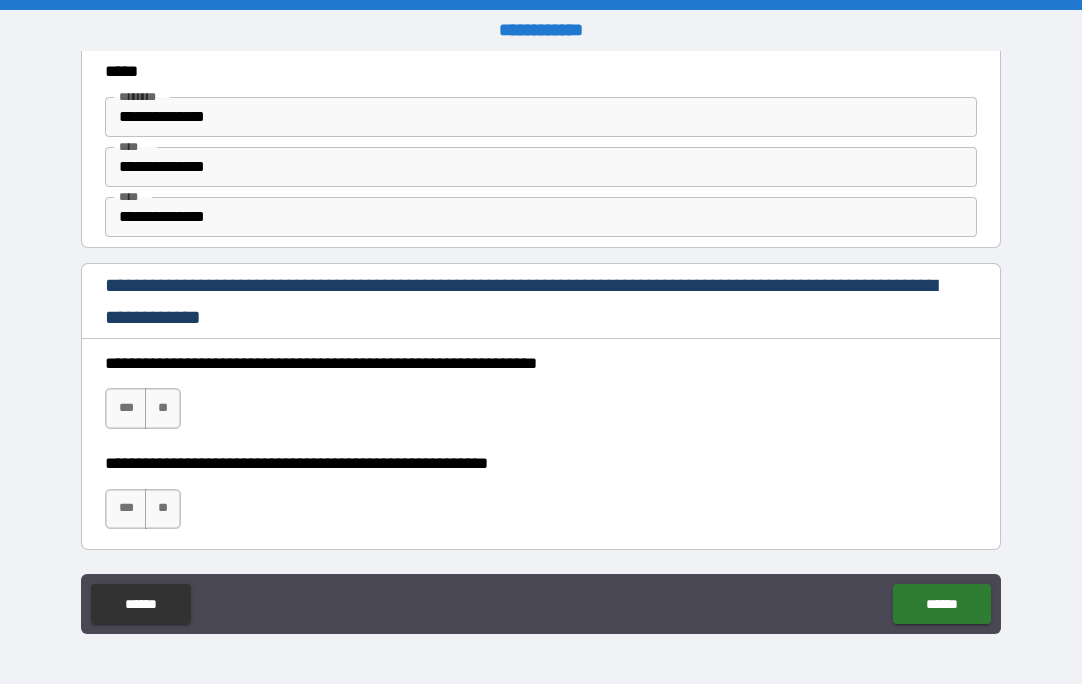 scroll, scrollTop: 2800, scrollLeft: 0, axis: vertical 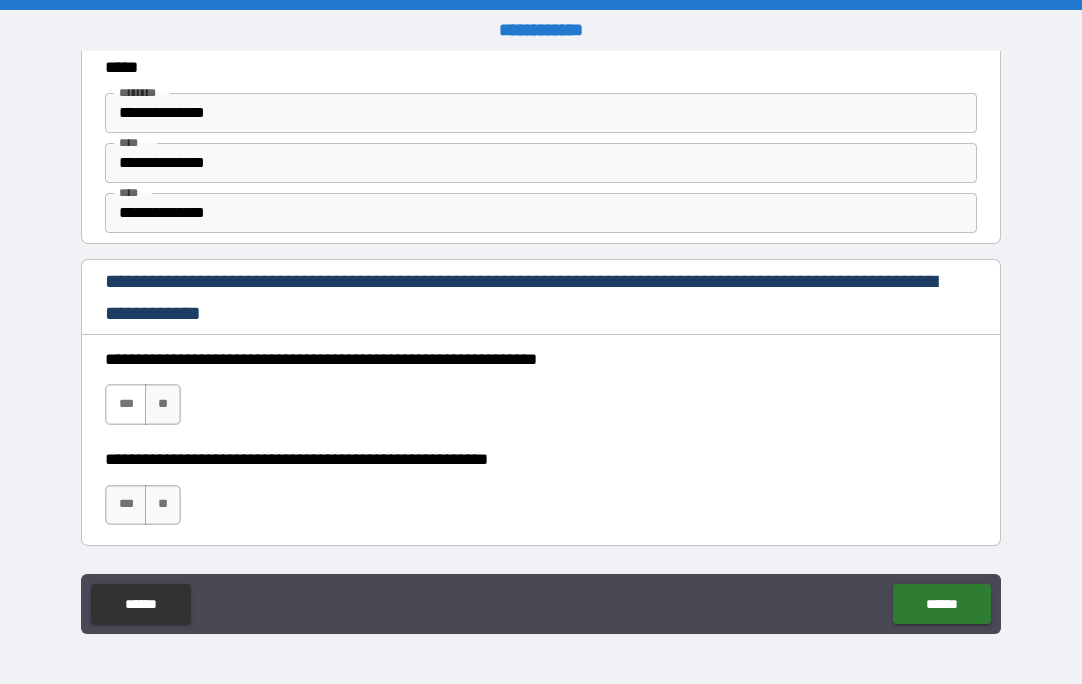 type on "**********" 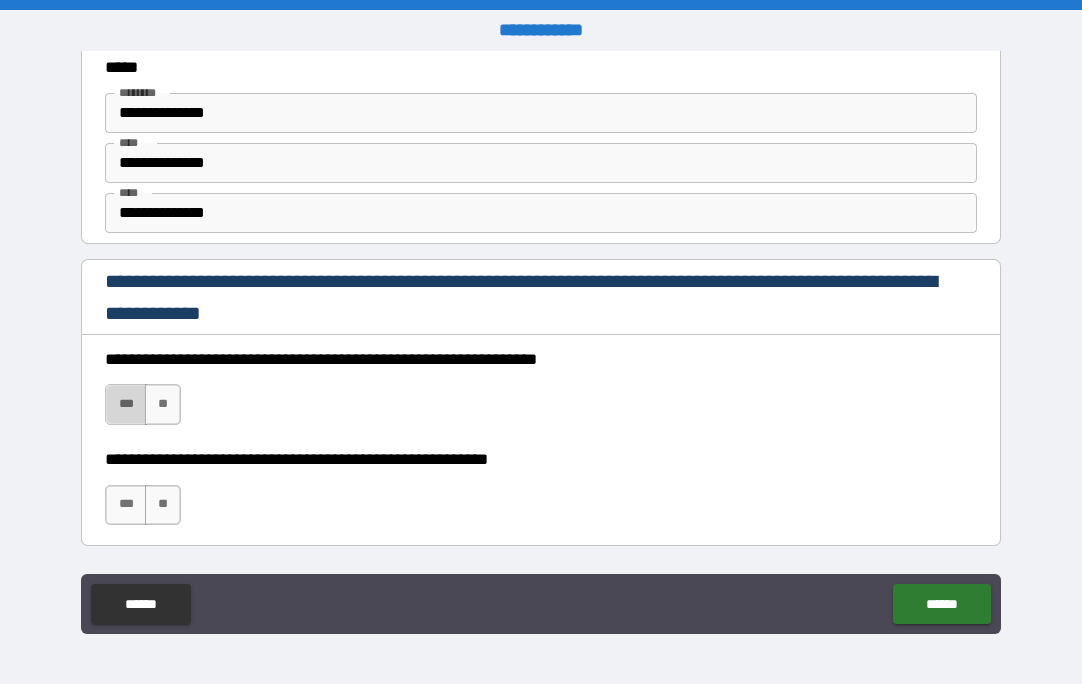 click on "***" at bounding box center (126, 404) 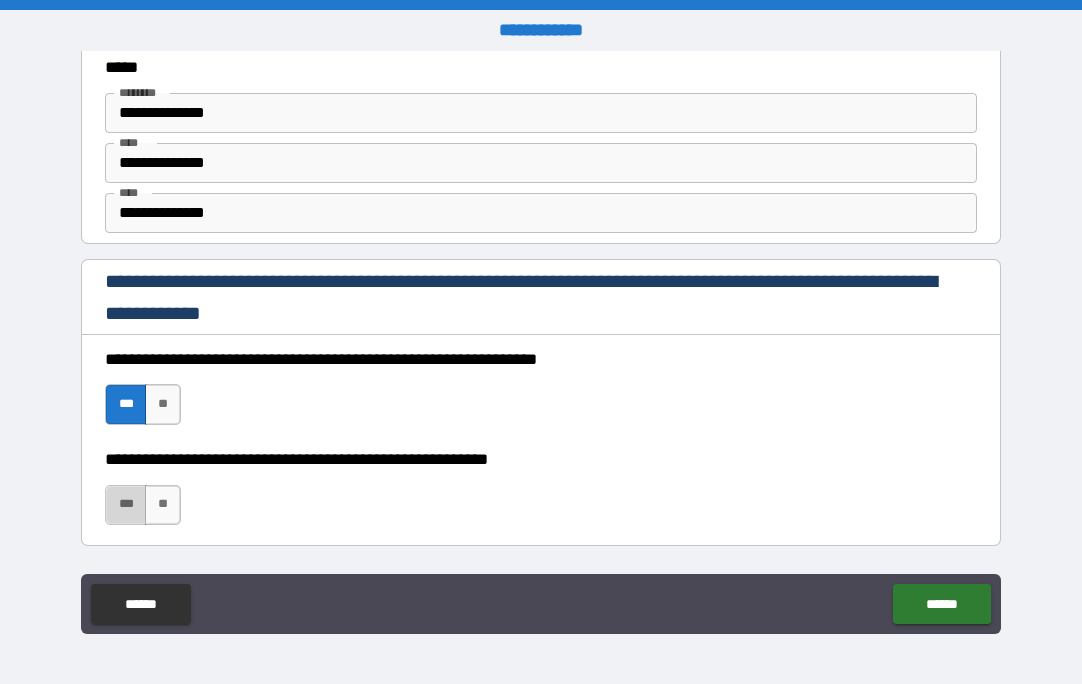 click on "***" at bounding box center (126, 505) 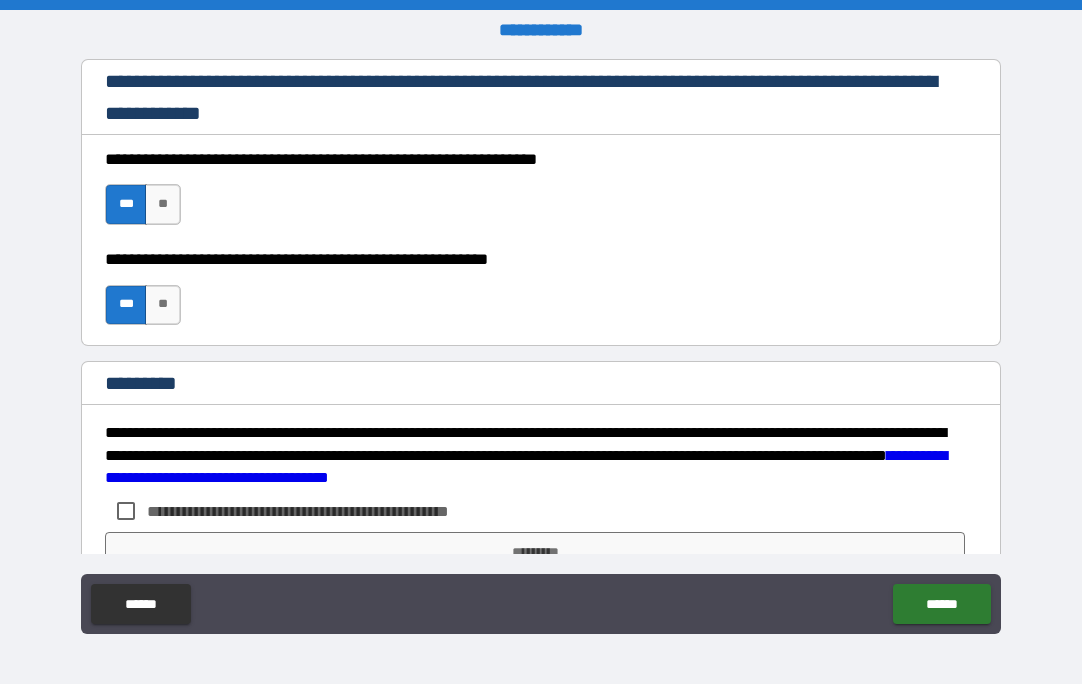 scroll, scrollTop: 3094, scrollLeft: 0, axis: vertical 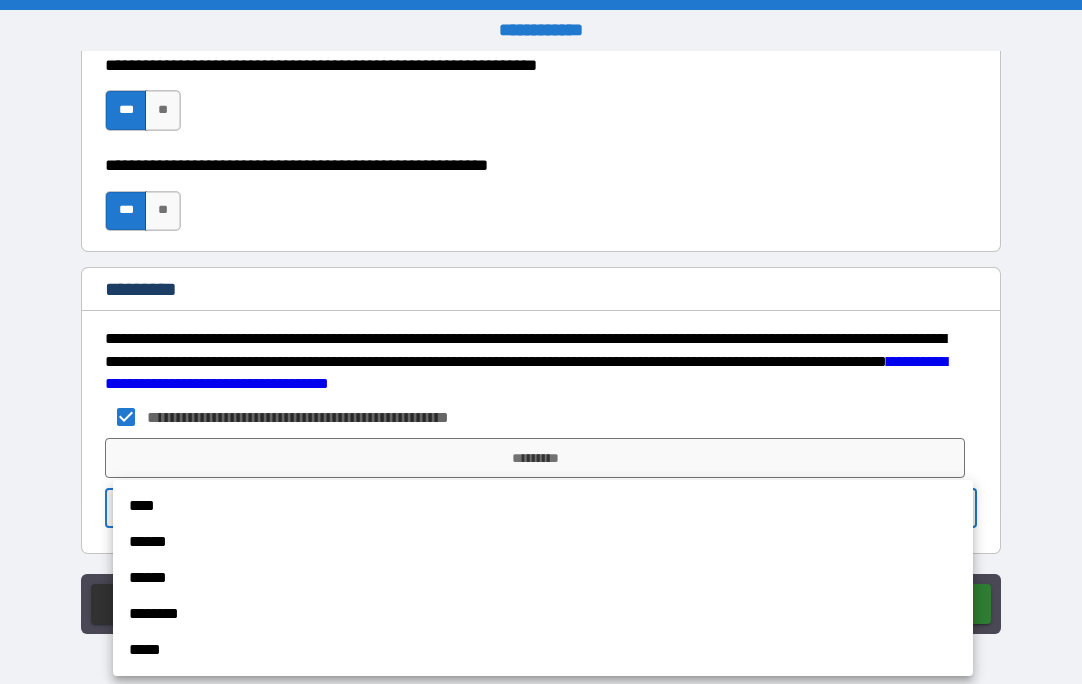 click on "**********" at bounding box center (541, 342) 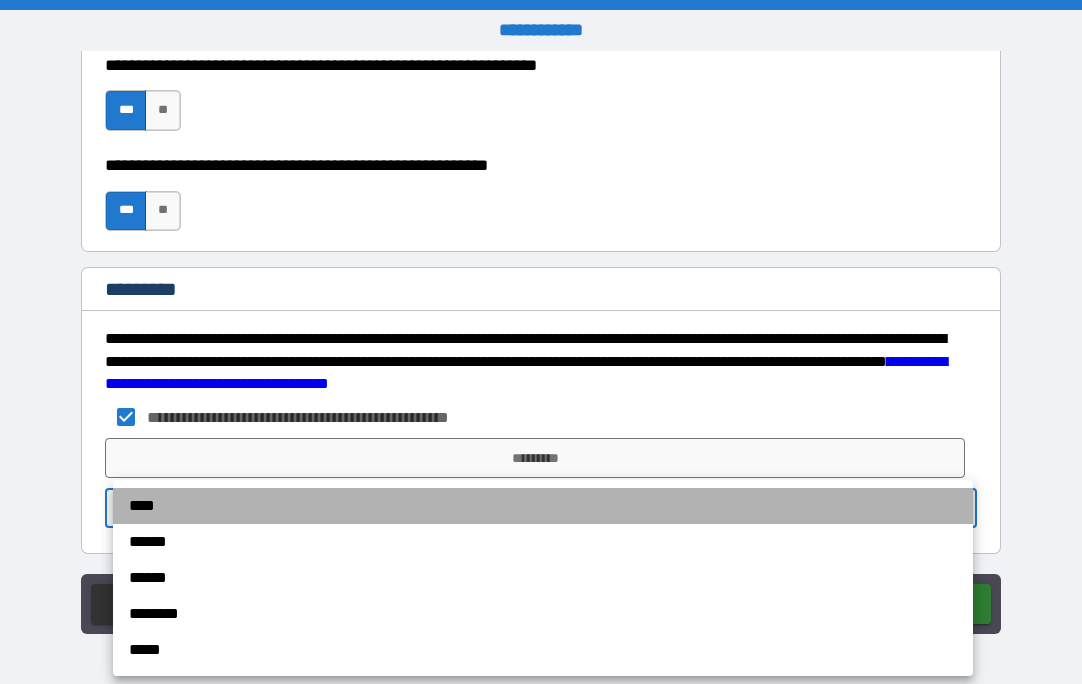 click on "****" at bounding box center (543, 506) 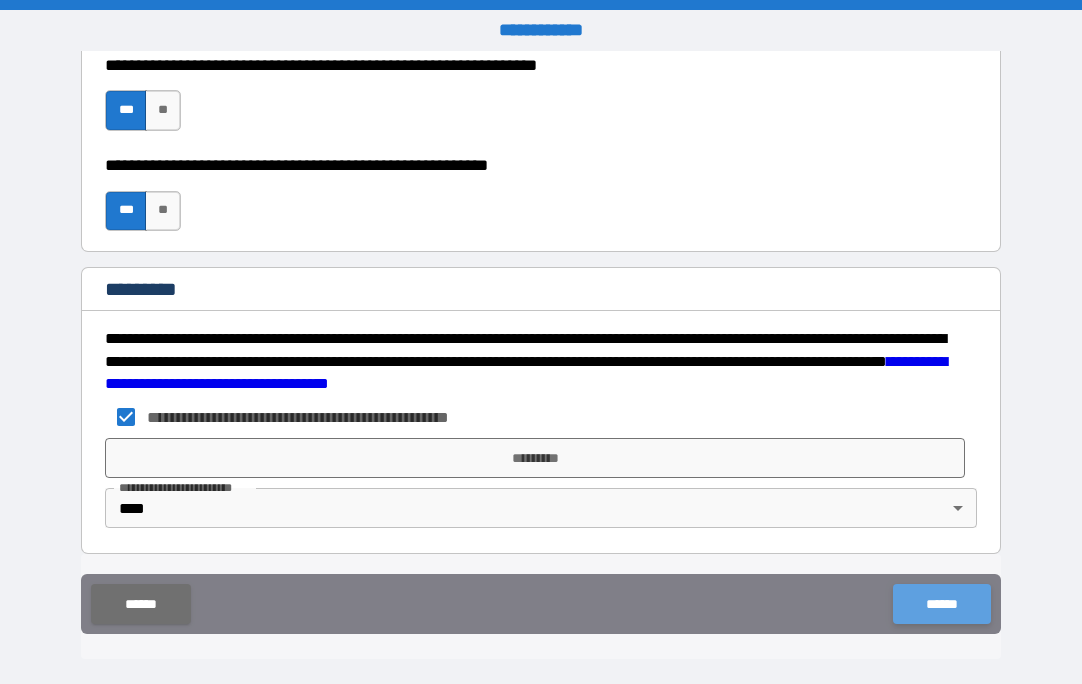 click on "******" at bounding box center (941, 604) 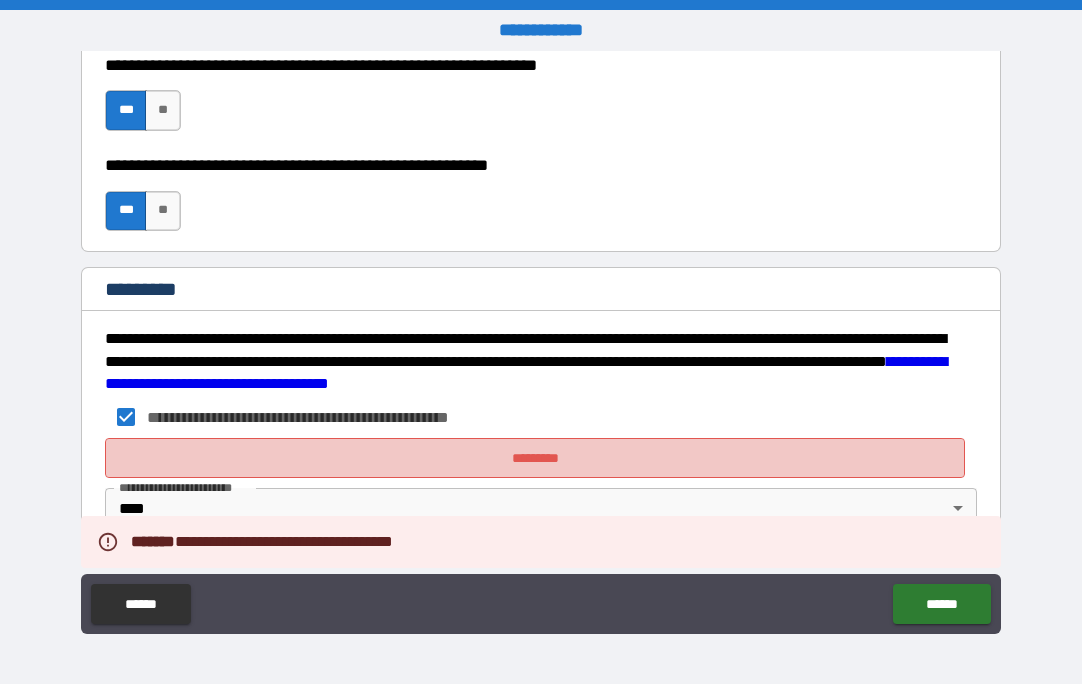 click on "*********" at bounding box center (535, 458) 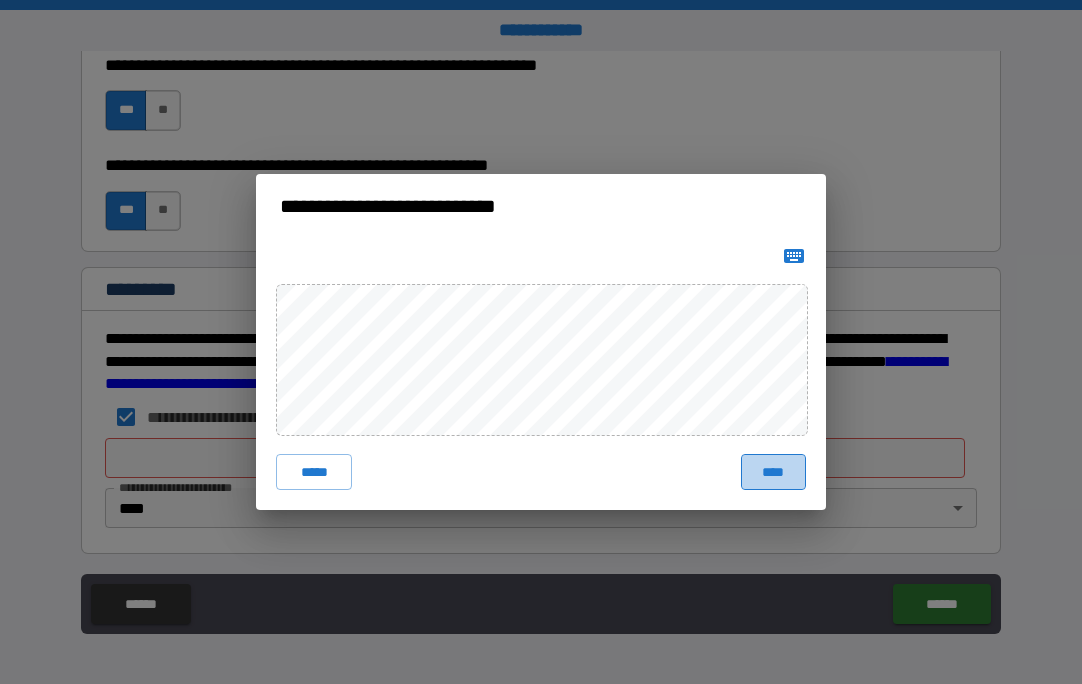 click on "****" at bounding box center [773, 472] 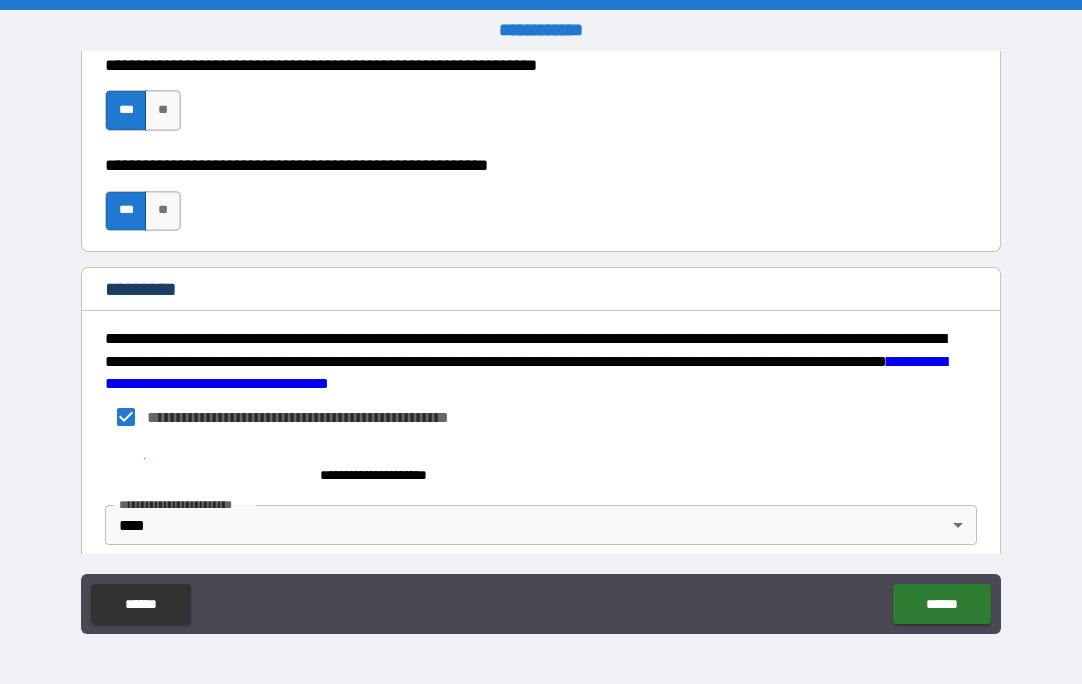 scroll, scrollTop: 3111, scrollLeft: 0, axis: vertical 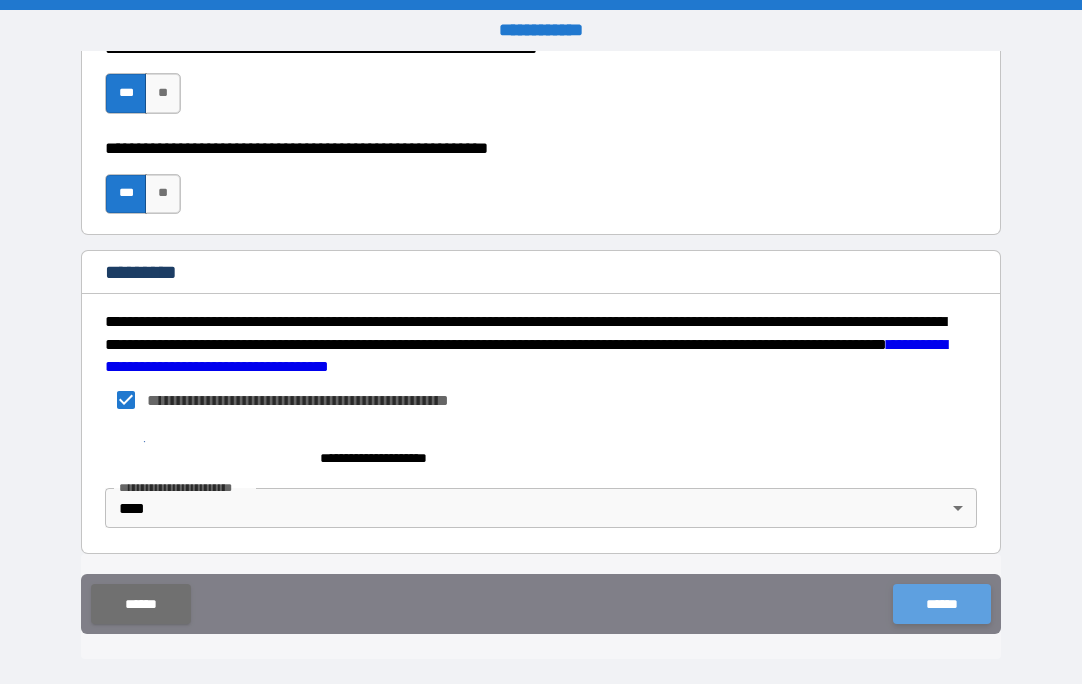 click on "******" at bounding box center [941, 604] 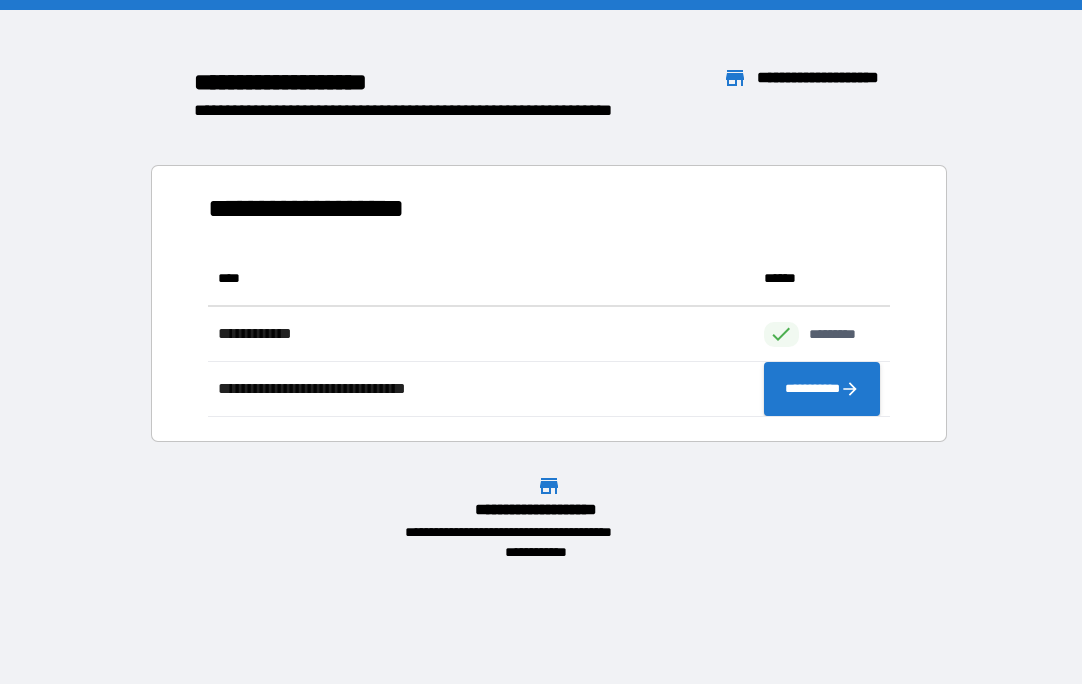 scroll, scrollTop: 16, scrollLeft: 16, axis: both 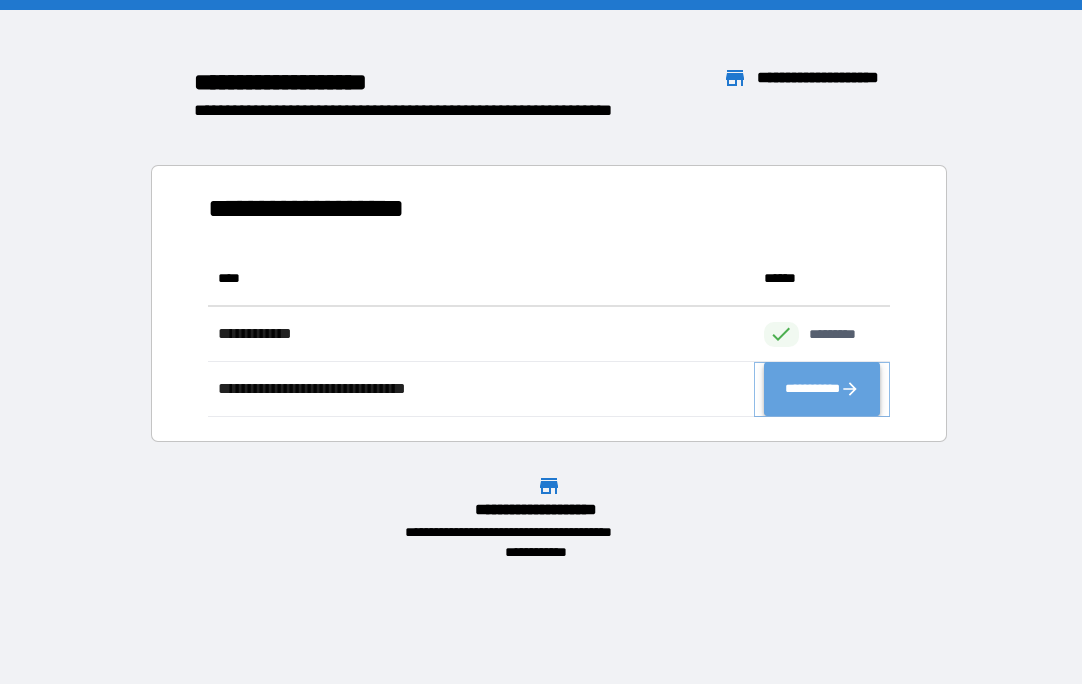click on "**********" at bounding box center [822, 389] 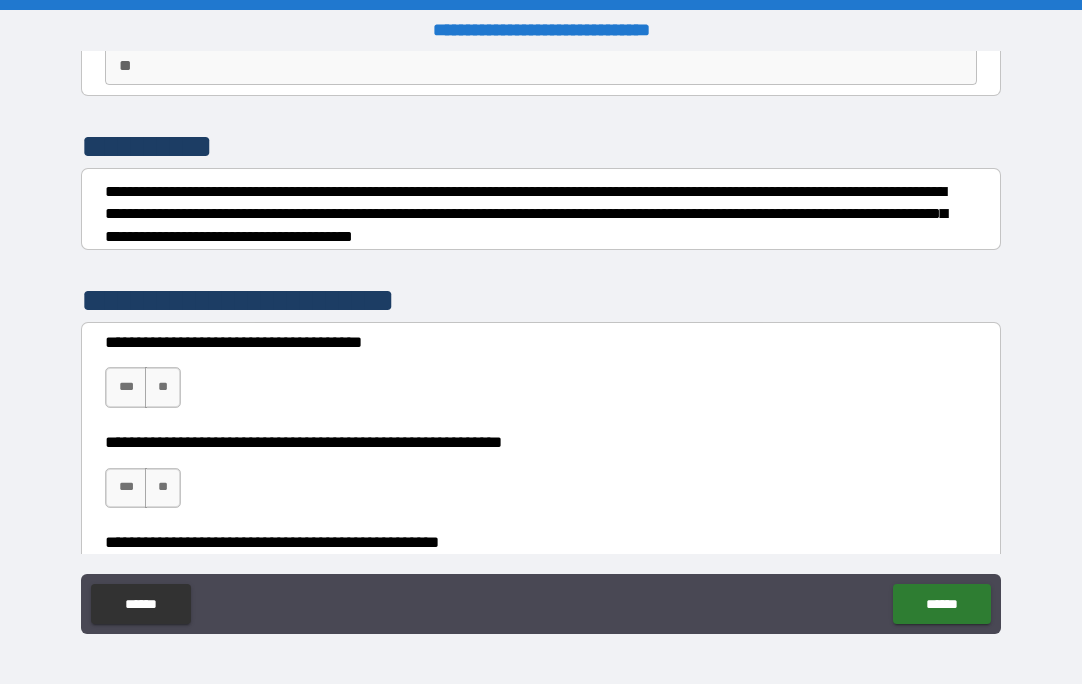 scroll, scrollTop: 300, scrollLeft: 0, axis: vertical 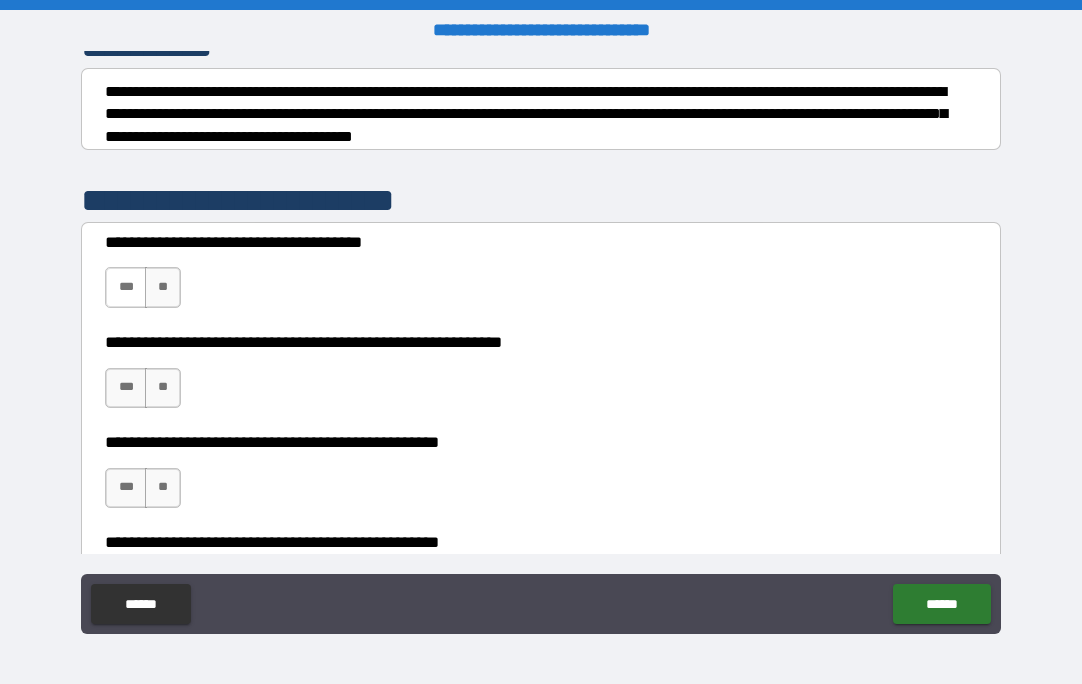 click on "***" at bounding box center (126, 287) 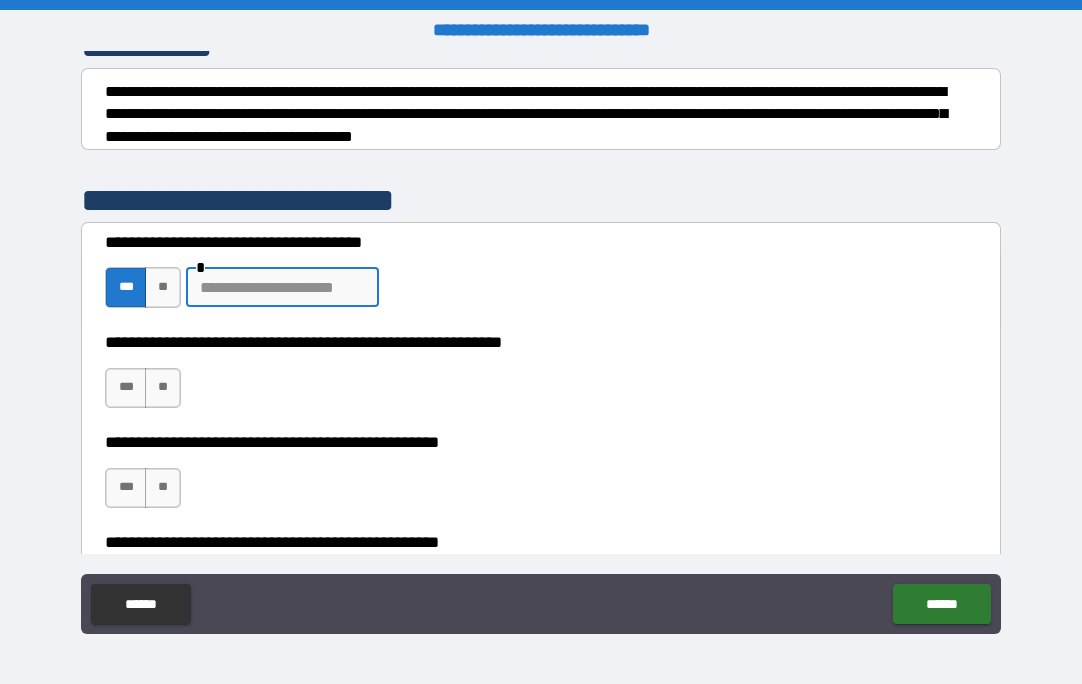 click at bounding box center [282, 287] 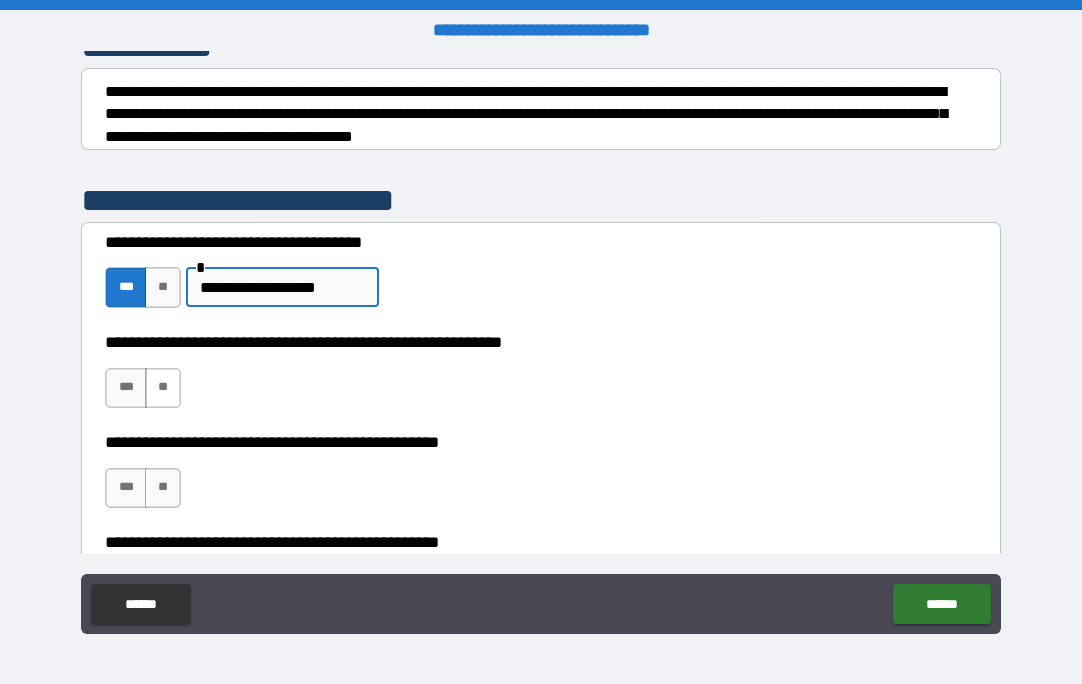 type on "**********" 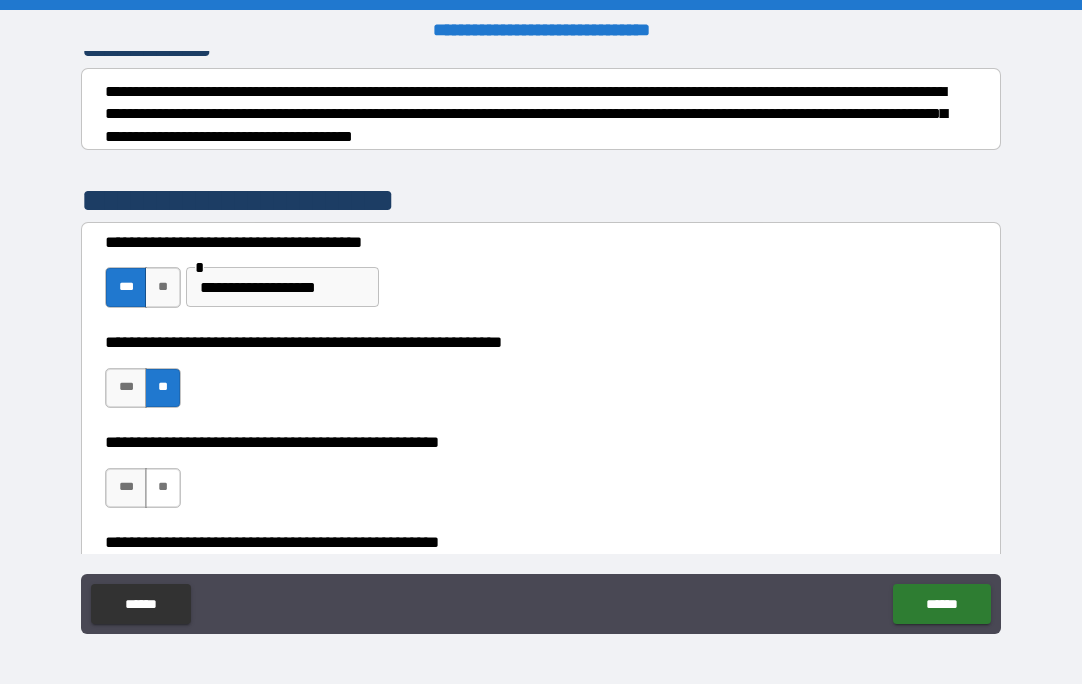 click on "**" at bounding box center (163, 488) 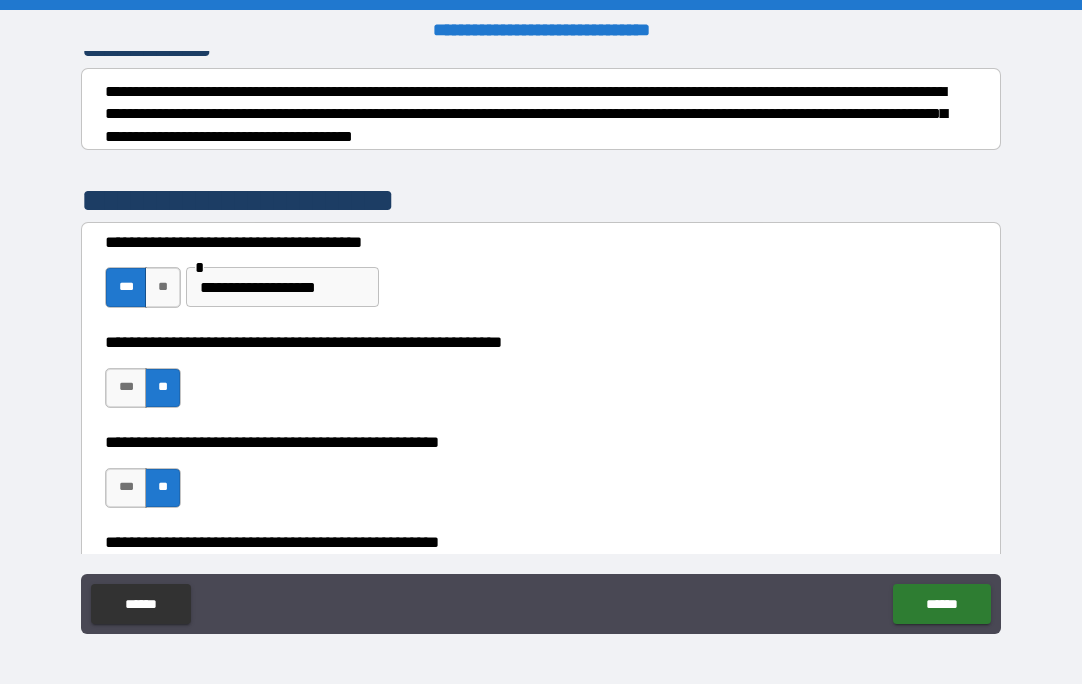 scroll, scrollTop: 500, scrollLeft: 0, axis: vertical 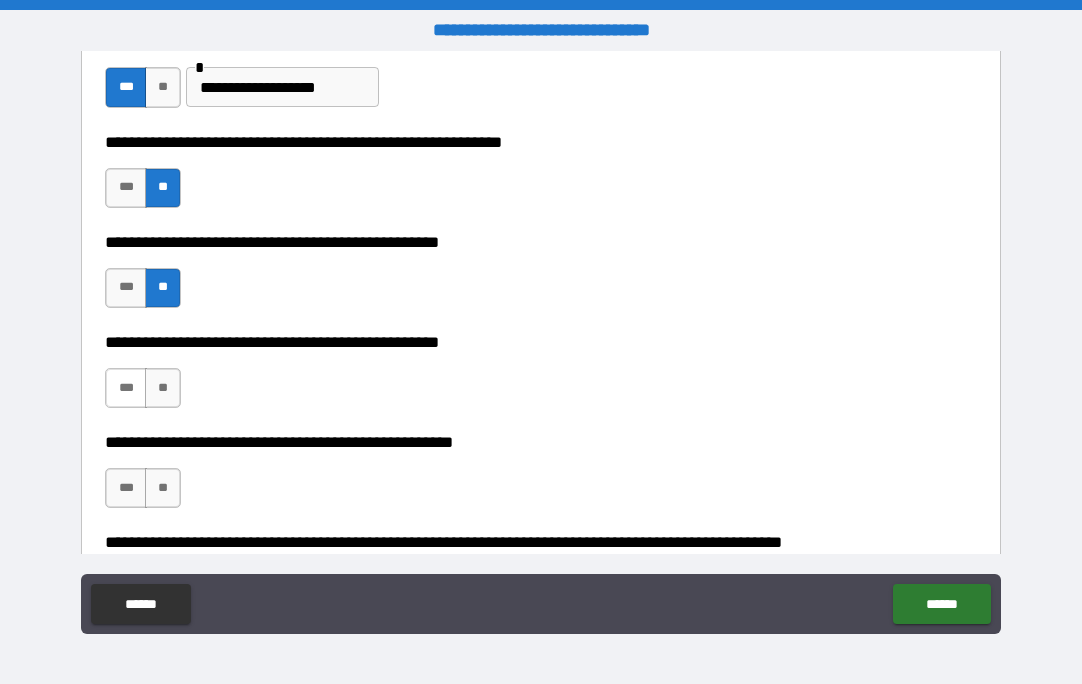 click on "***" at bounding box center [126, 388] 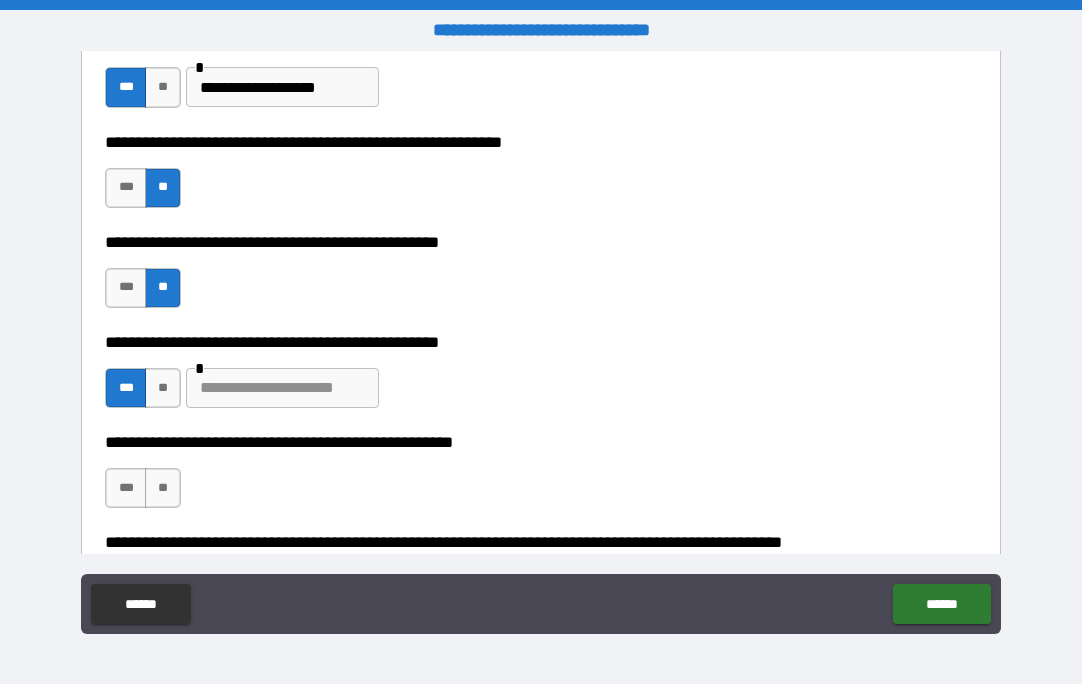 scroll, scrollTop: 600, scrollLeft: 0, axis: vertical 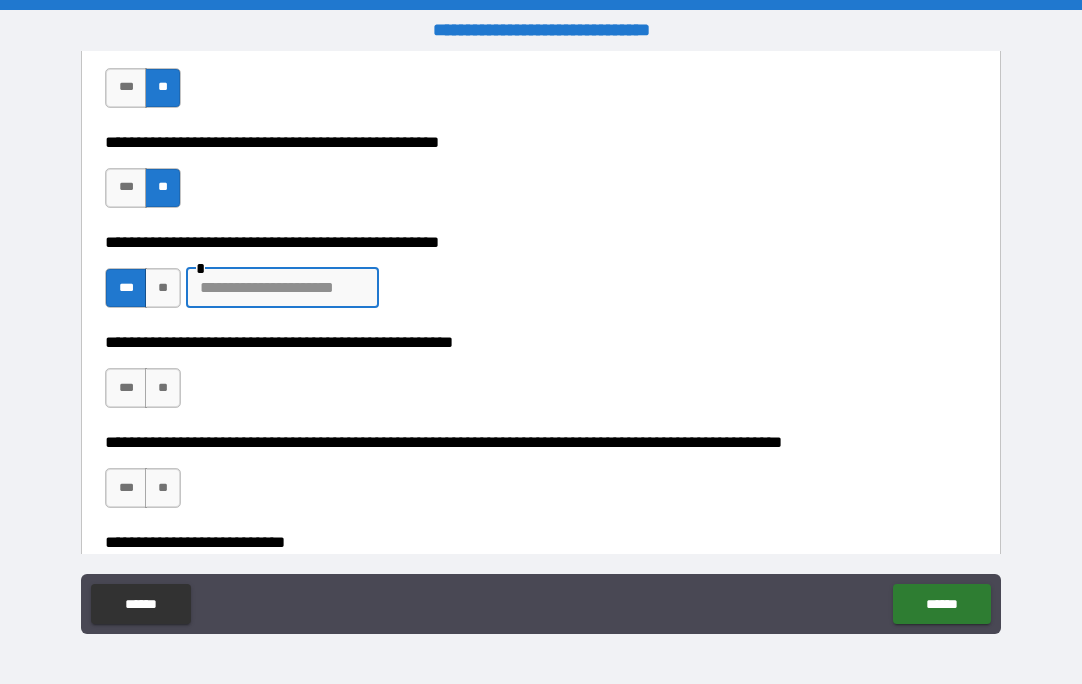 click at bounding box center [282, 288] 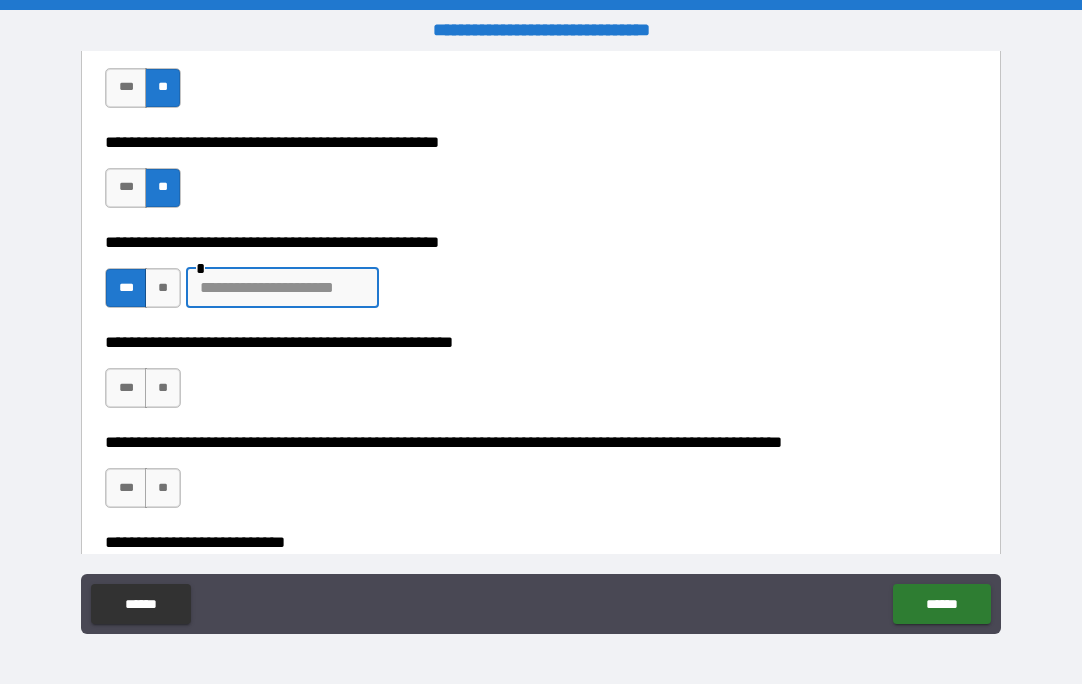 click at bounding box center [282, 288] 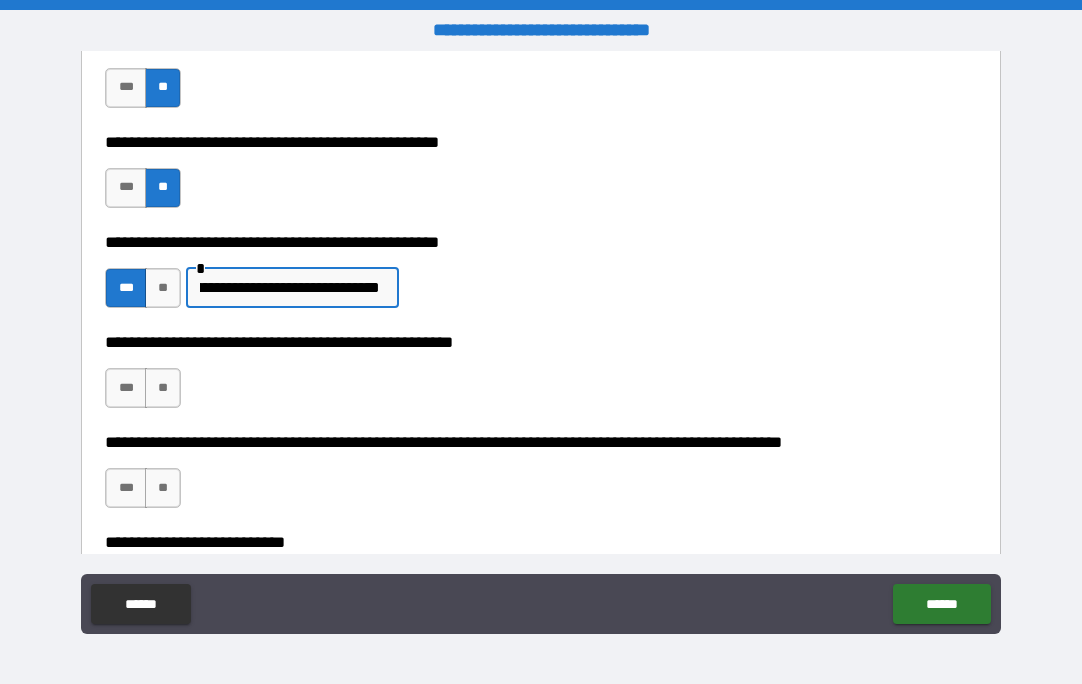 scroll, scrollTop: 0, scrollLeft: 750, axis: horizontal 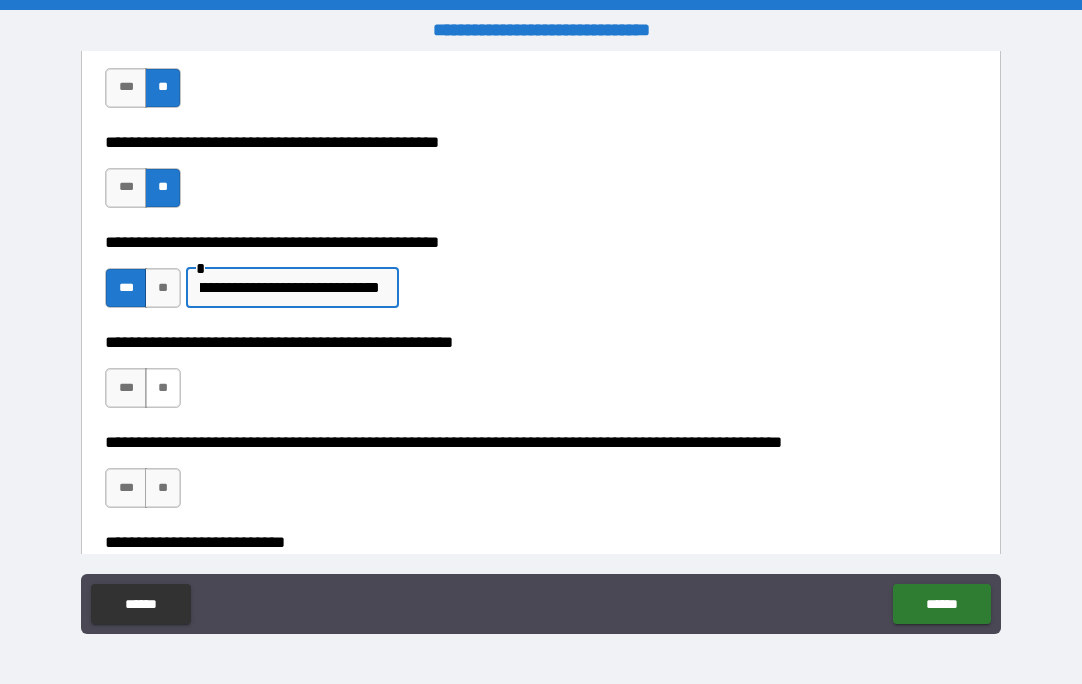 type on "**********" 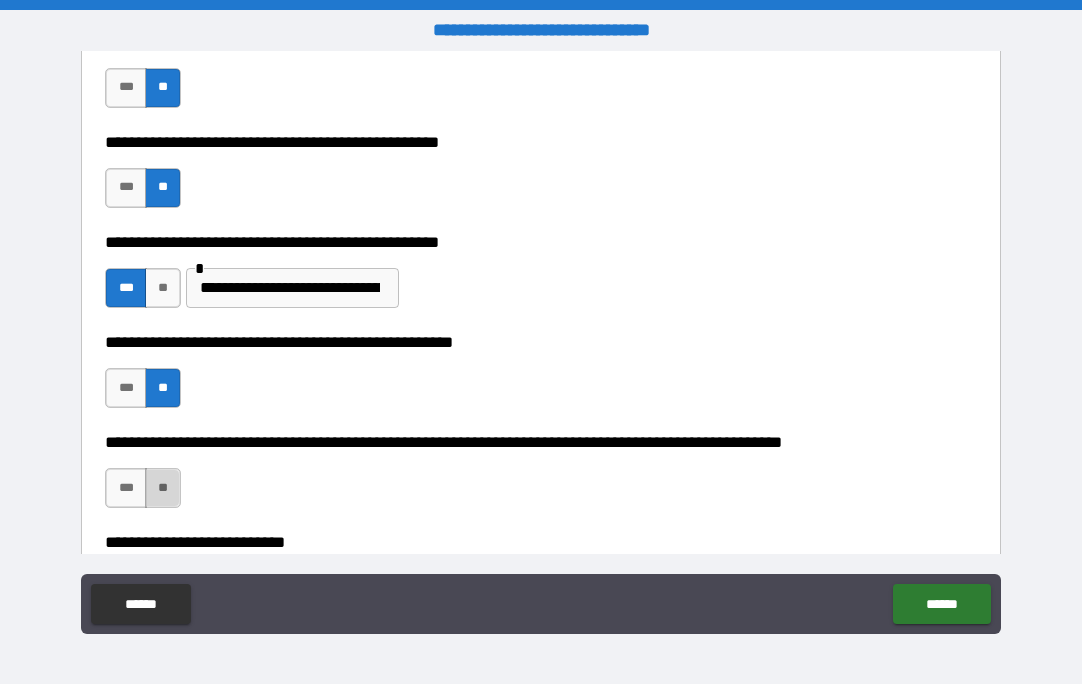 click on "**" at bounding box center [163, 488] 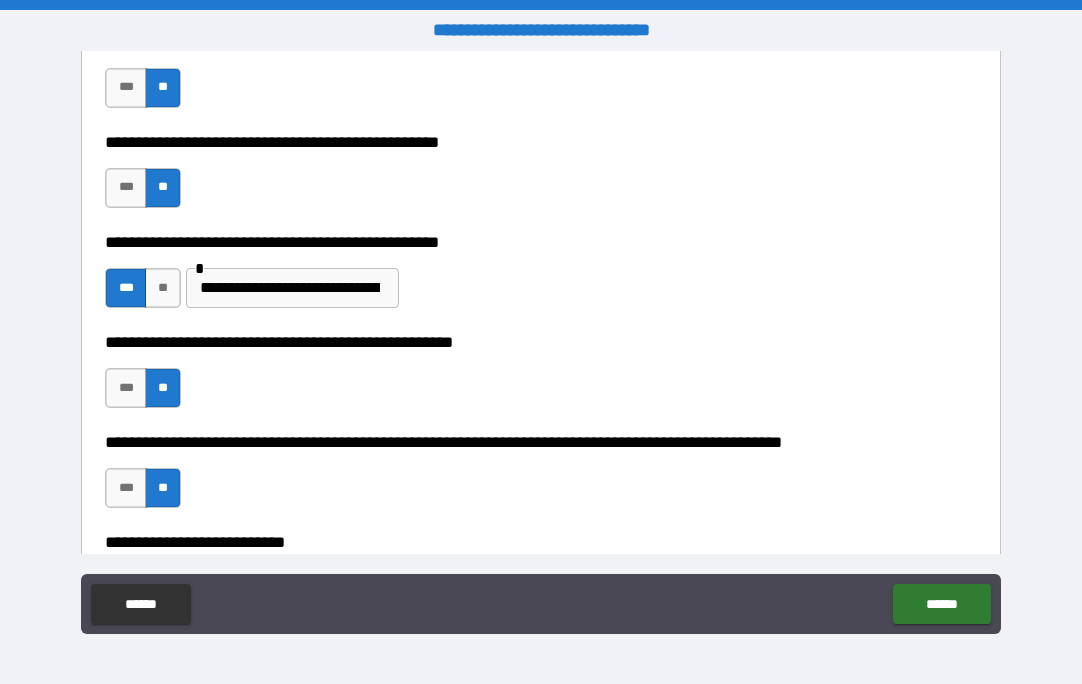 scroll, scrollTop: 900, scrollLeft: 0, axis: vertical 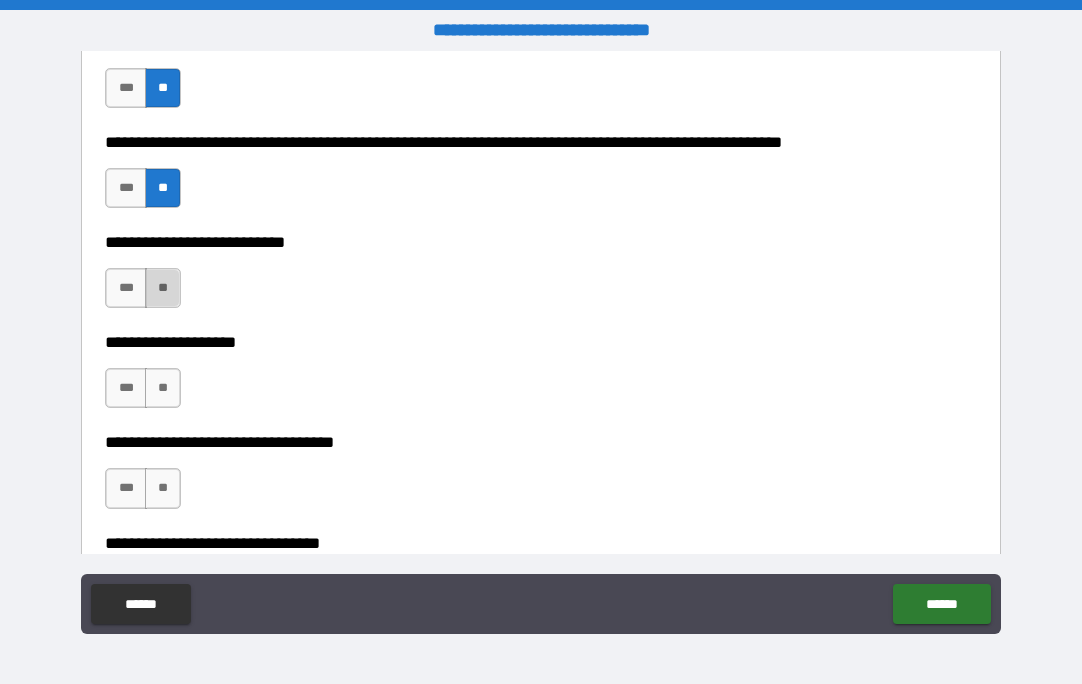 click on "**" at bounding box center [163, 288] 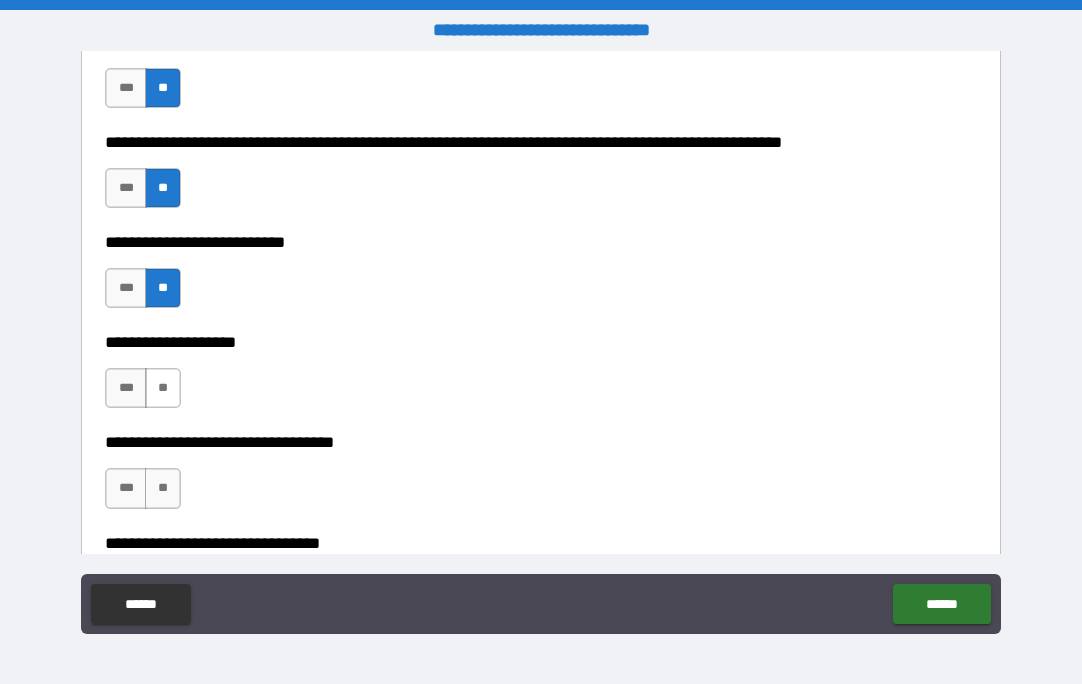 click on "**" at bounding box center (163, 388) 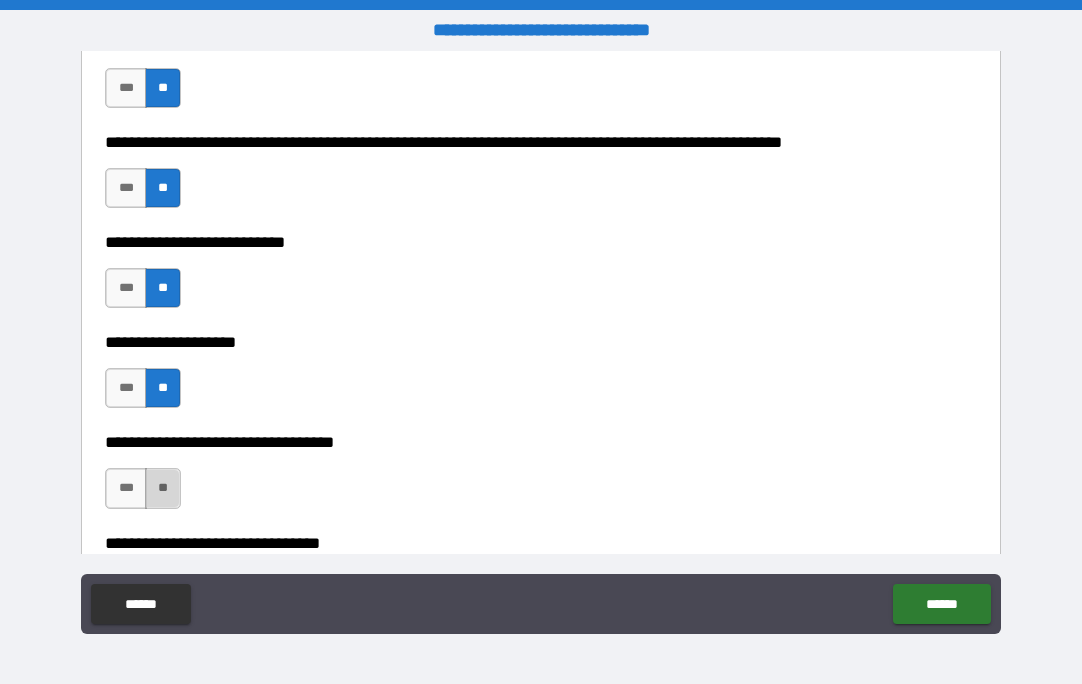 click on "**" at bounding box center (163, 488) 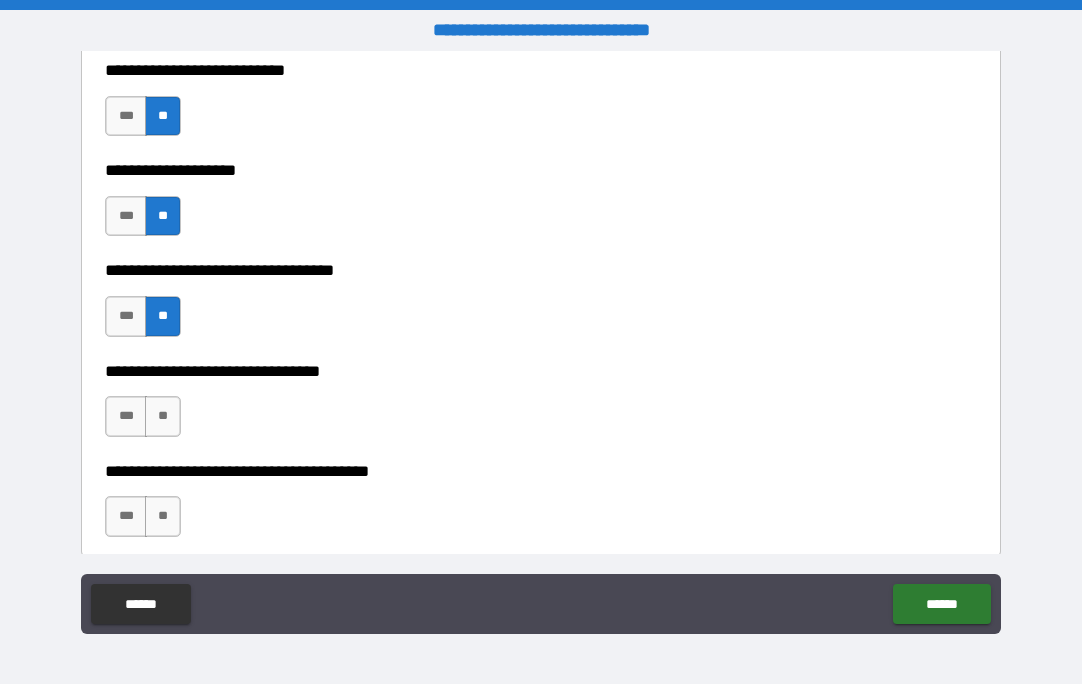 scroll, scrollTop: 1100, scrollLeft: 0, axis: vertical 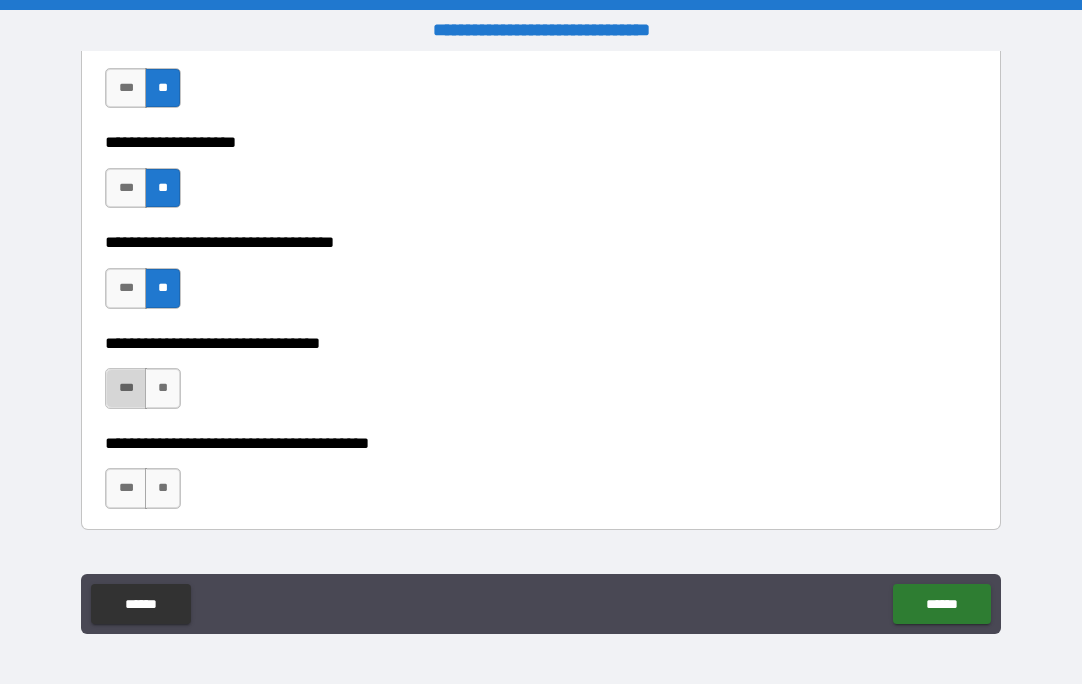 click on "***" at bounding box center (126, 388) 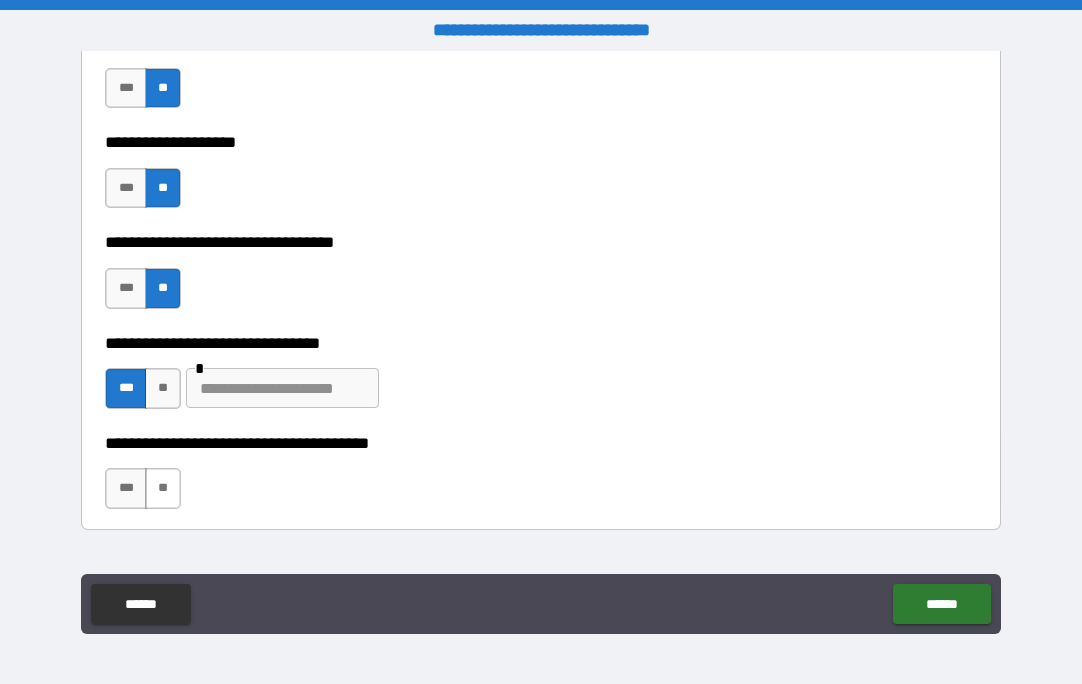 click on "**" at bounding box center [163, 488] 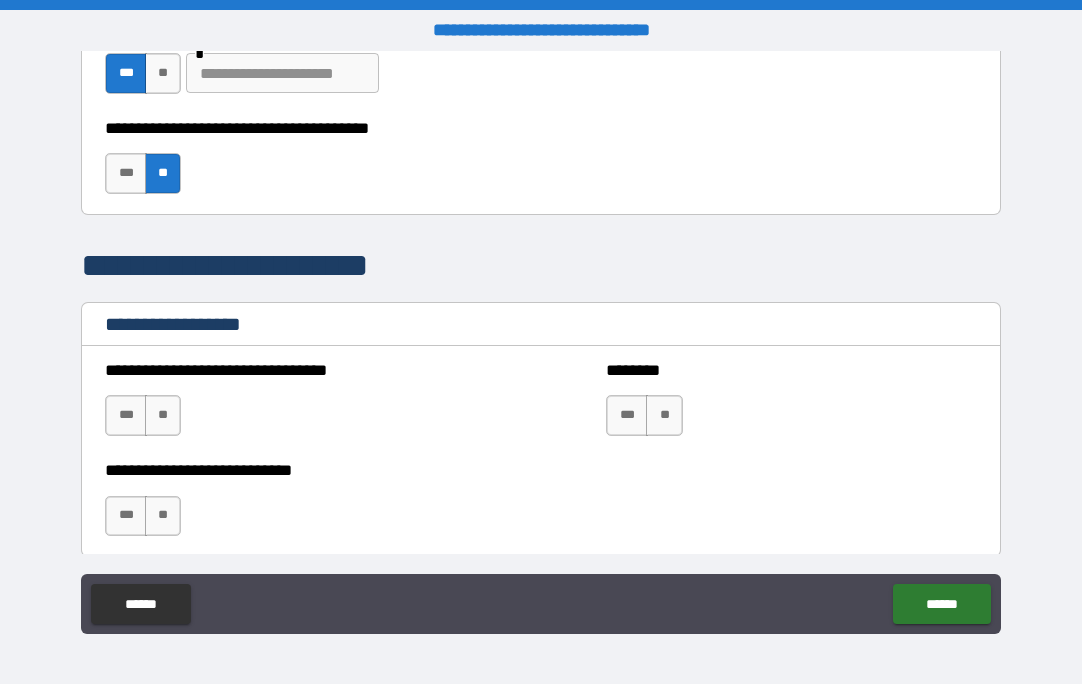 scroll, scrollTop: 1500, scrollLeft: 0, axis: vertical 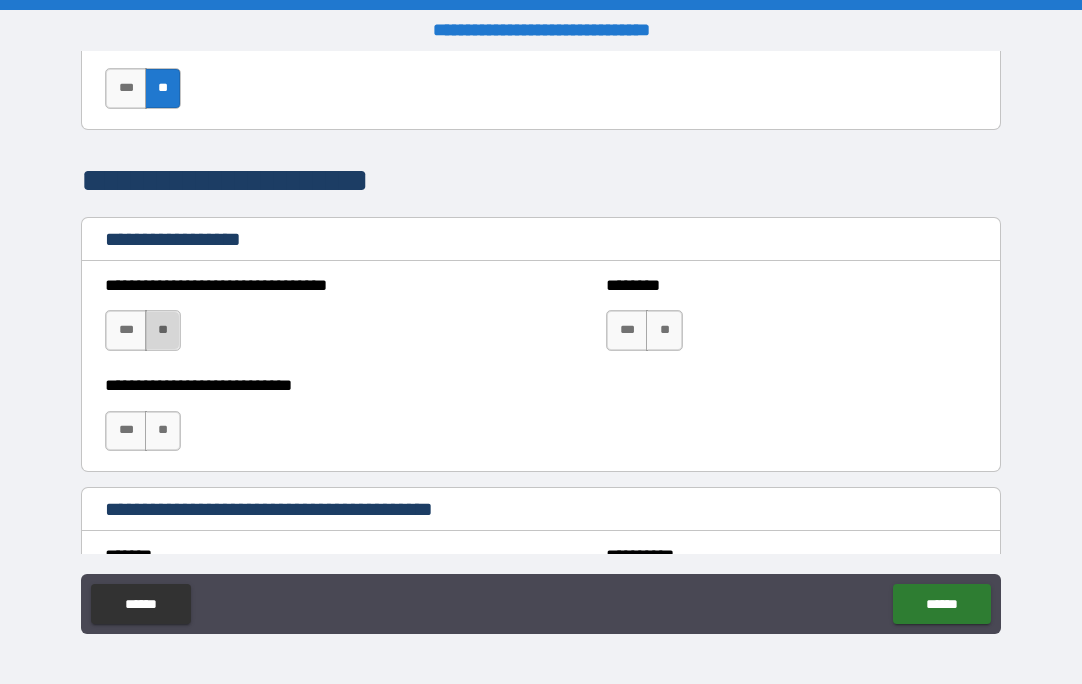 click on "**" at bounding box center [163, 330] 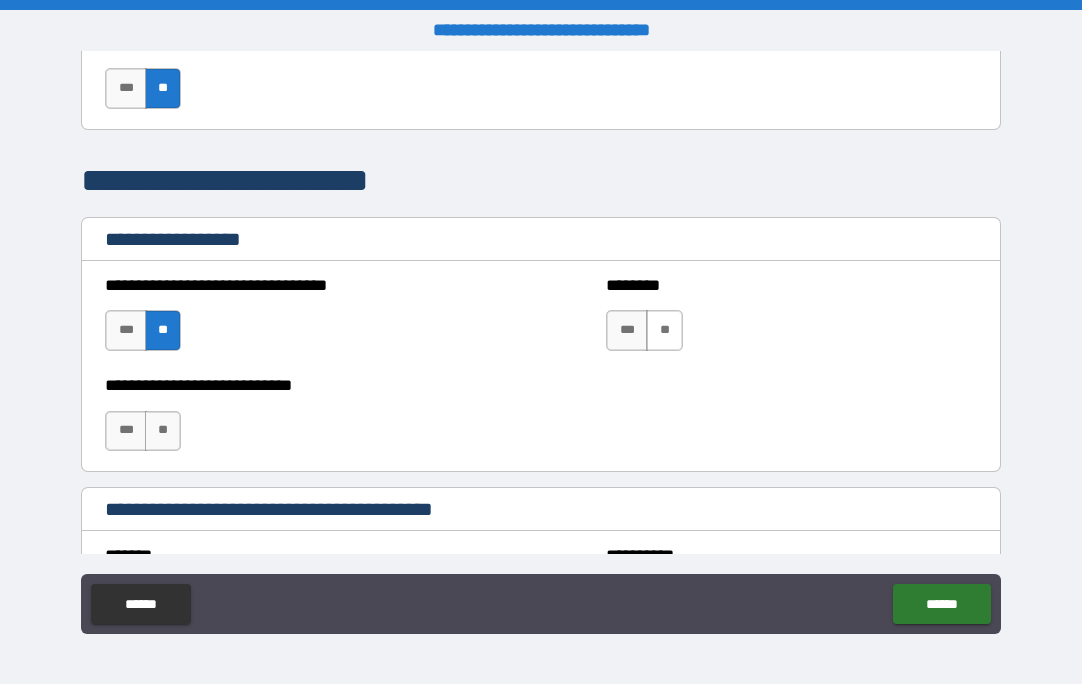 click on "**" at bounding box center [664, 330] 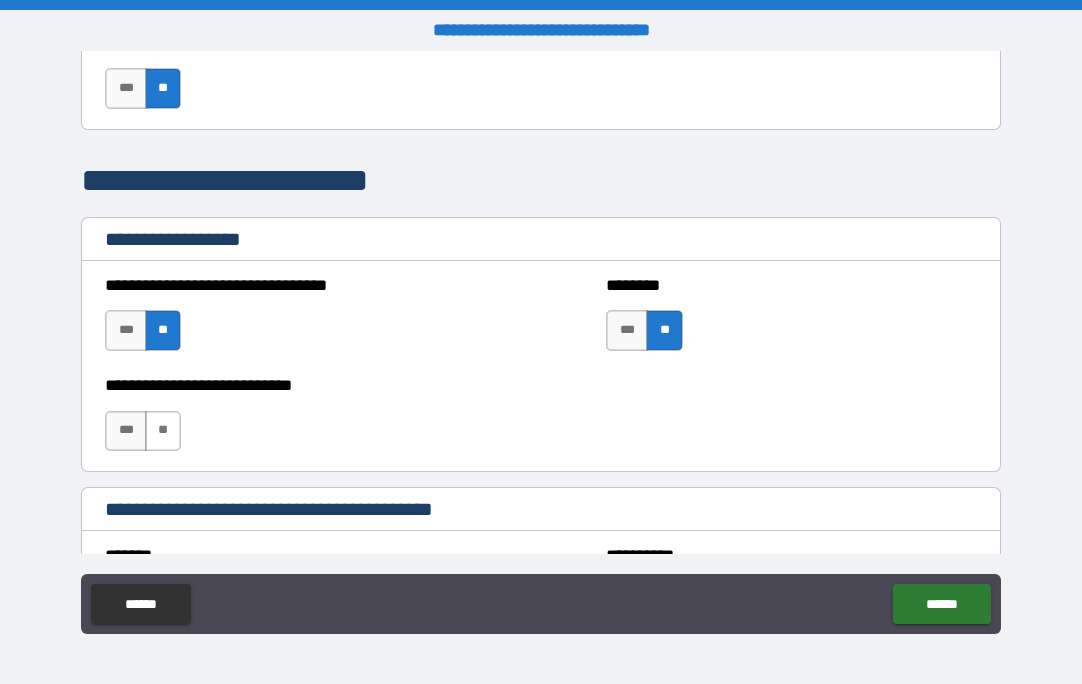 click on "**" at bounding box center (163, 431) 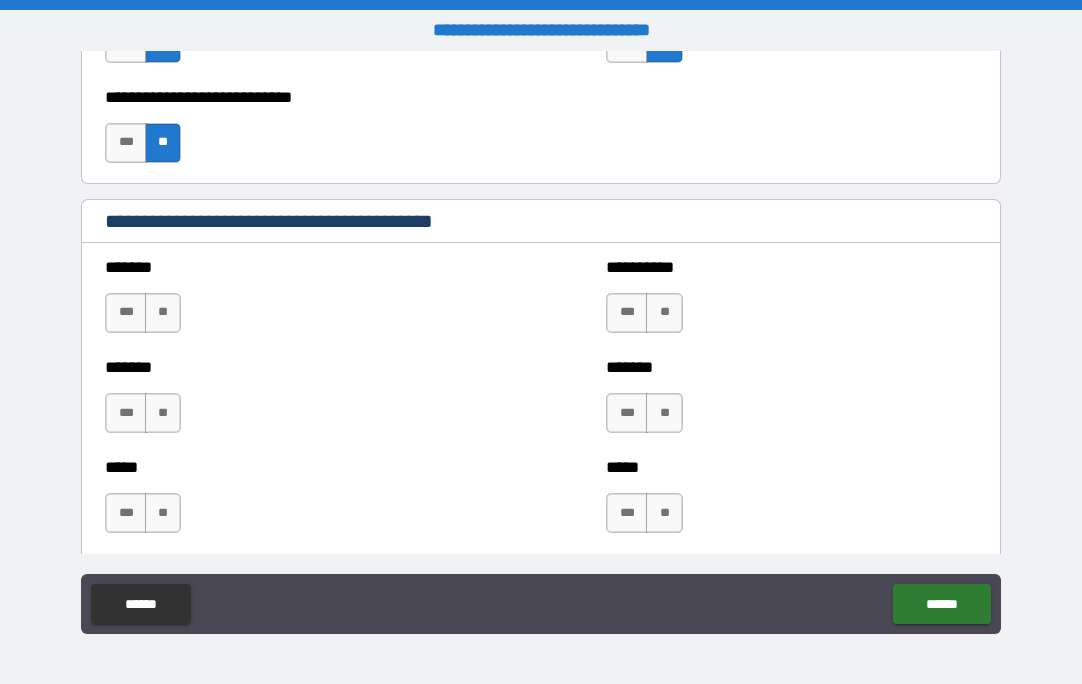 scroll, scrollTop: 1800, scrollLeft: 0, axis: vertical 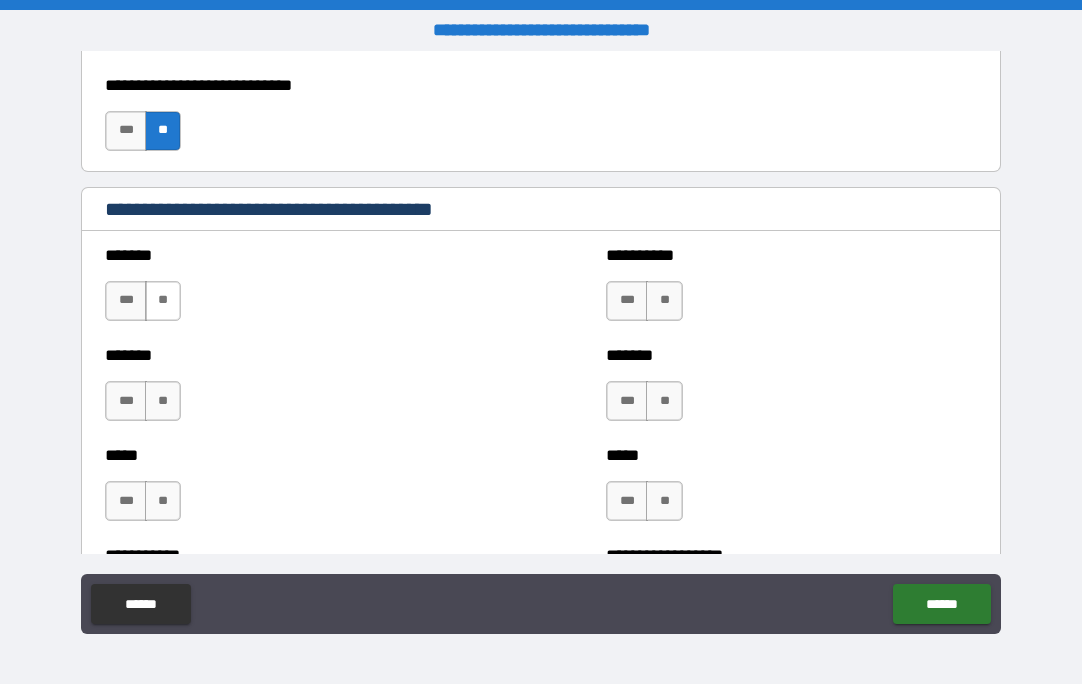 click on "**" at bounding box center [163, 301] 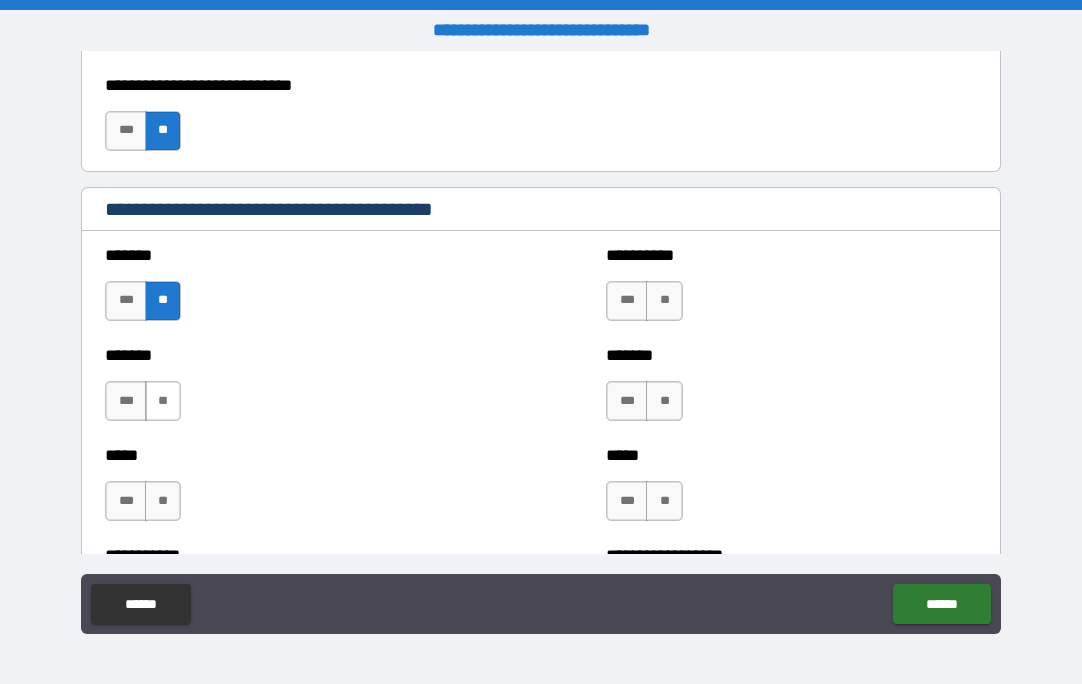 click on "**" at bounding box center (163, 401) 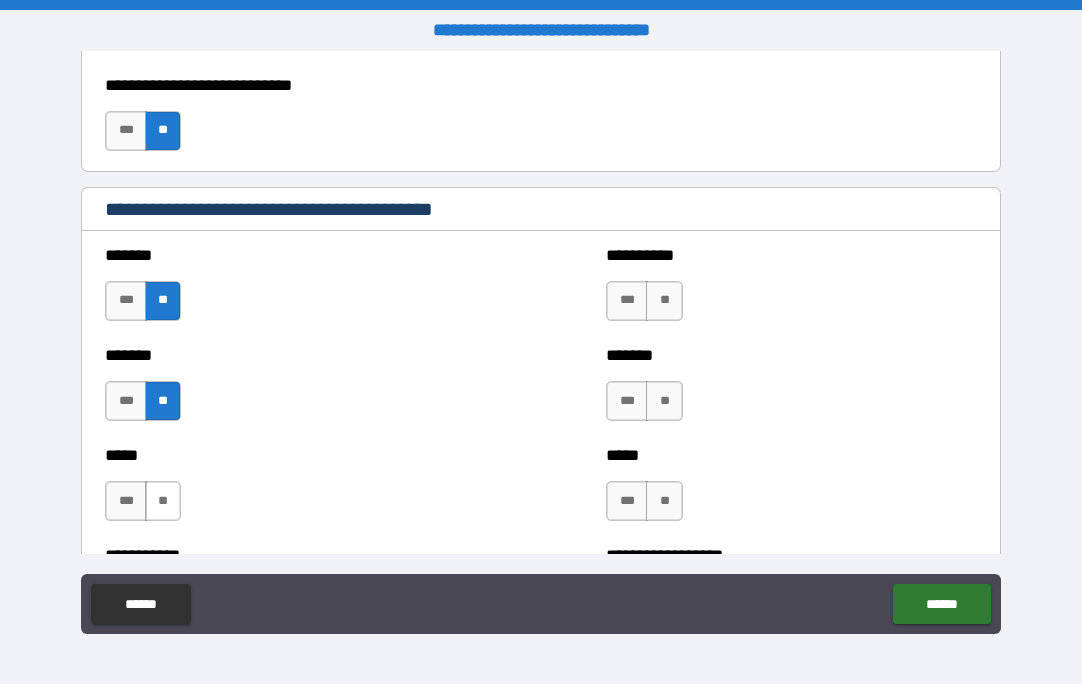 click on "**" at bounding box center (163, 501) 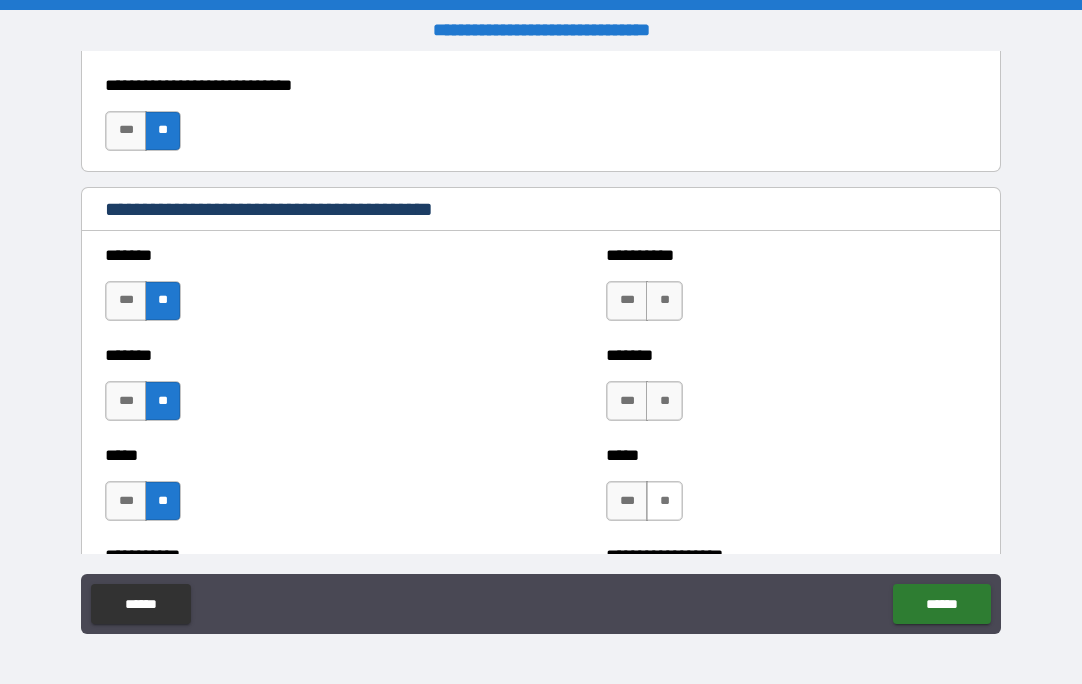 click on "**" at bounding box center (664, 501) 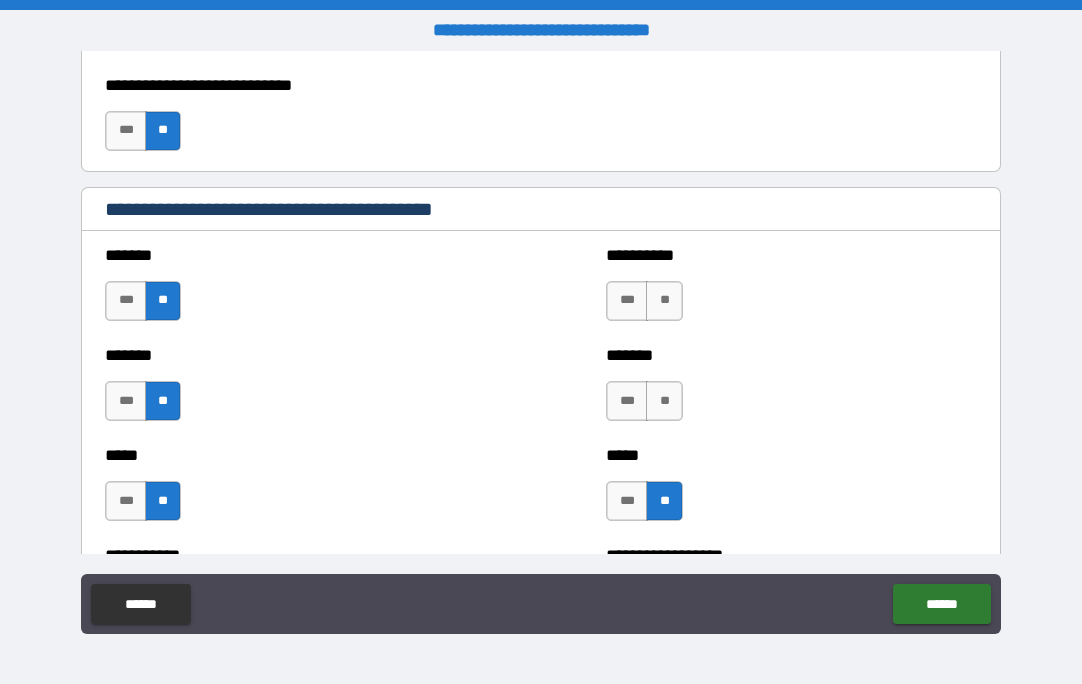 drag, startPoint x: 653, startPoint y: 398, endPoint x: 660, endPoint y: 361, distance: 37.65634 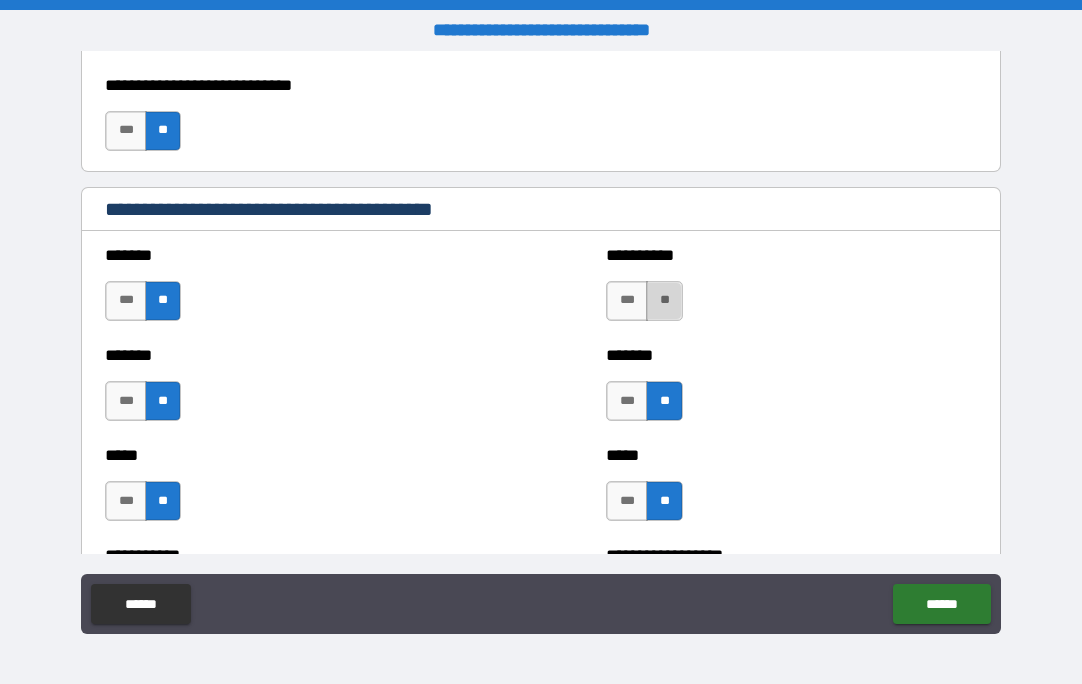 click on "**" at bounding box center [664, 301] 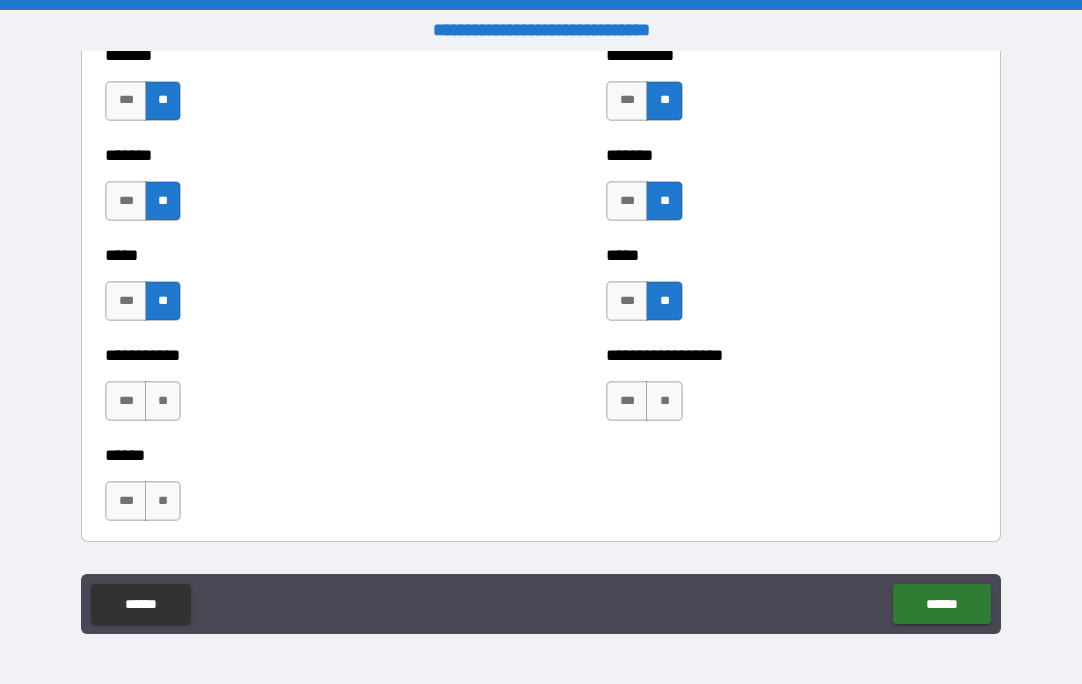 scroll, scrollTop: 2100, scrollLeft: 0, axis: vertical 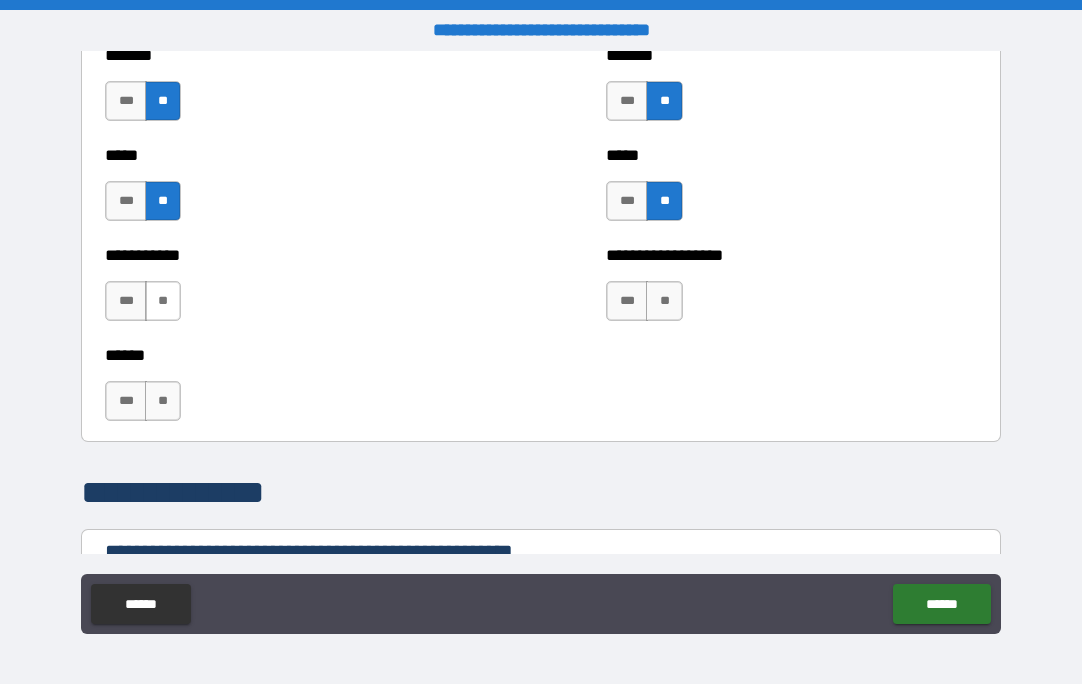 click on "**" at bounding box center [163, 301] 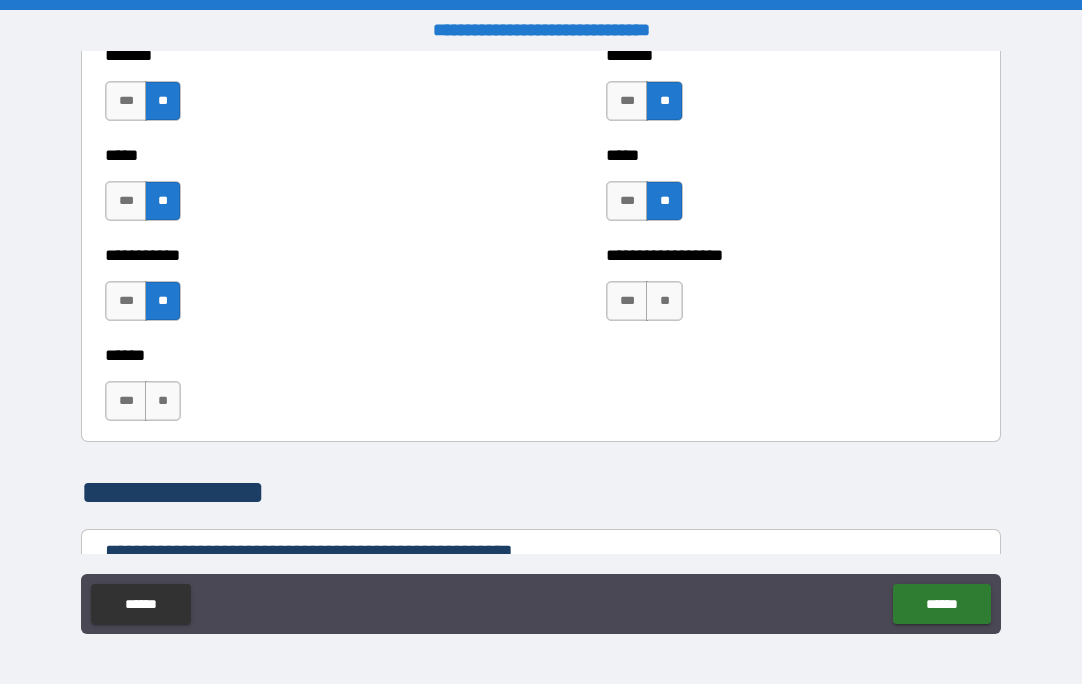 drag, startPoint x: 164, startPoint y: 394, endPoint x: 180, endPoint y: 377, distance: 23.345236 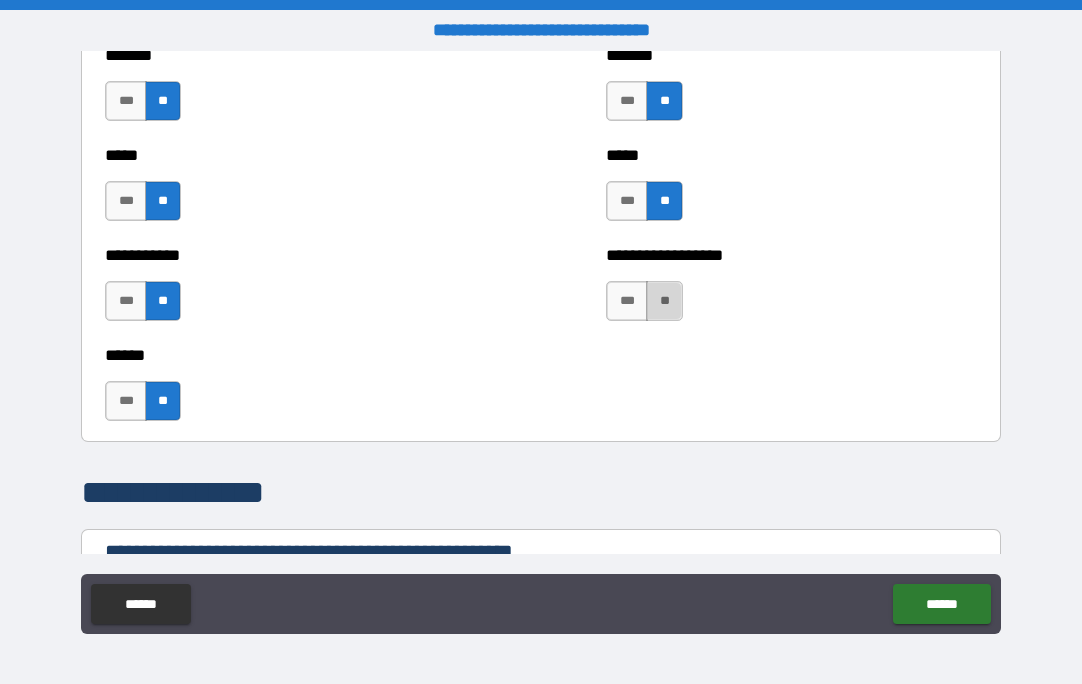 click on "**" at bounding box center (664, 301) 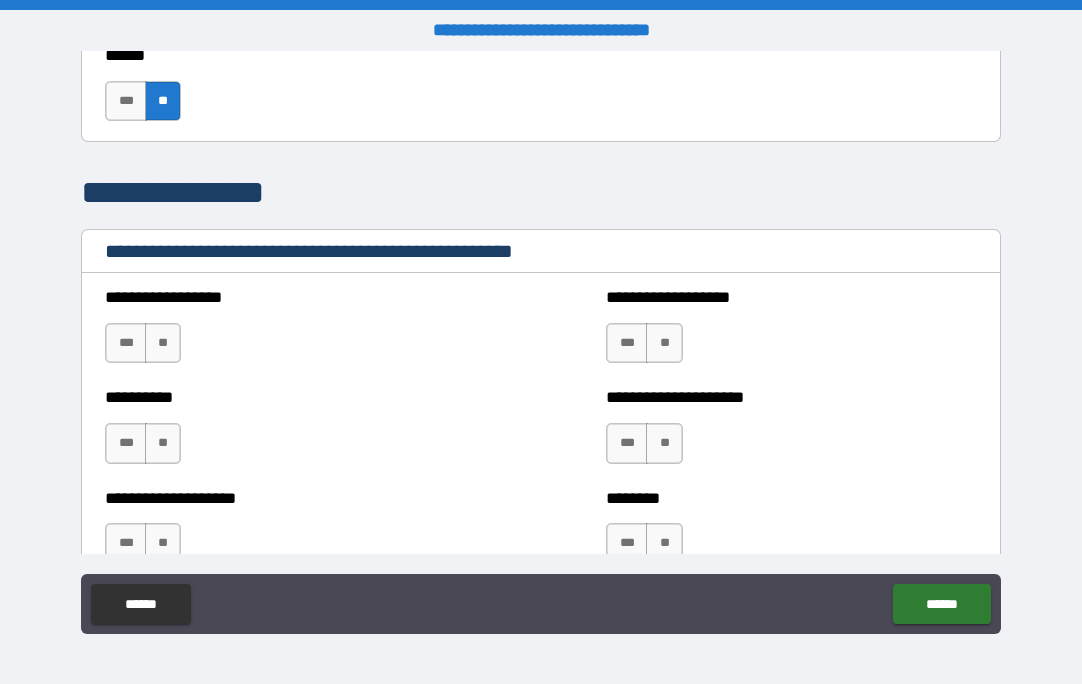scroll, scrollTop: 2500, scrollLeft: 0, axis: vertical 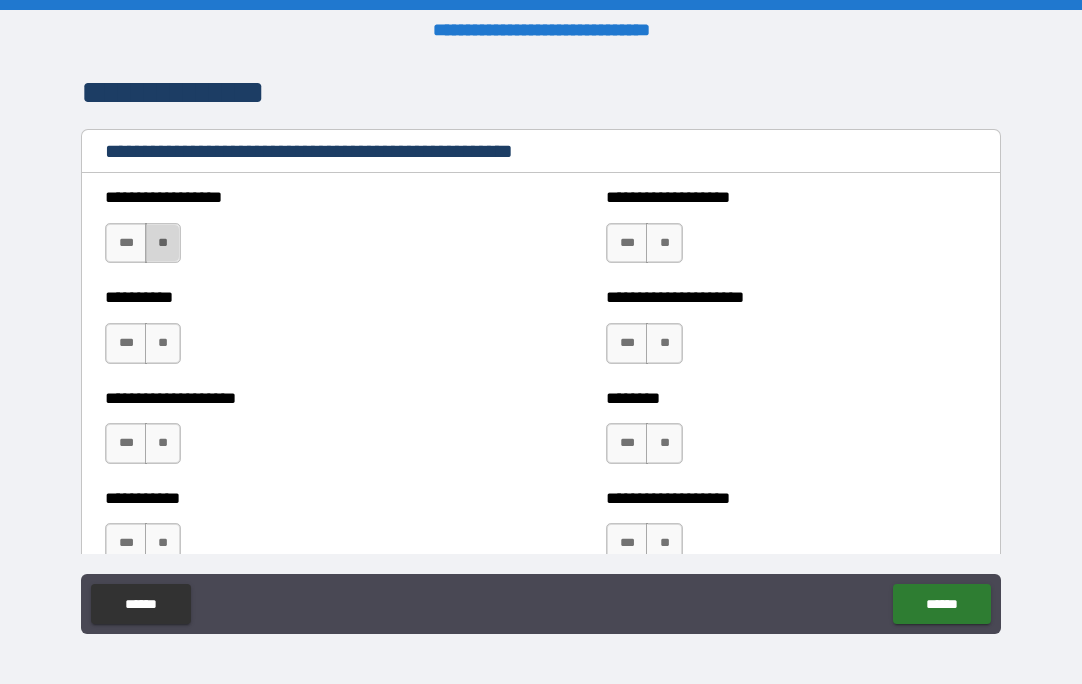 click on "**" at bounding box center [163, 243] 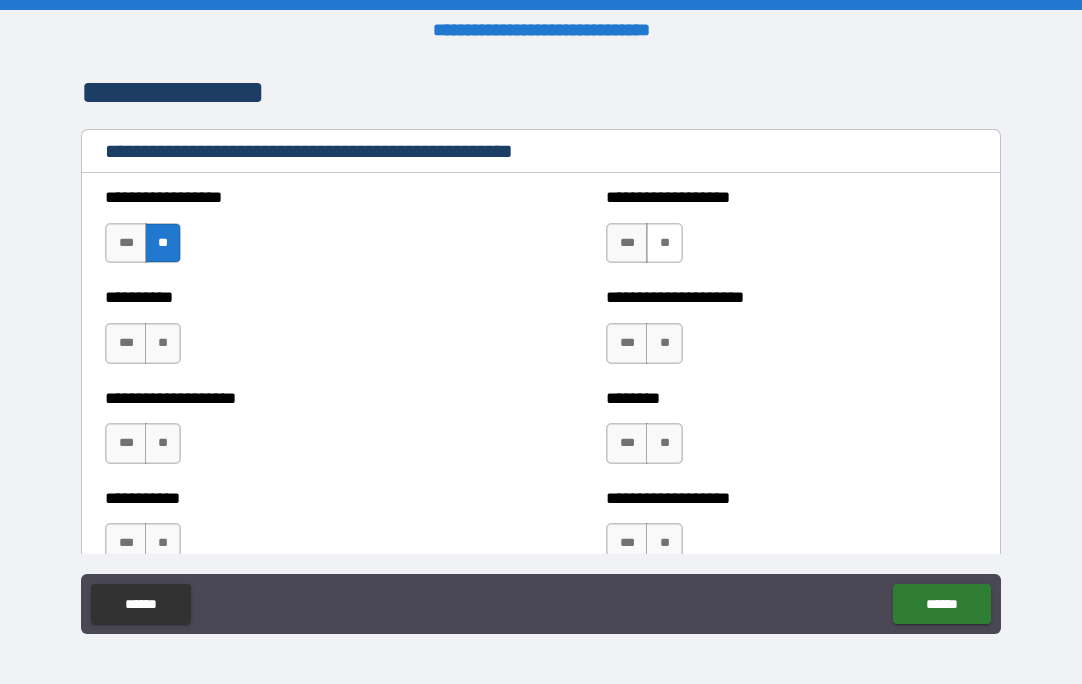 click on "**" at bounding box center (664, 243) 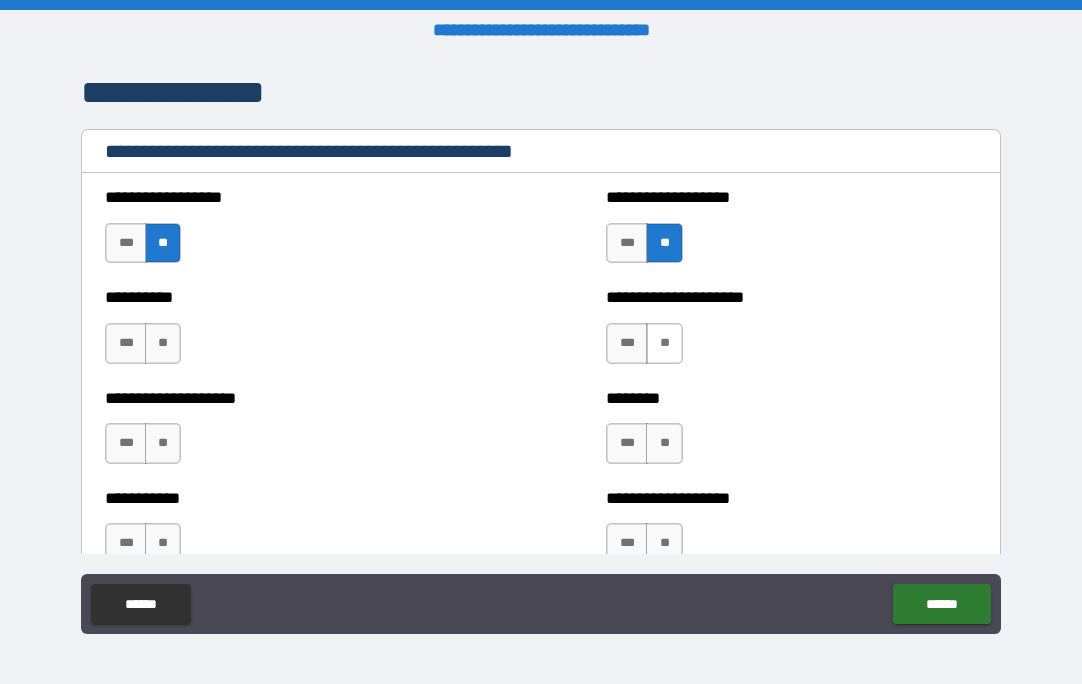 click on "**" at bounding box center (664, 343) 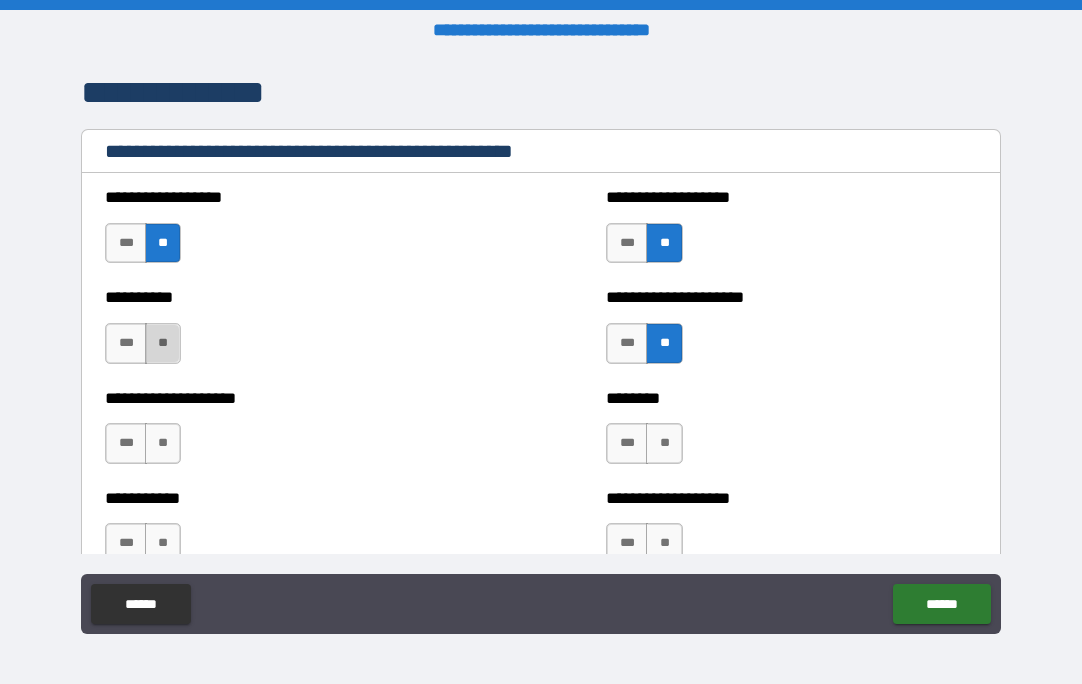 click on "**" at bounding box center [163, 343] 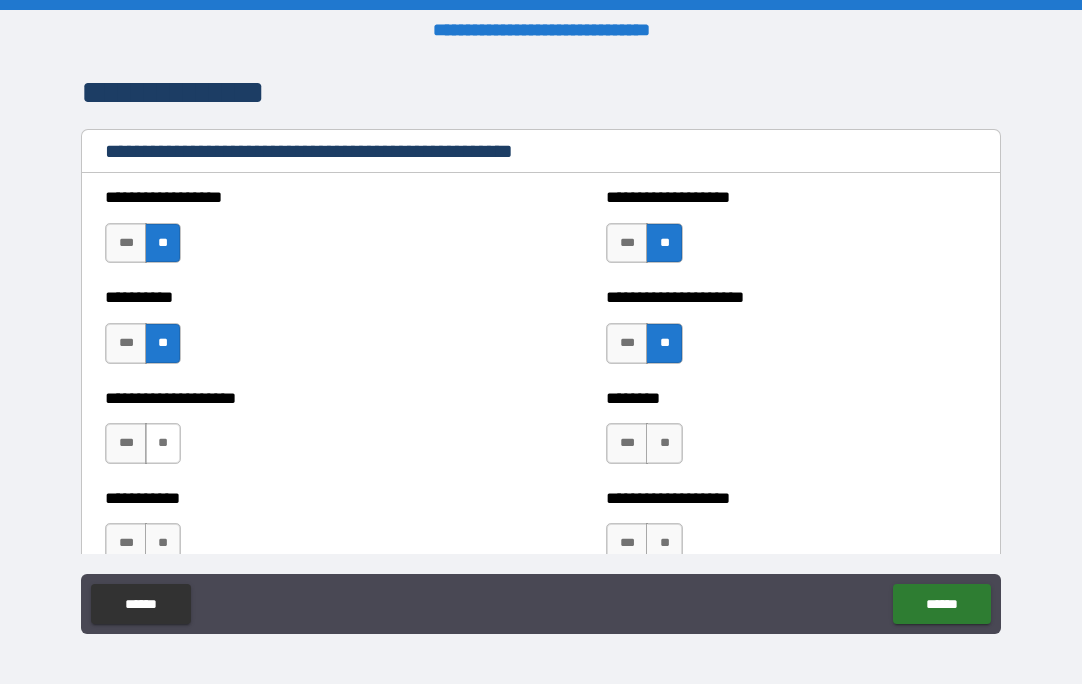 click on "**" at bounding box center [163, 443] 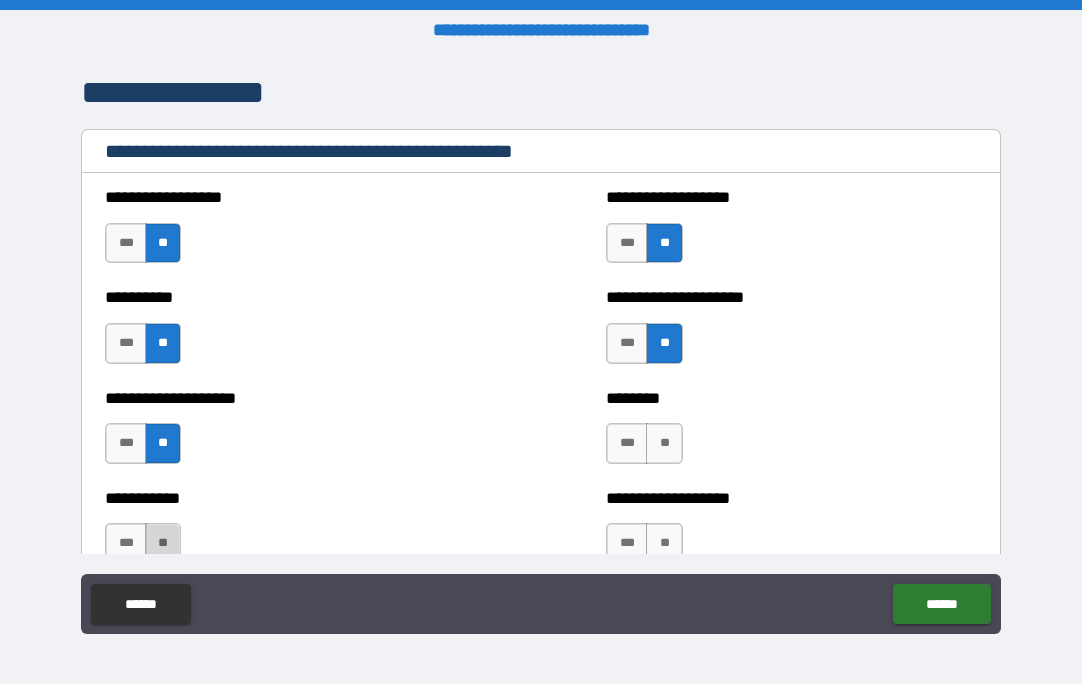click on "**" at bounding box center (163, 543) 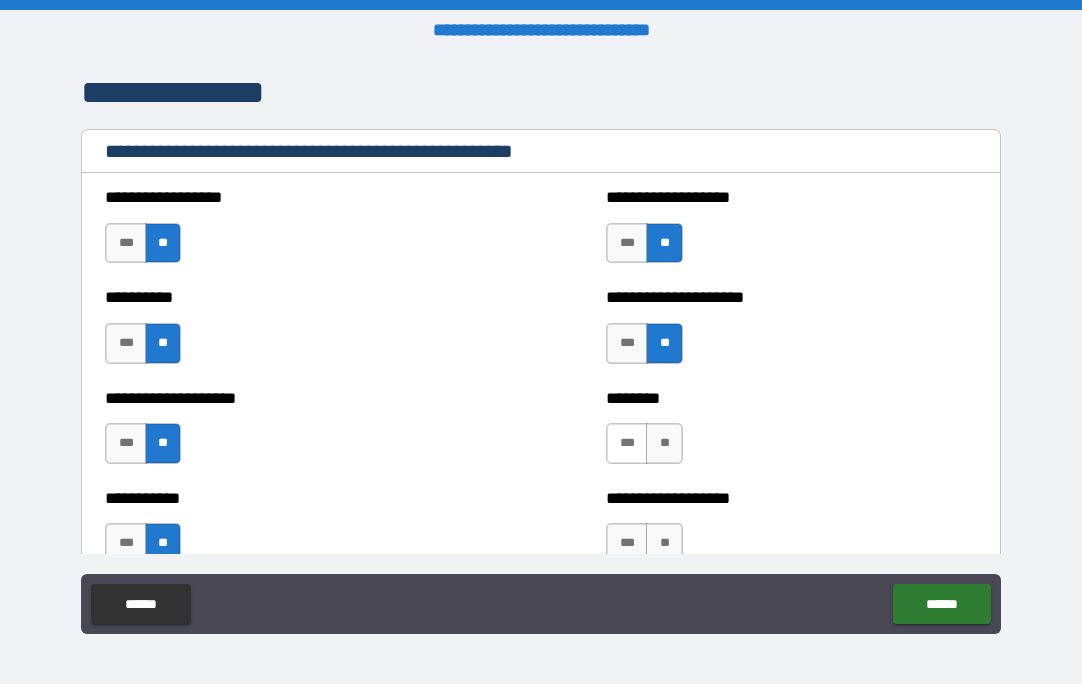 click on "***" at bounding box center (627, 443) 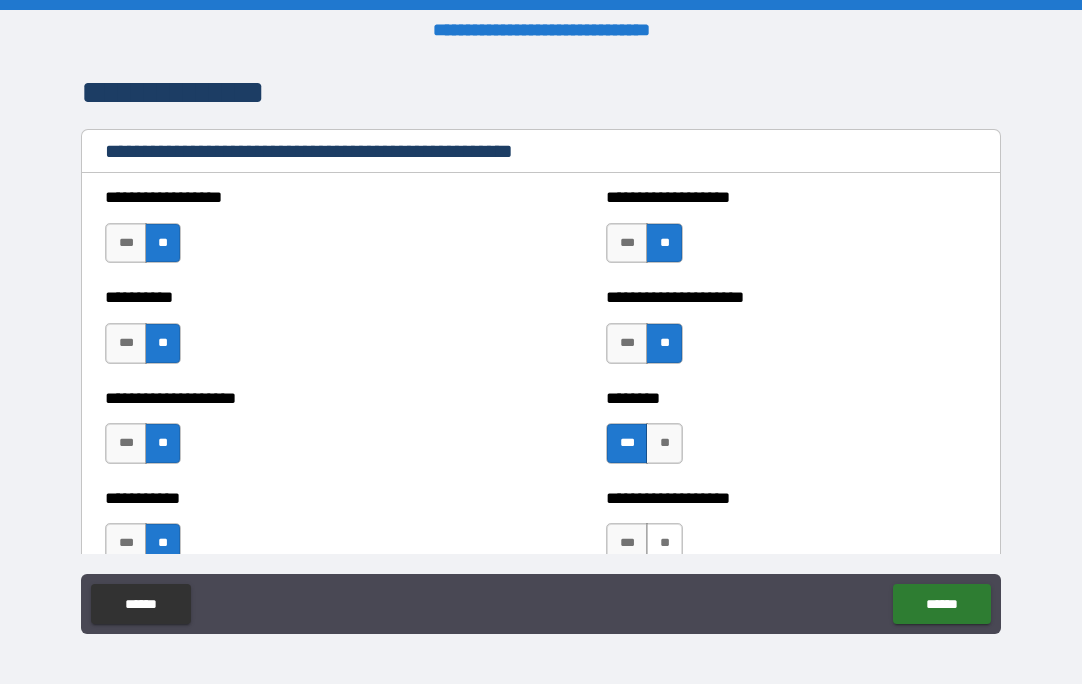 click on "**" at bounding box center (664, 543) 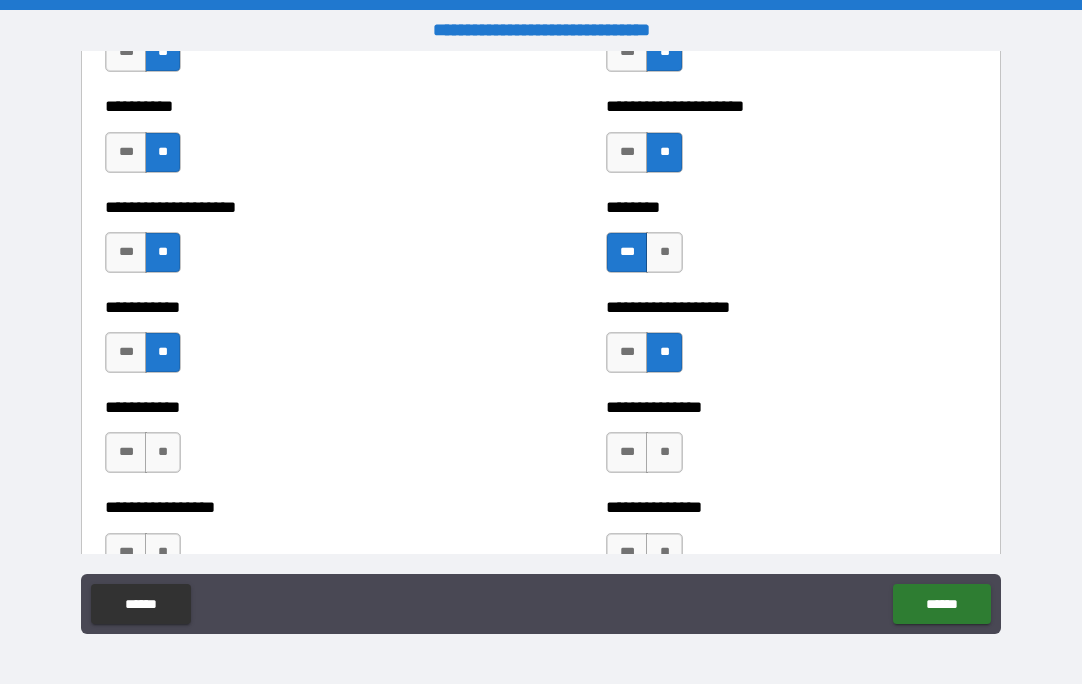 scroll, scrollTop: 2800, scrollLeft: 0, axis: vertical 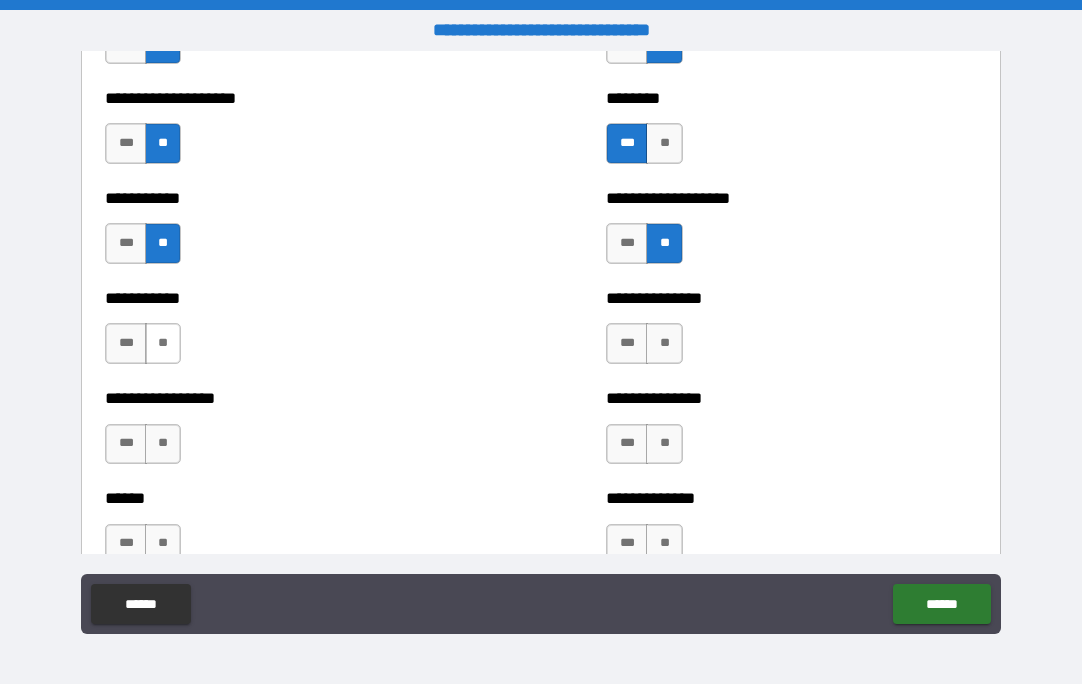 click on "**" at bounding box center (163, 343) 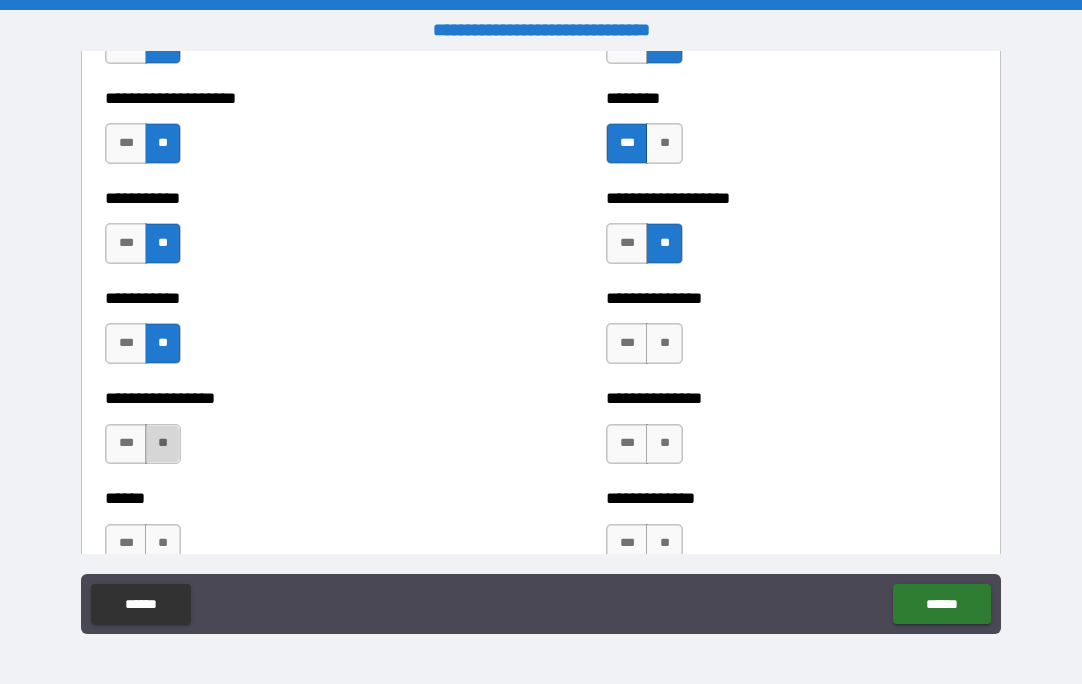 click on "**" at bounding box center (163, 444) 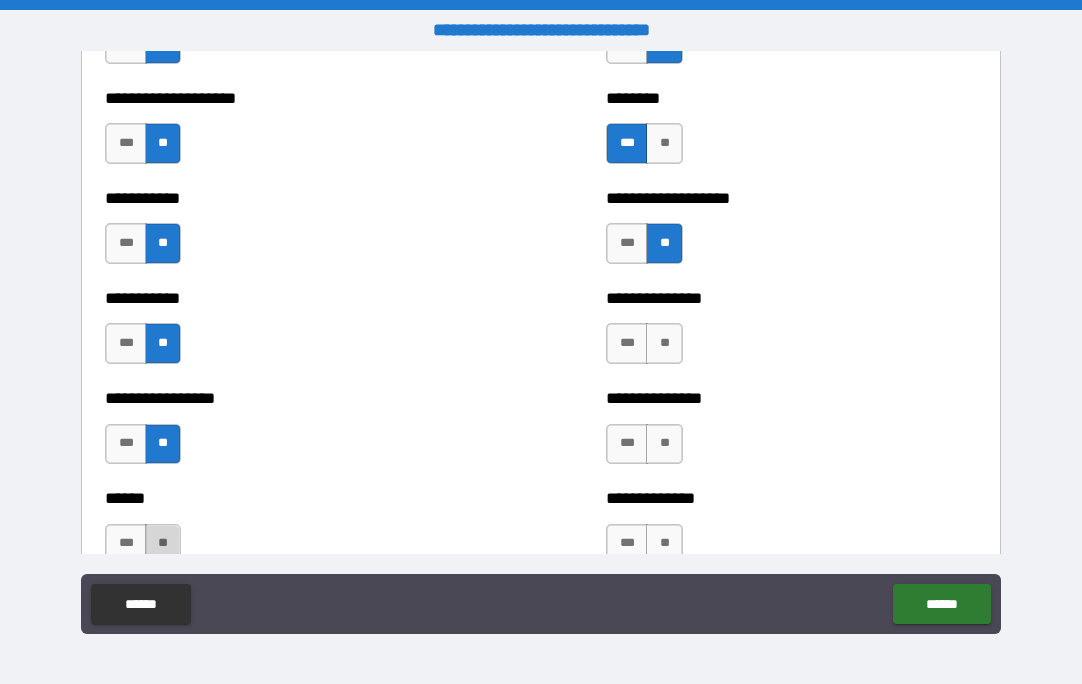 click on "**" at bounding box center (163, 544) 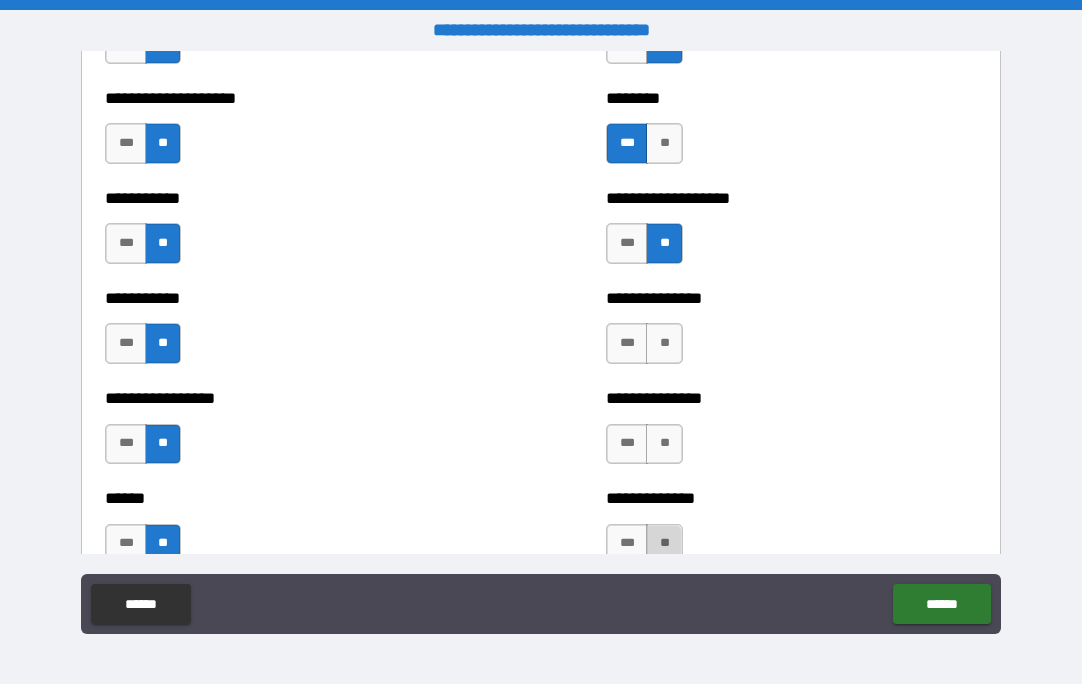 click on "**" at bounding box center (664, 544) 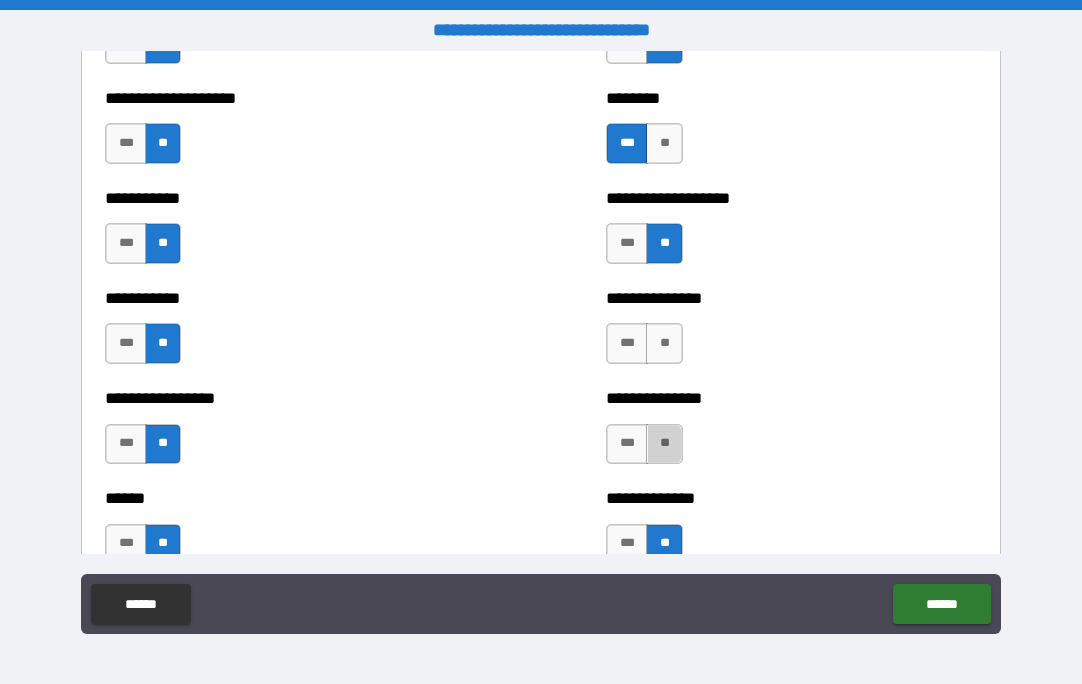 drag, startPoint x: 658, startPoint y: 441, endPoint x: 656, endPoint y: 366, distance: 75.026665 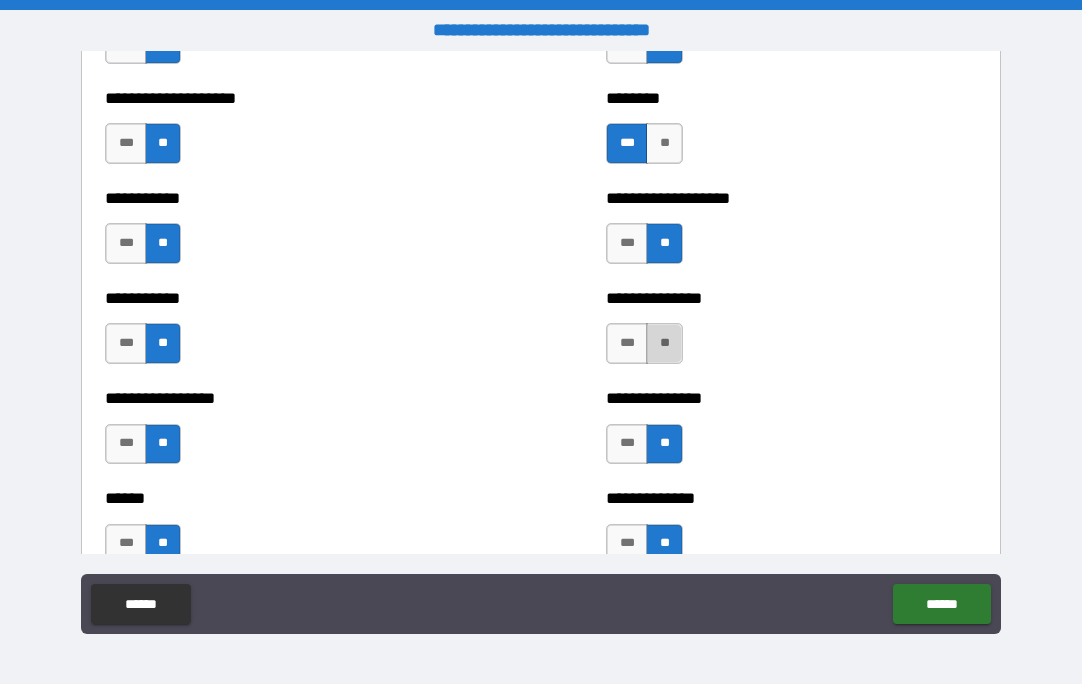 click on "**" at bounding box center [664, 343] 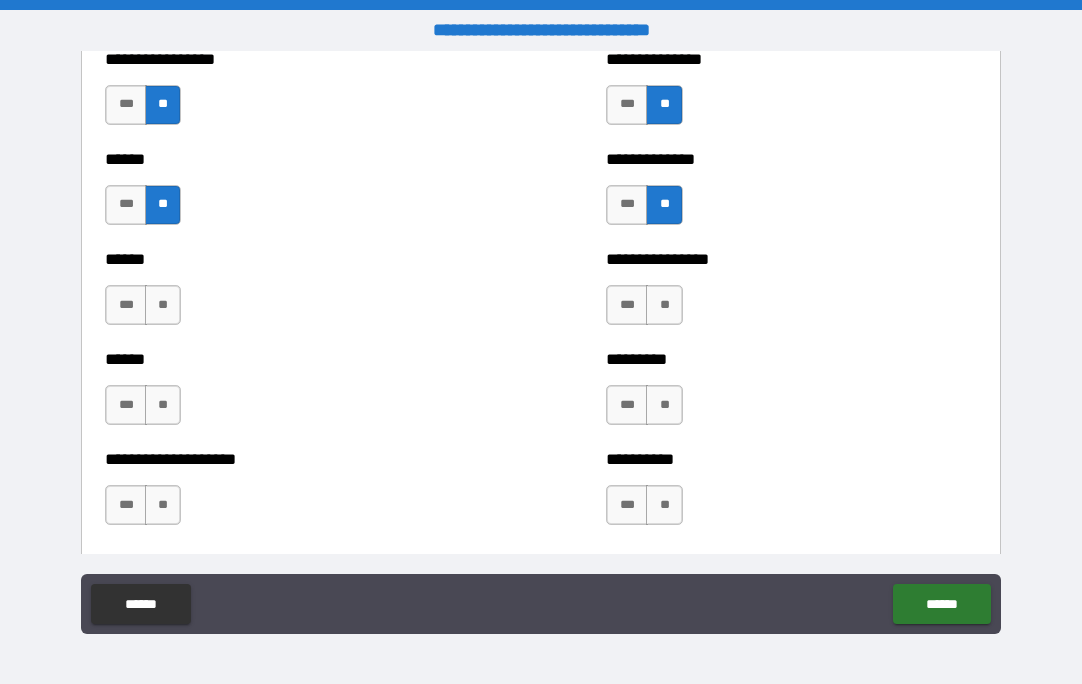 scroll, scrollTop: 3200, scrollLeft: 0, axis: vertical 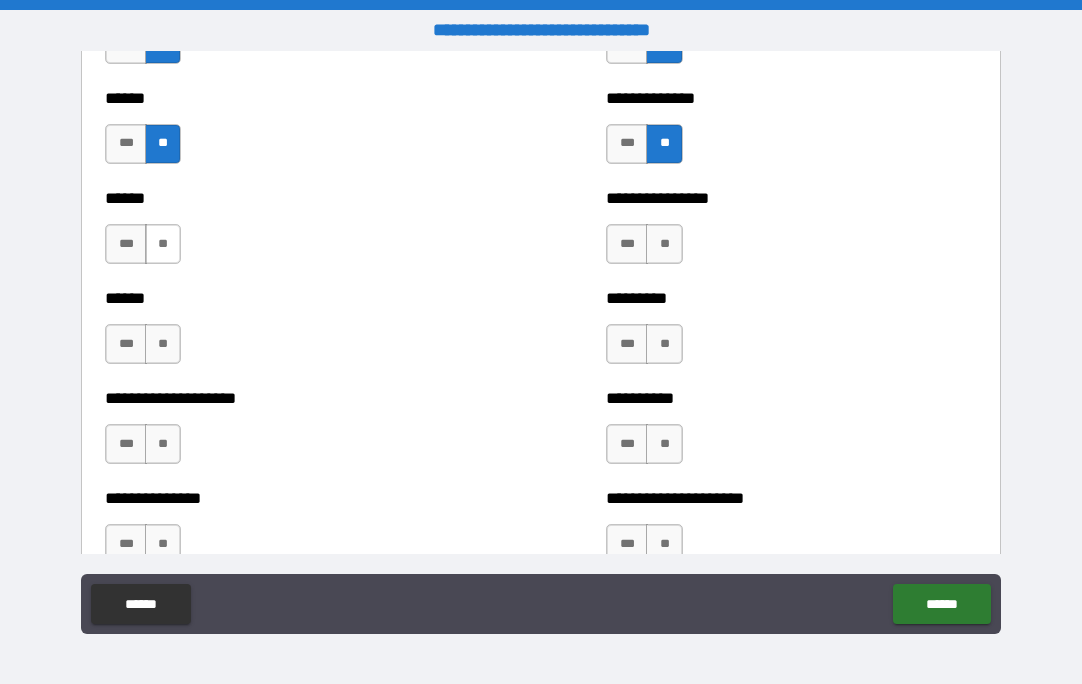 click on "**" at bounding box center [163, 244] 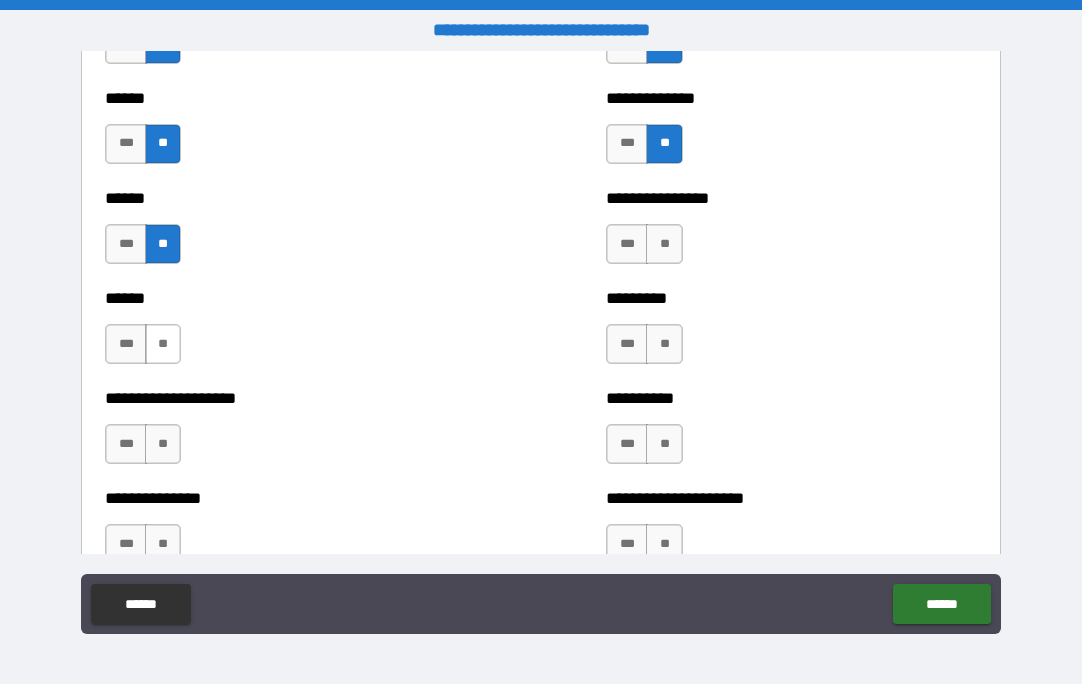 click on "**" at bounding box center (163, 344) 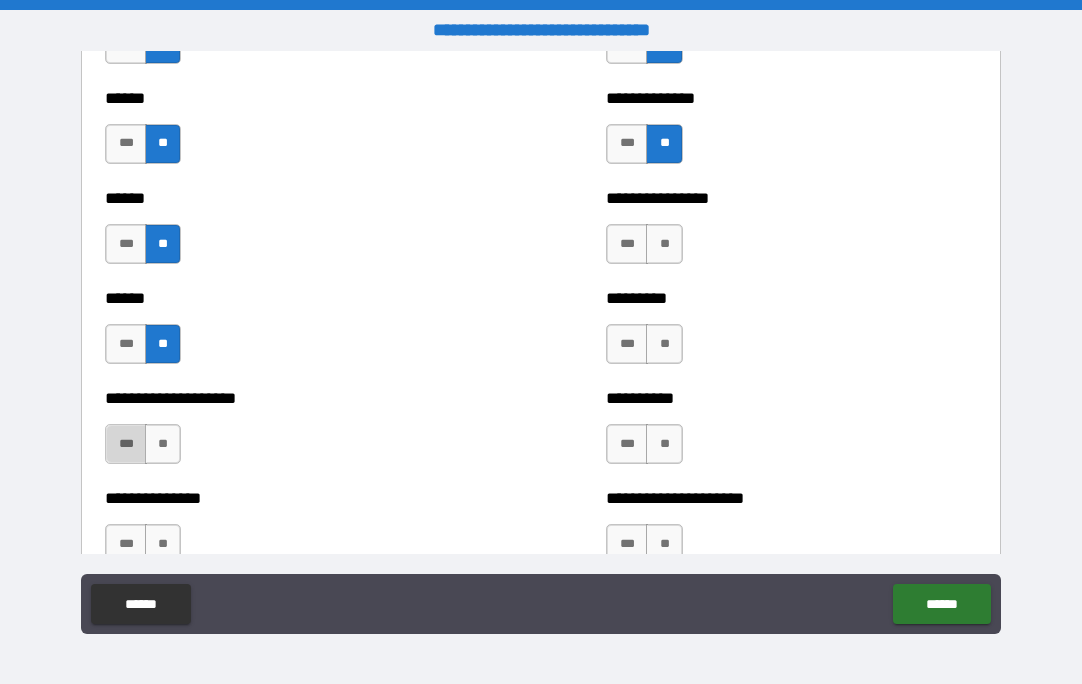 click on "***" at bounding box center [126, 444] 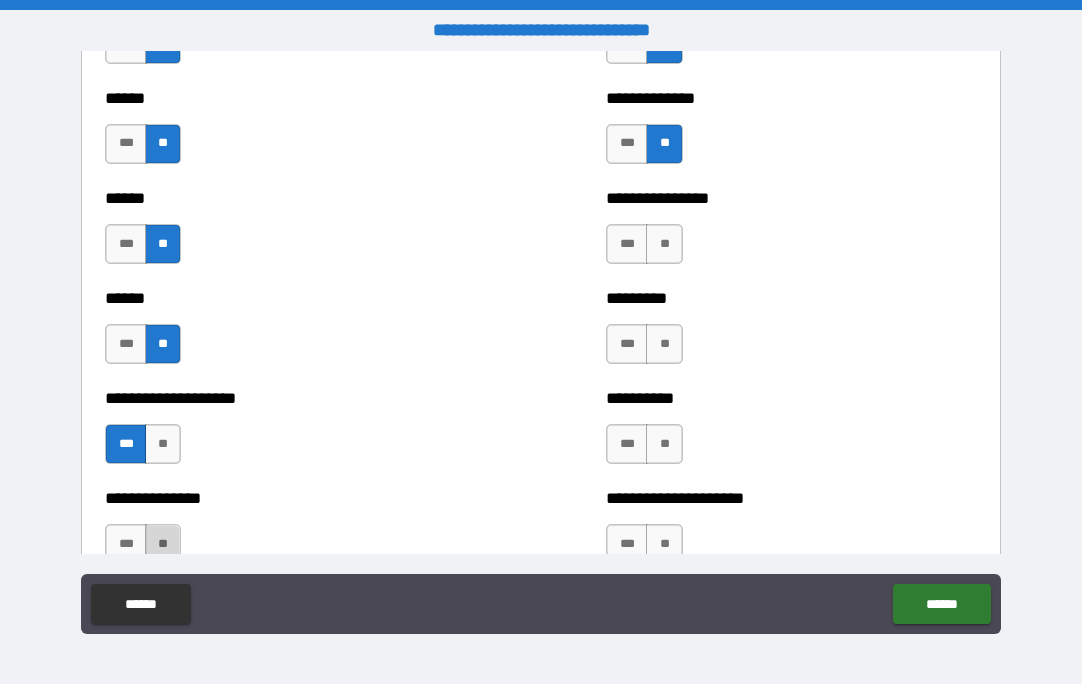 click on "**" at bounding box center [163, 544] 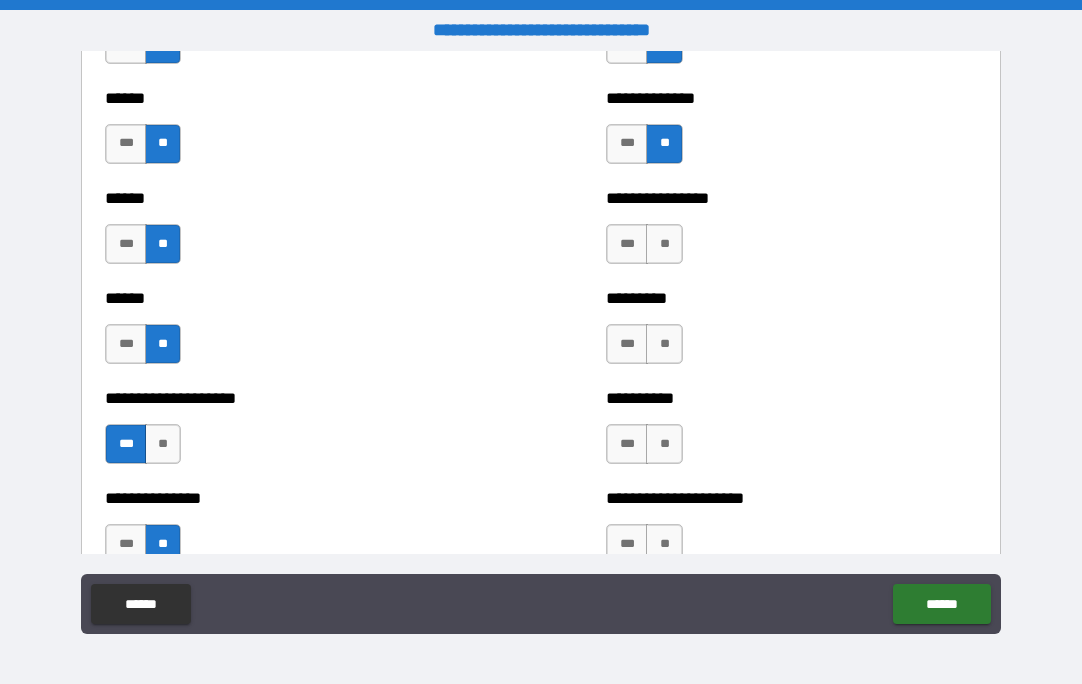 drag, startPoint x: 661, startPoint y: 540, endPoint x: 662, endPoint y: 518, distance: 22.022715 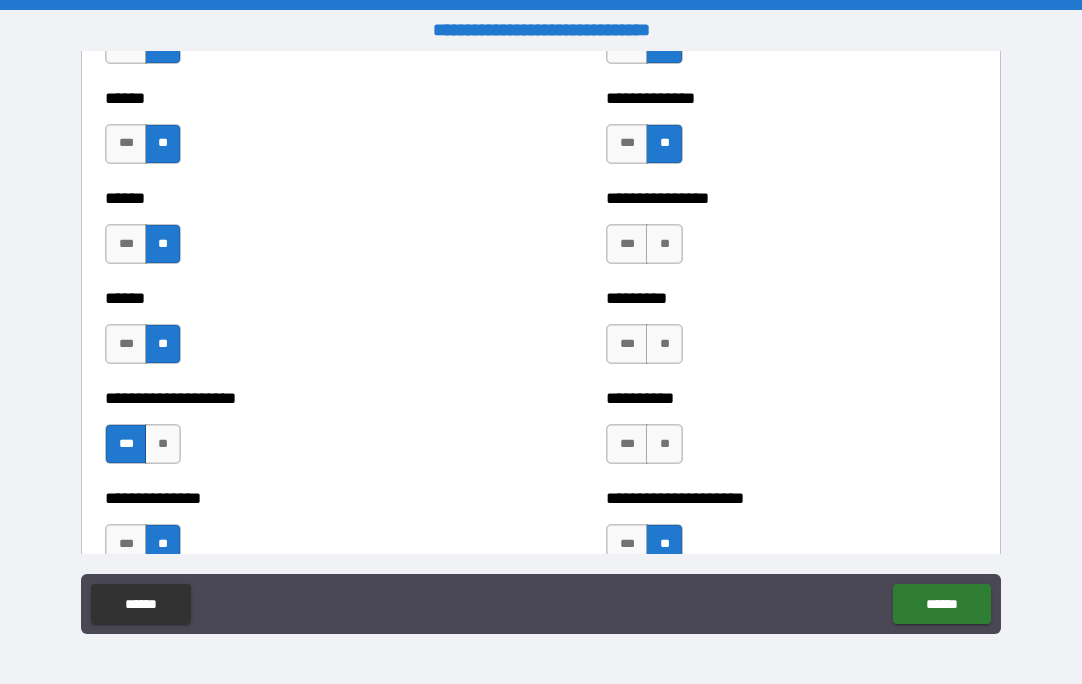 drag, startPoint x: 657, startPoint y: 437, endPoint x: 662, endPoint y: 416, distance: 21.587032 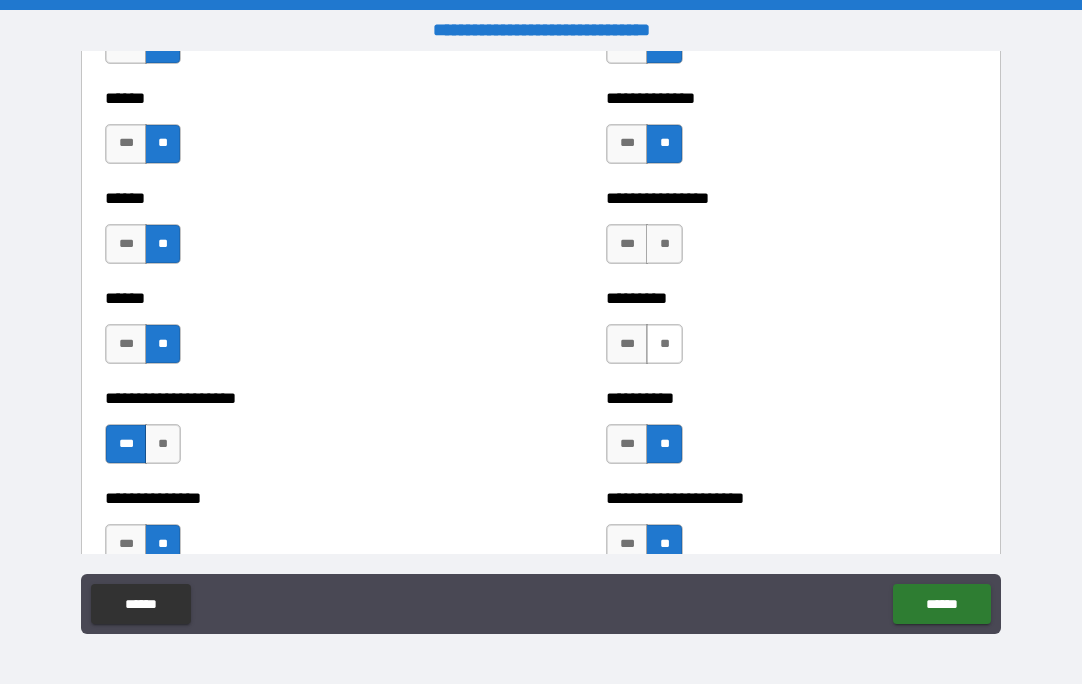 click on "**" at bounding box center (664, 344) 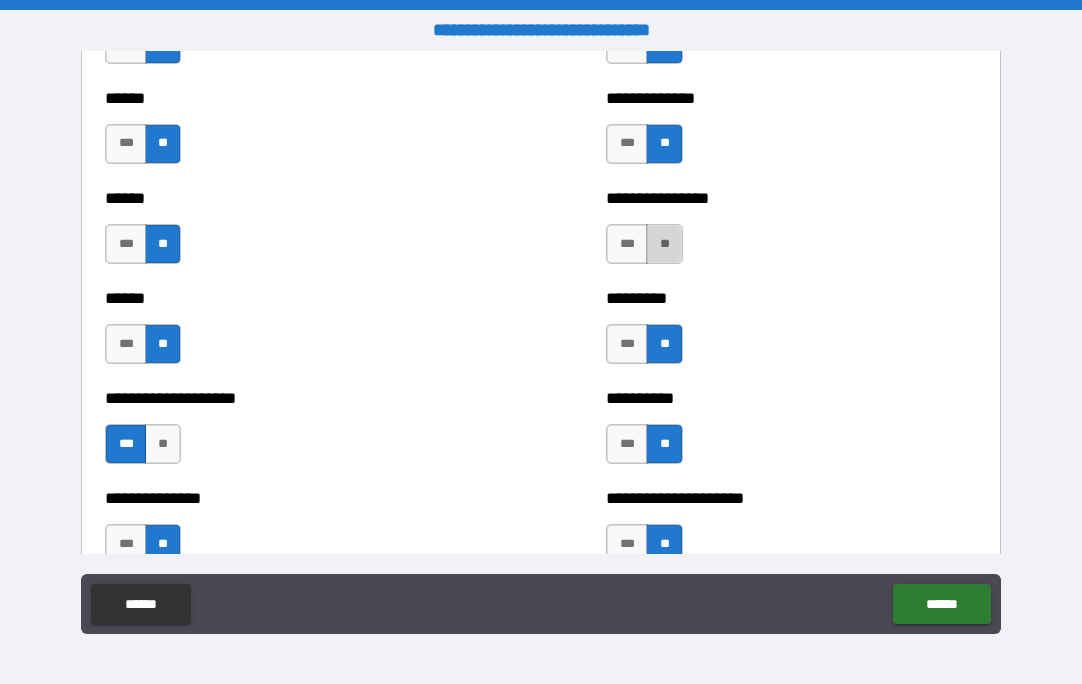 click on "**" at bounding box center (664, 244) 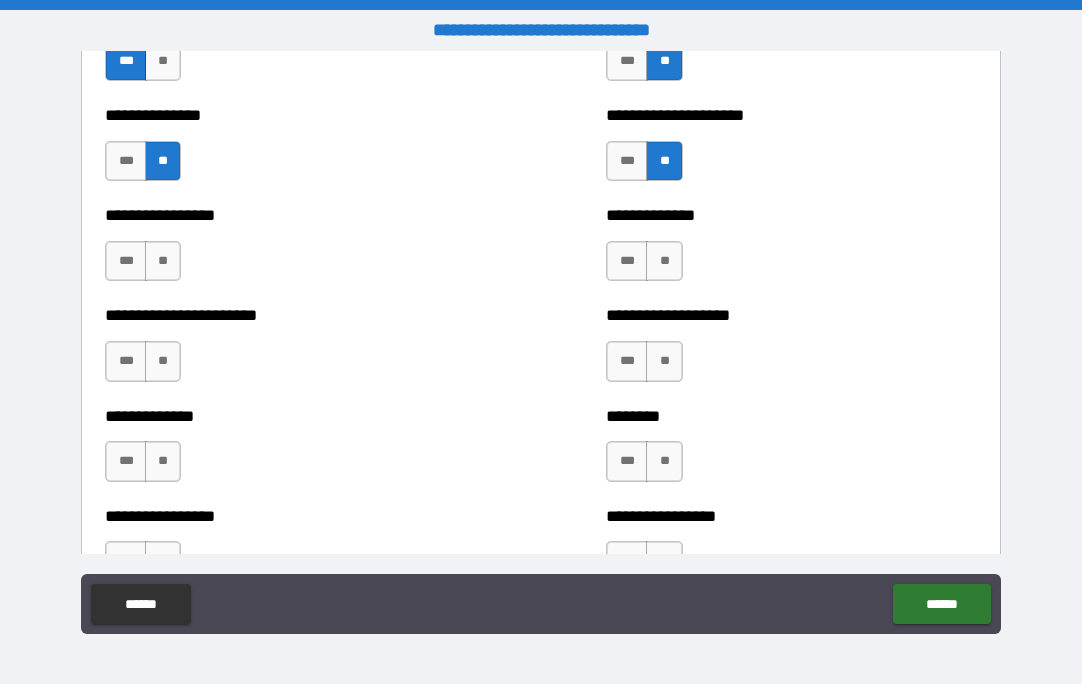 scroll, scrollTop: 3600, scrollLeft: 0, axis: vertical 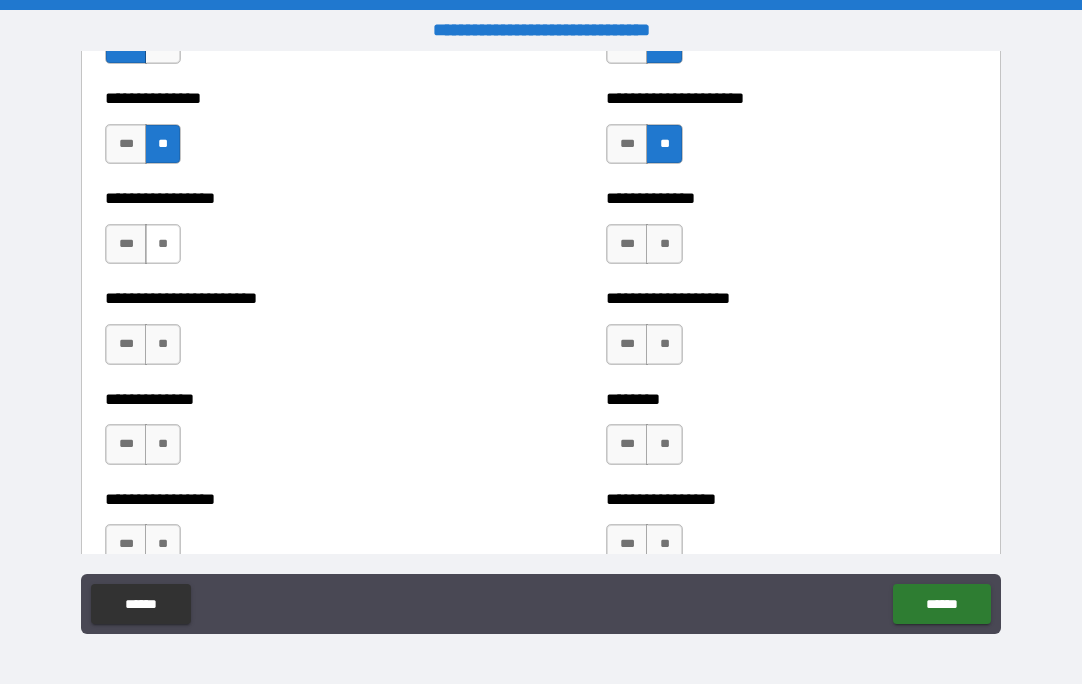 click on "**" at bounding box center [163, 244] 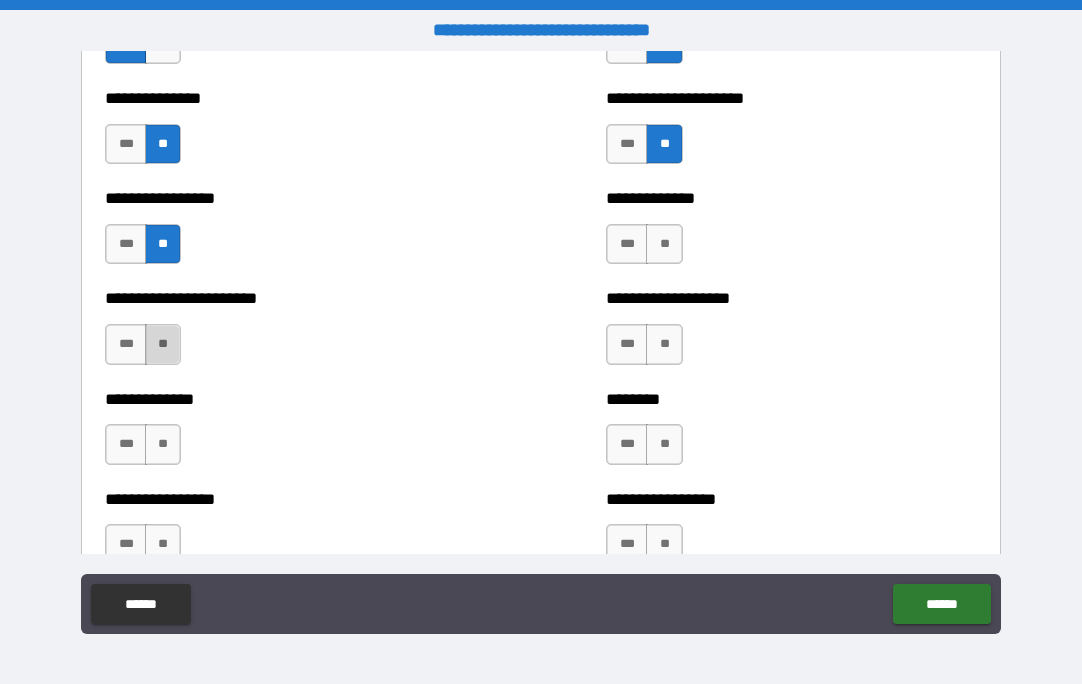 click on "**" at bounding box center [163, 344] 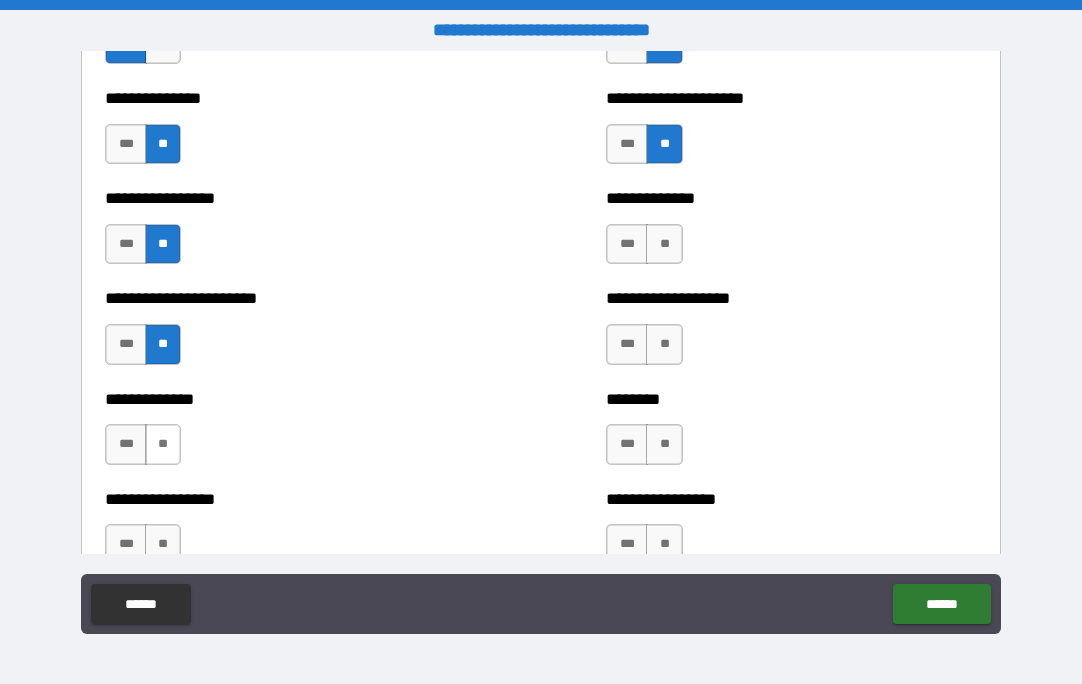 click on "**" at bounding box center [163, 444] 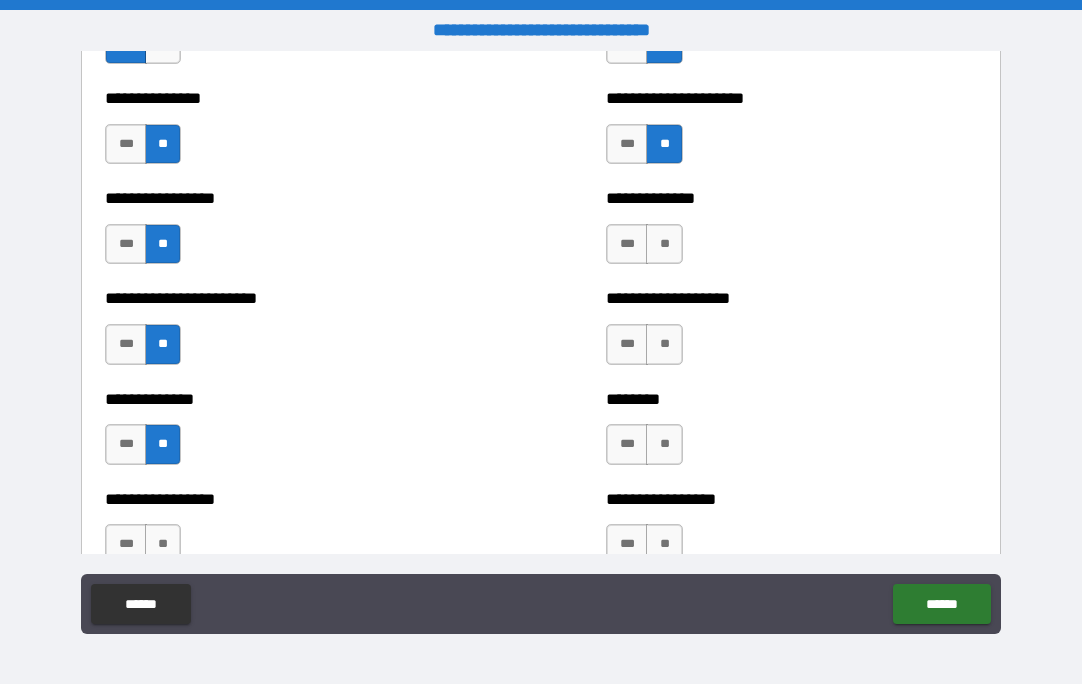 click on "*** **" at bounding box center (143, 544) 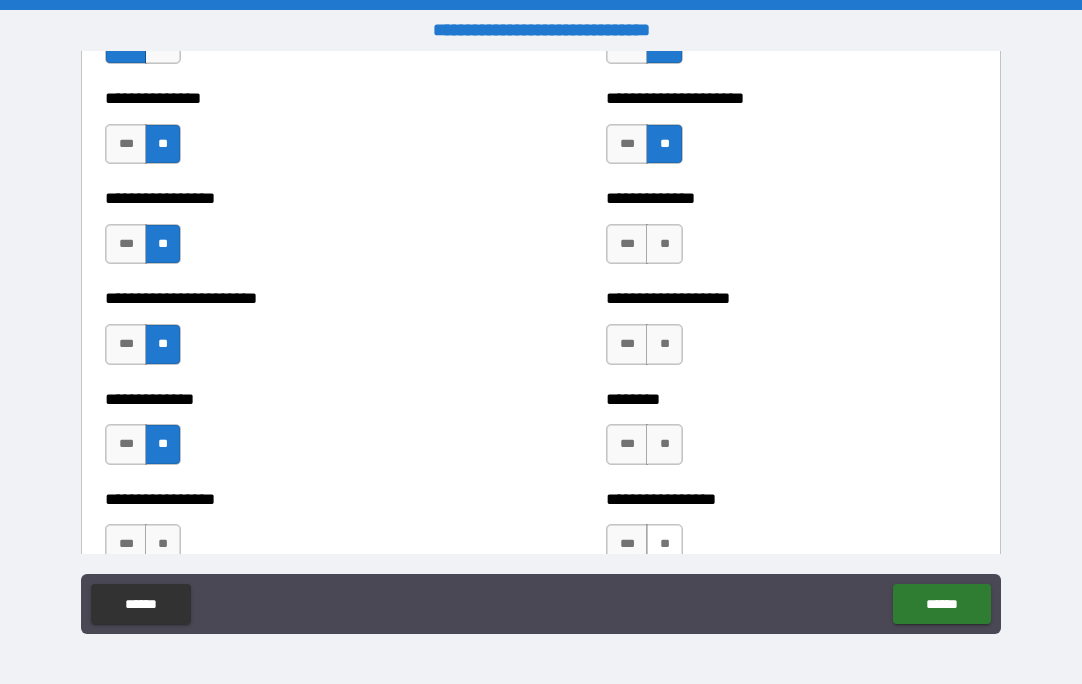 click on "**" at bounding box center (664, 544) 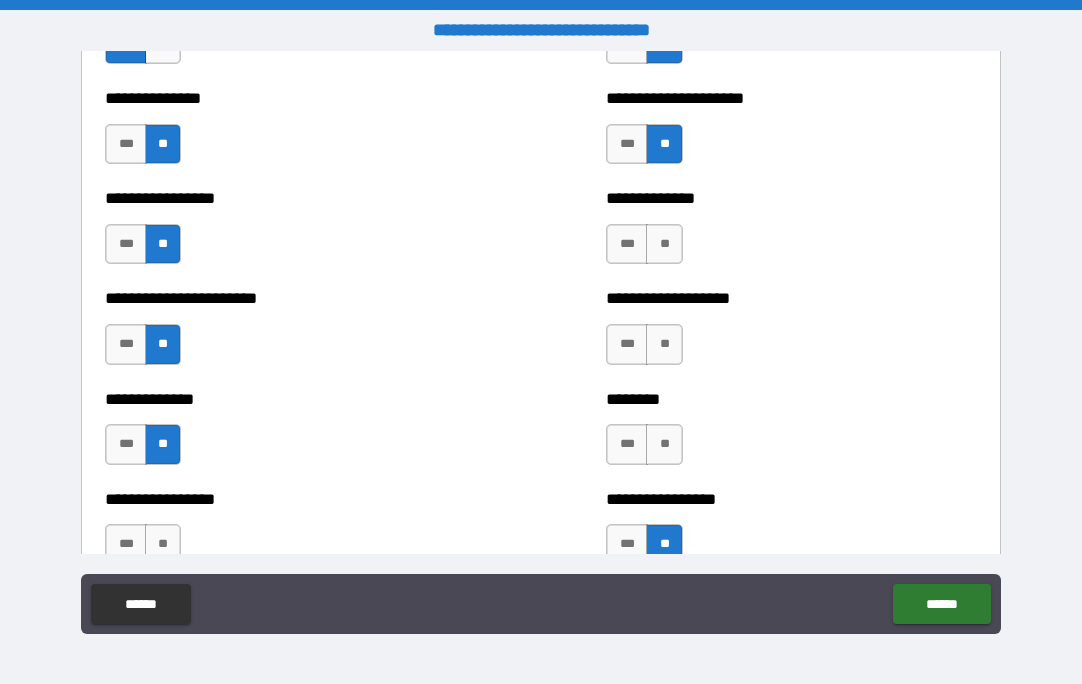 drag, startPoint x: 655, startPoint y: 439, endPoint x: 657, endPoint y: 421, distance: 18.110771 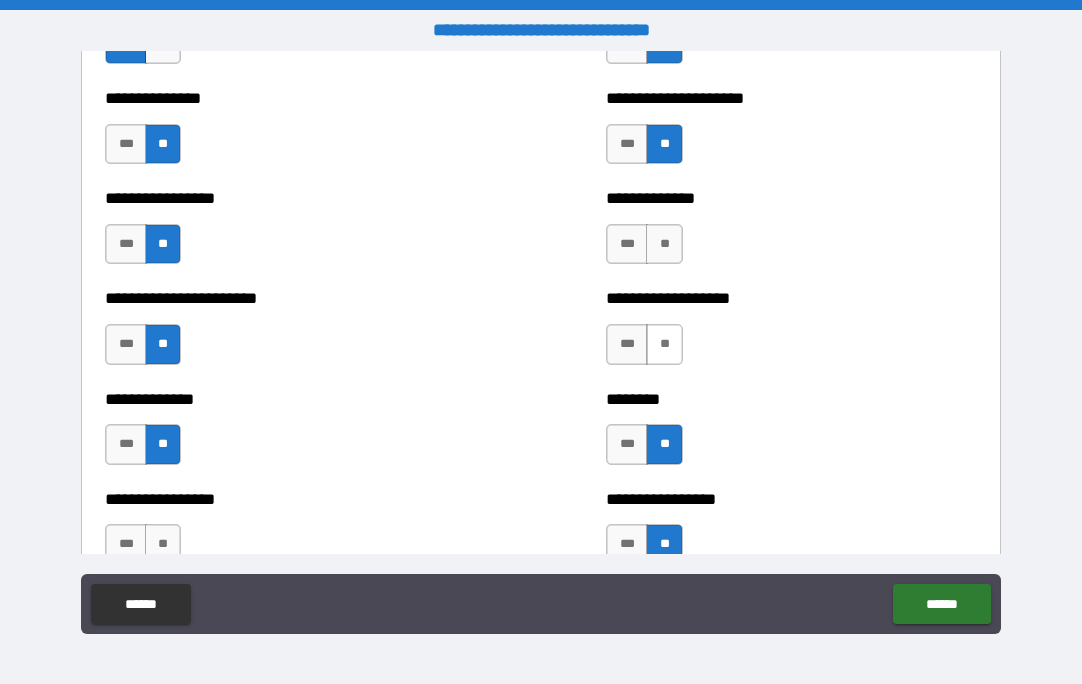 click on "**" at bounding box center [664, 344] 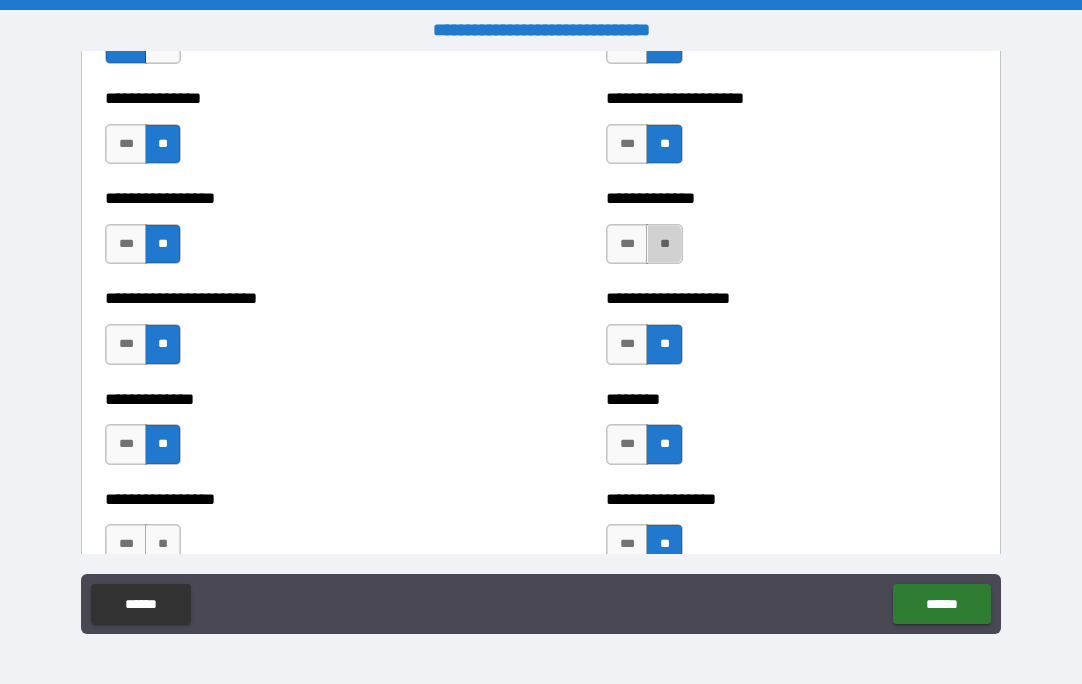 drag, startPoint x: 658, startPoint y: 232, endPoint x: 651, endPoint y: 202, distance: 30.805843 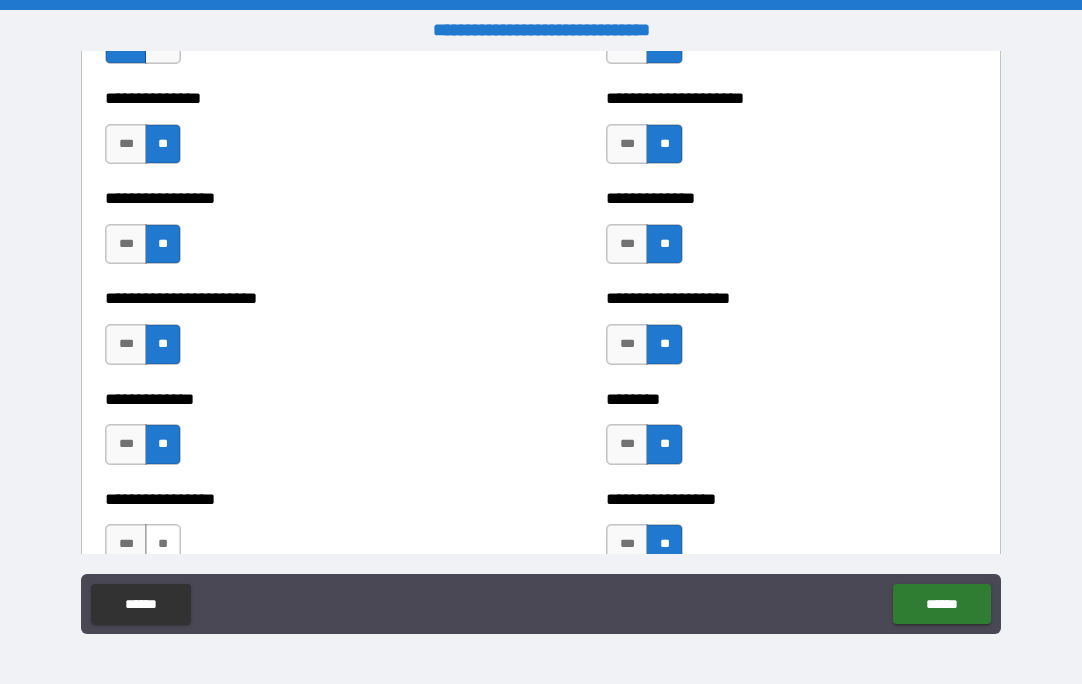 click on "**" at bounding box center [163, 544] 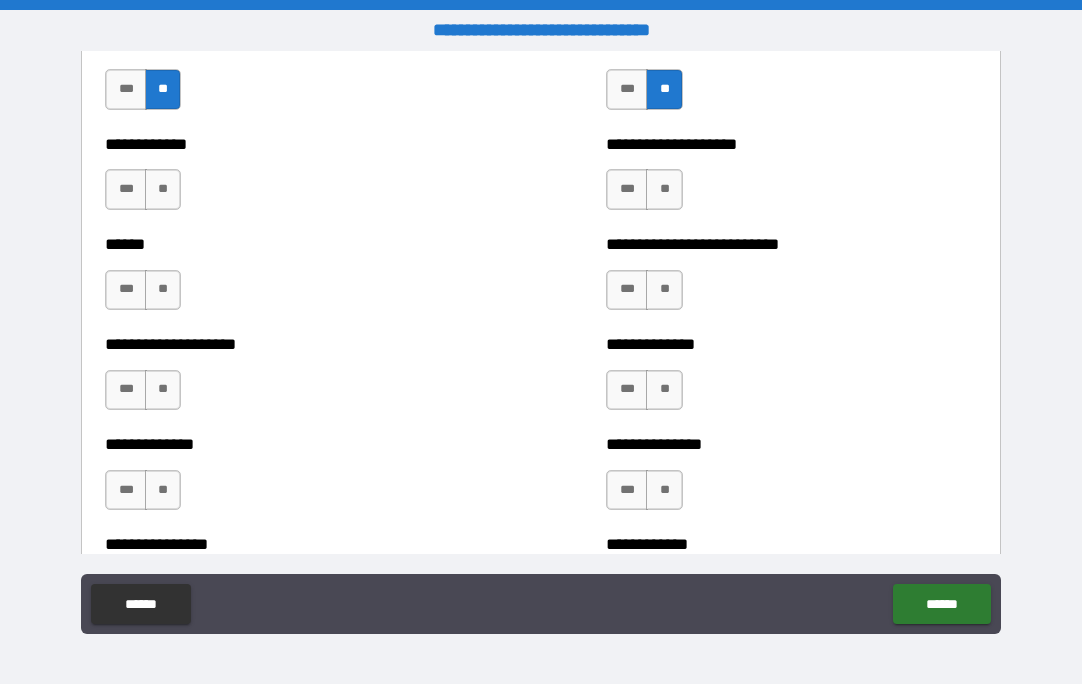 scroll, scrollTop: 4100, scrollLeft: 0, axis: vertical 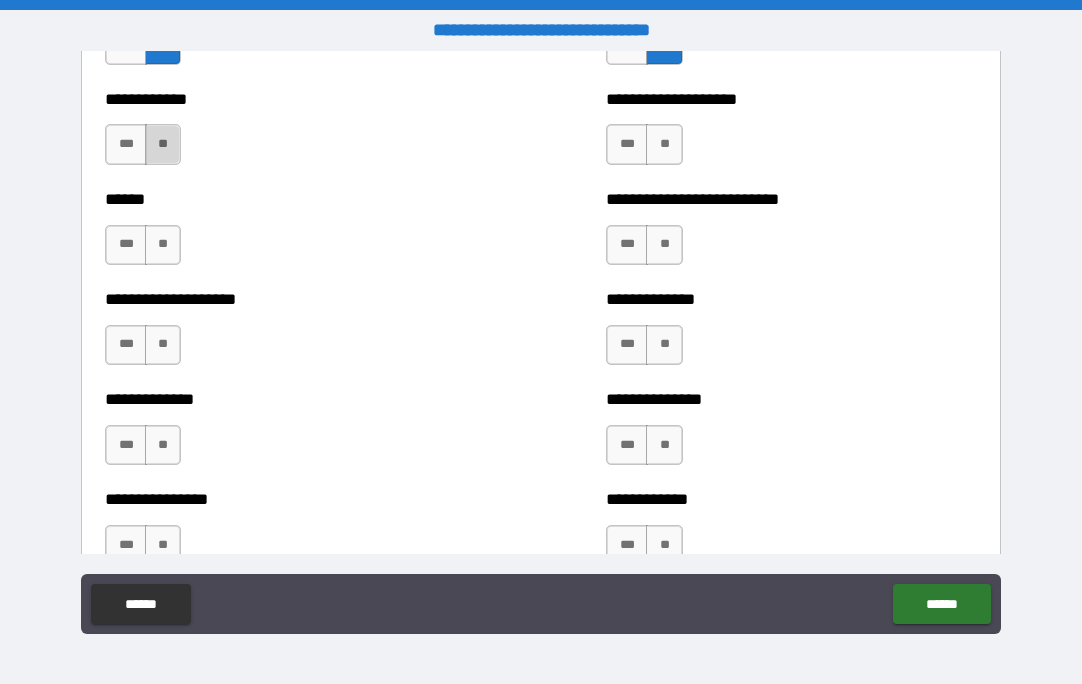 click on "**" at bounding box center (163, 144) 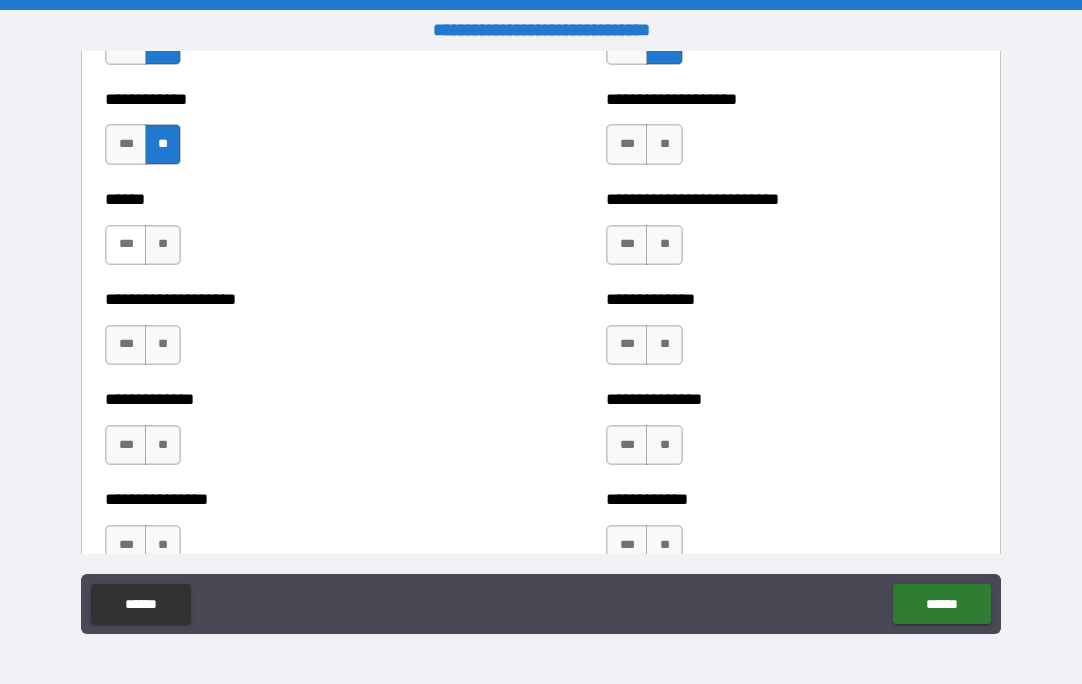 click on "***" at bounding box center (126, 245) 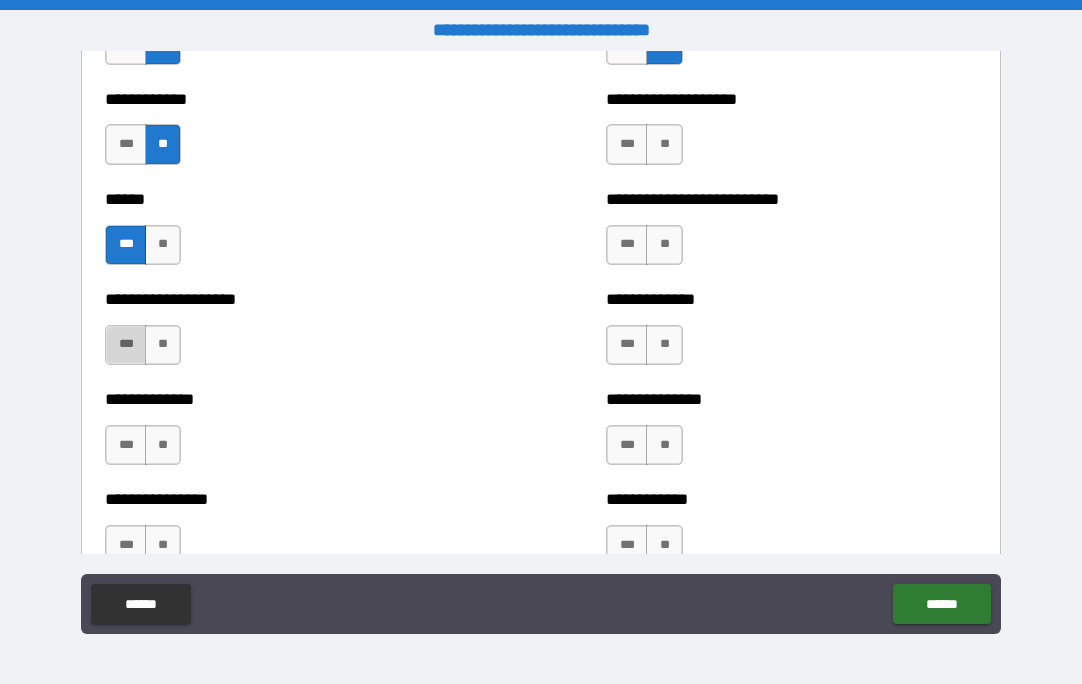 drag, startPoint x: 122, startPoint y: 338, endPoint x: 132, endPoint y: 356, distance: 20.59126 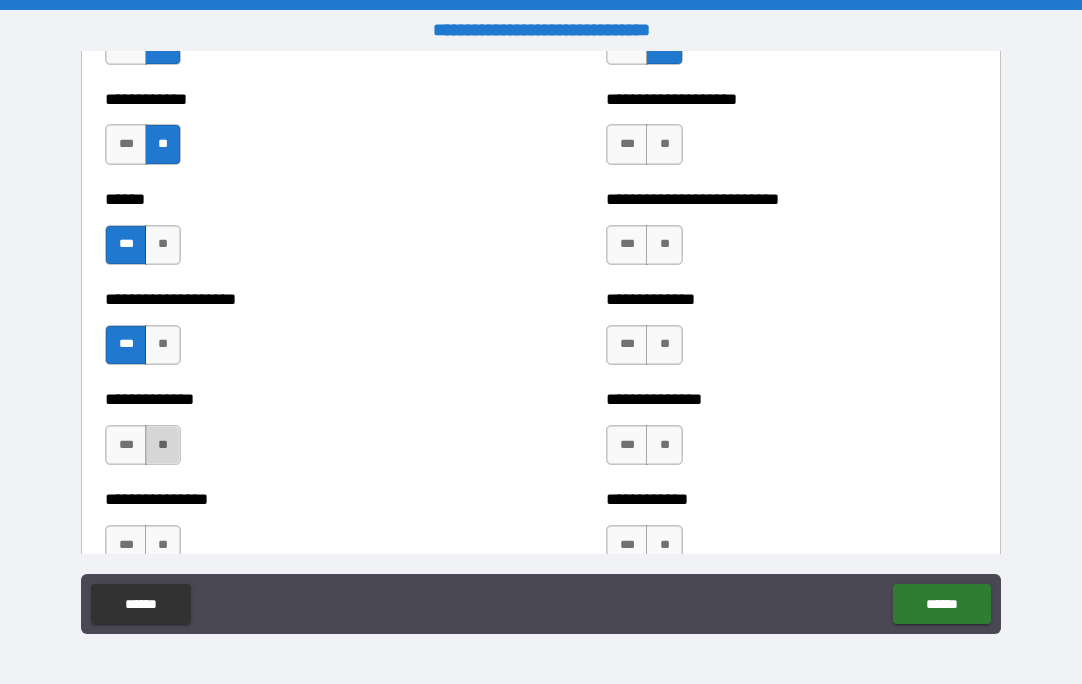 click on "**" at bounding box center [163, 445] 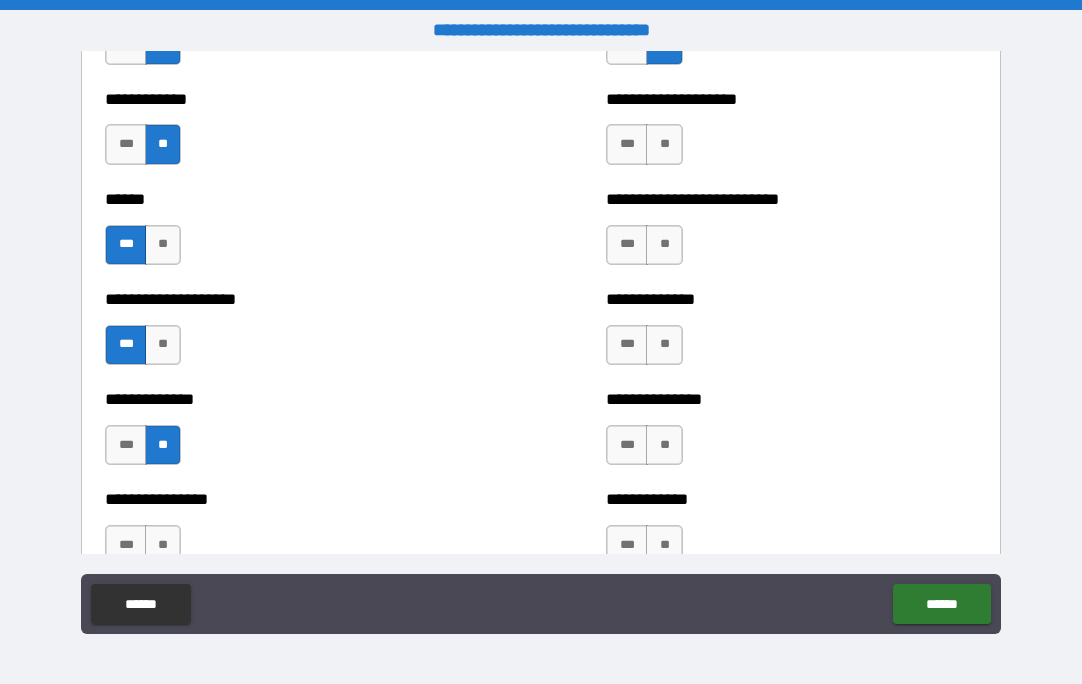 drag, startPoint x: 170, startPoint y: 543, endPoint x: 186, endPoint y: 510, distance: 36.67424 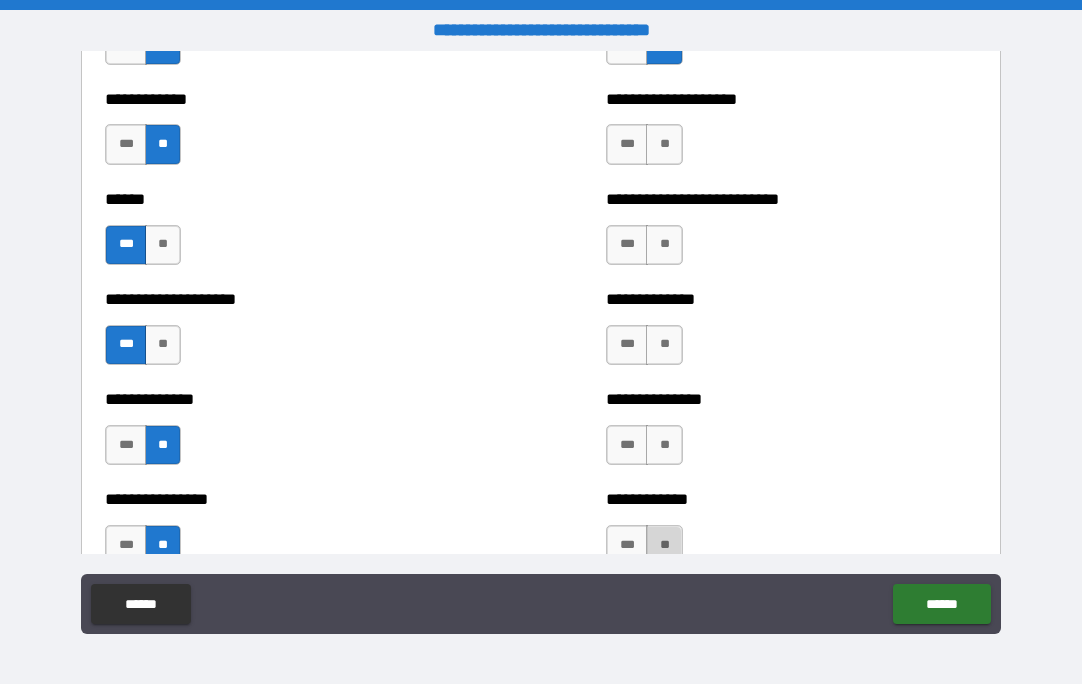 click on "**" at bounding box center (664, 545) 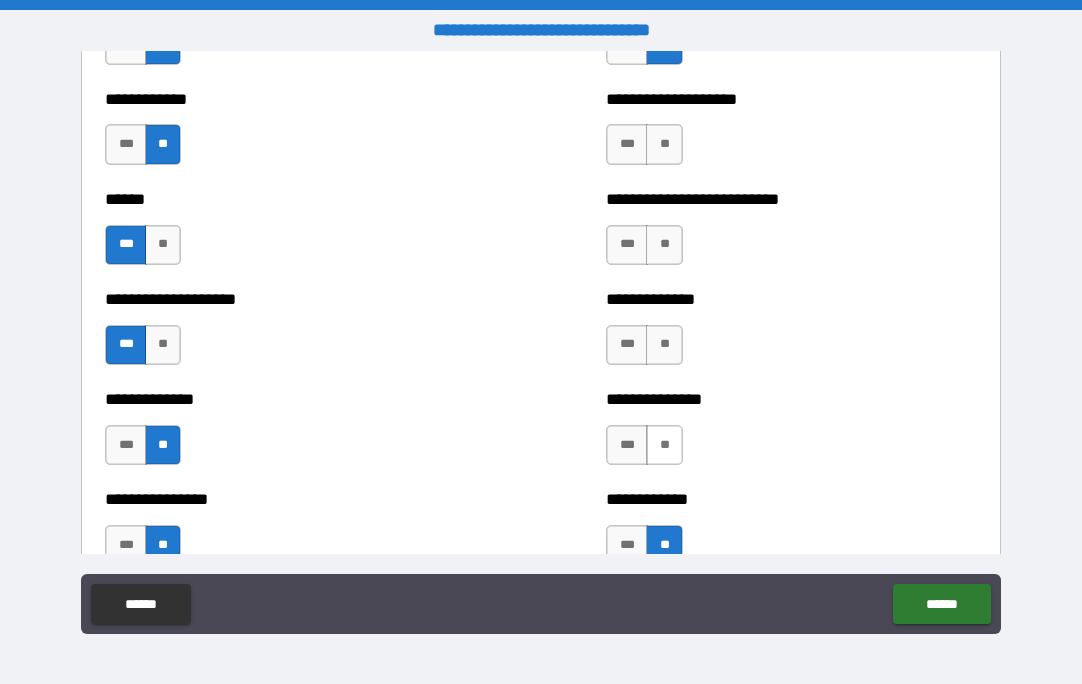 click on "**" at bounding box center [664, 445] 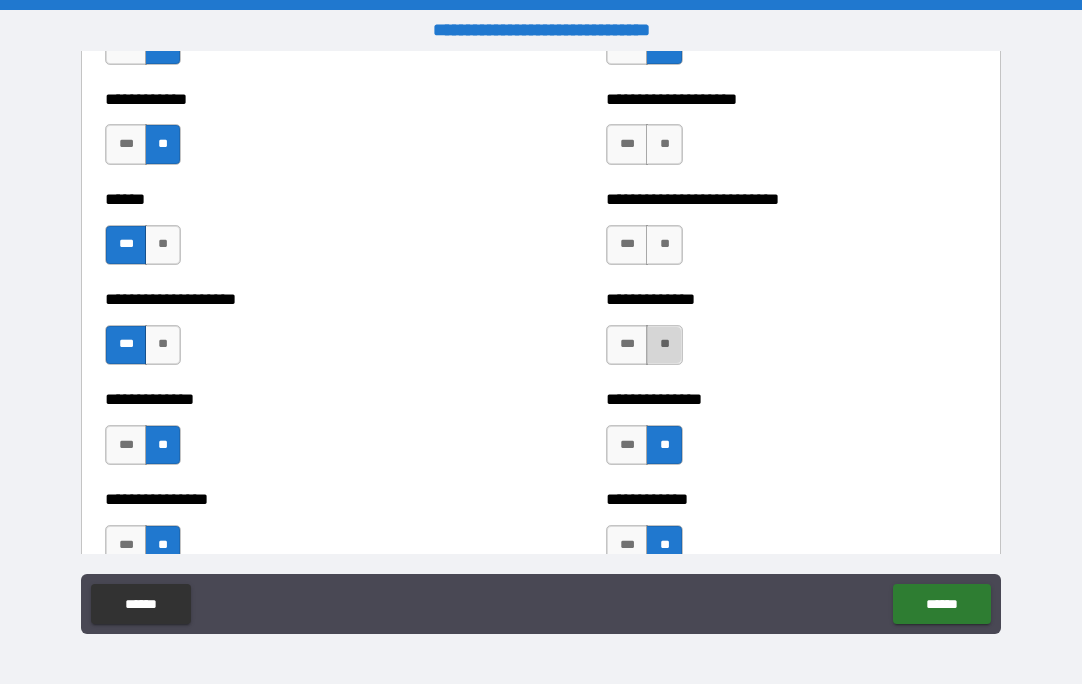 click on "**" at bounding box center [664, 345] 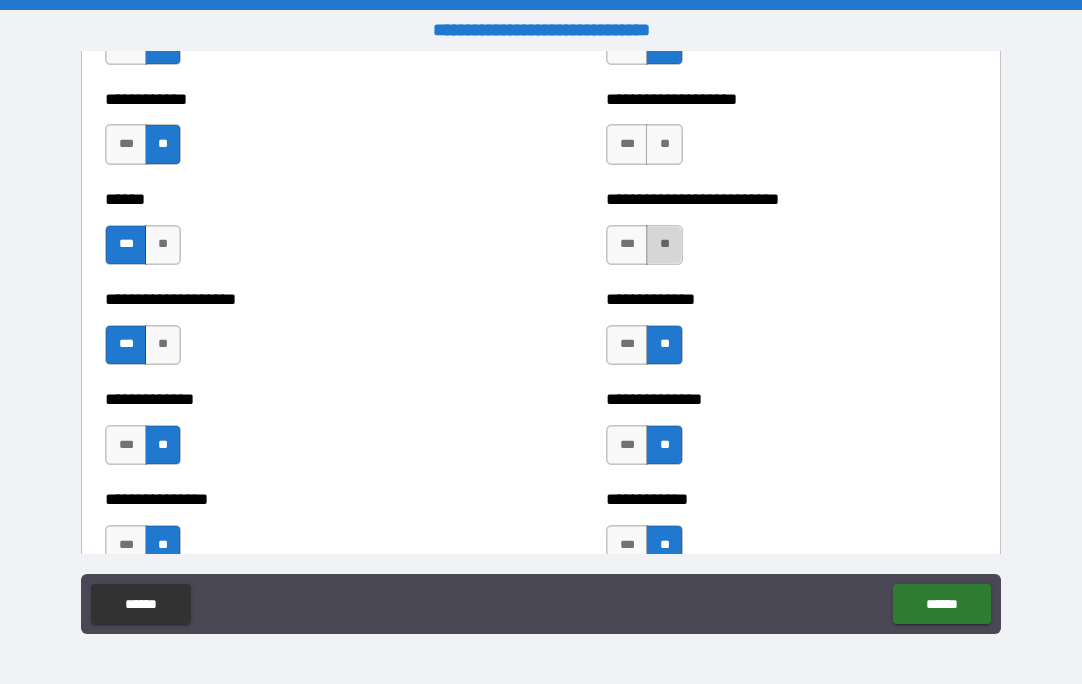 click on "**" at bounding box center (664, 245) 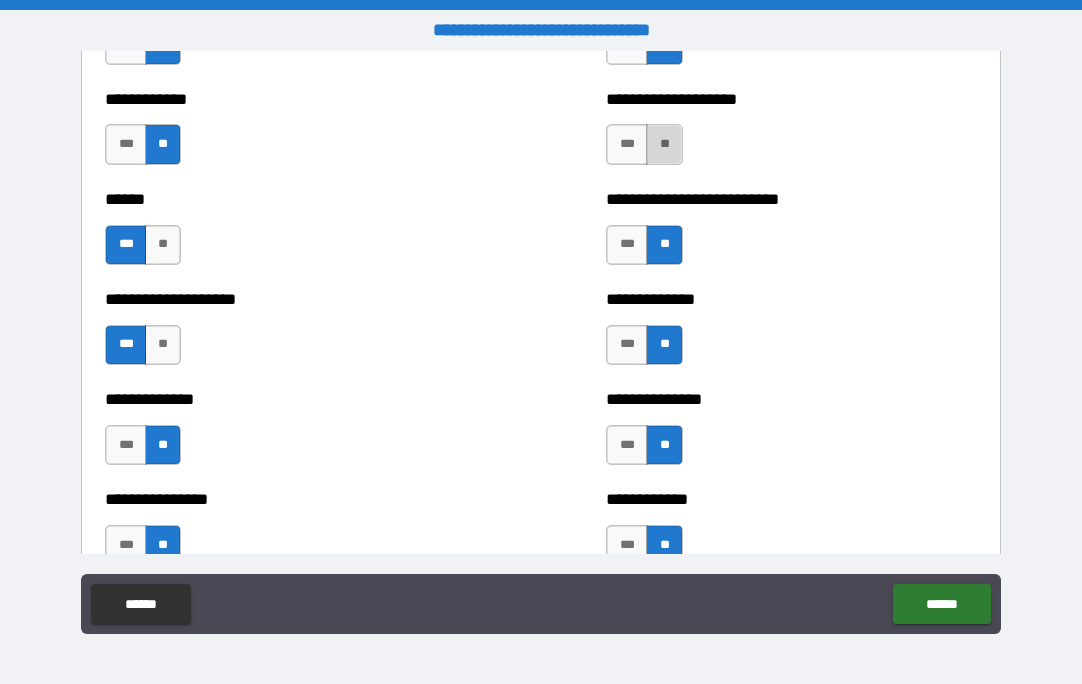 click on "**" at bounding box center [664, 144] 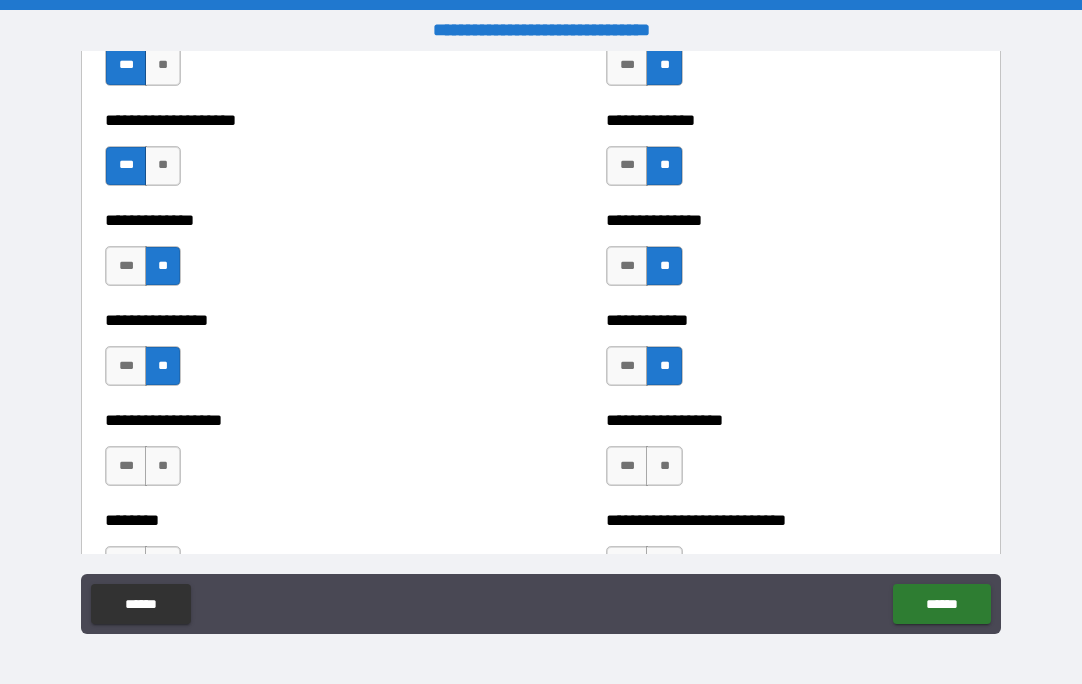 scroll, scrollTop: 4400, scrollLeft: 0, axis: vertical 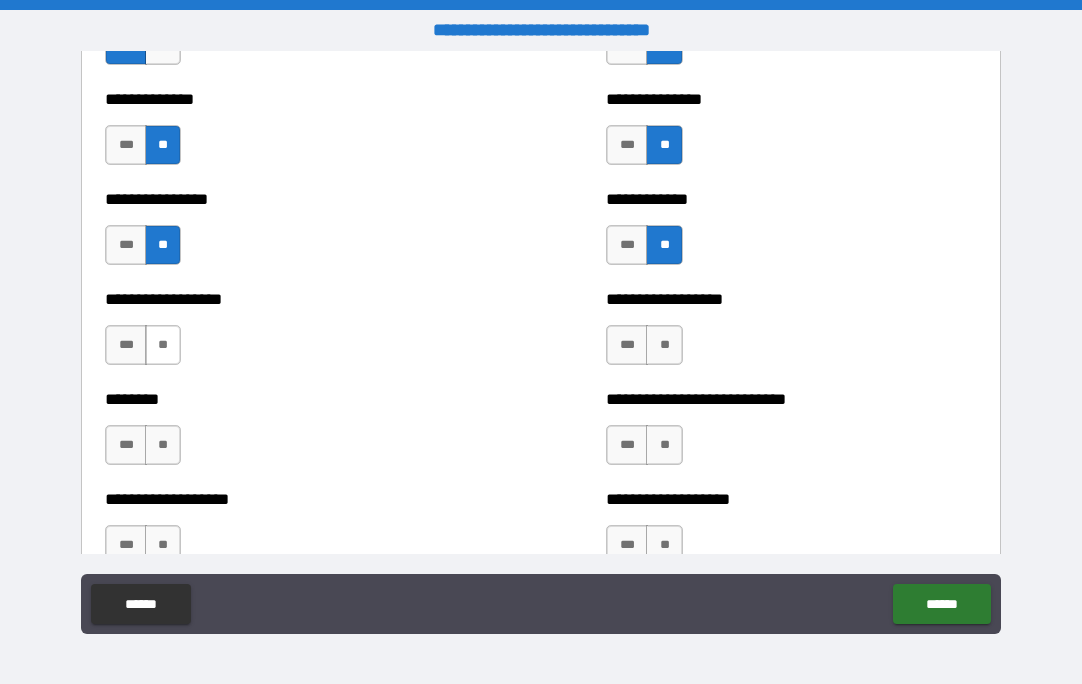 drag, startPoint x: 156, startPoint y: 333, endPoint x: 154, endPoint y: 351, distance: 18.110771 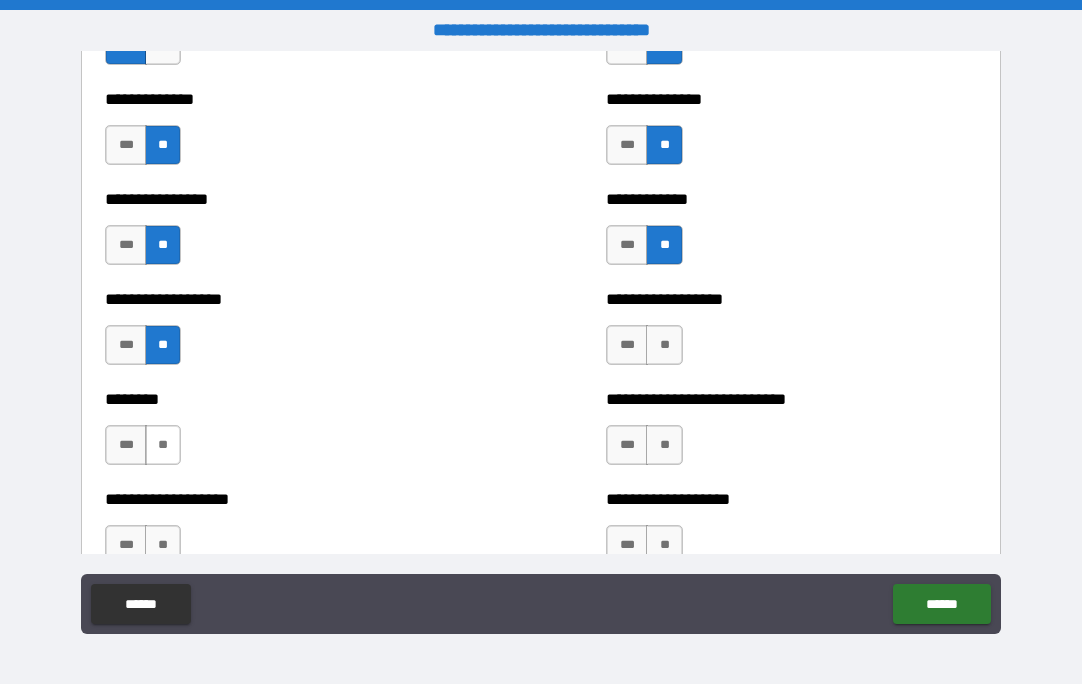 click on "**" at bounding box center [163, 445] 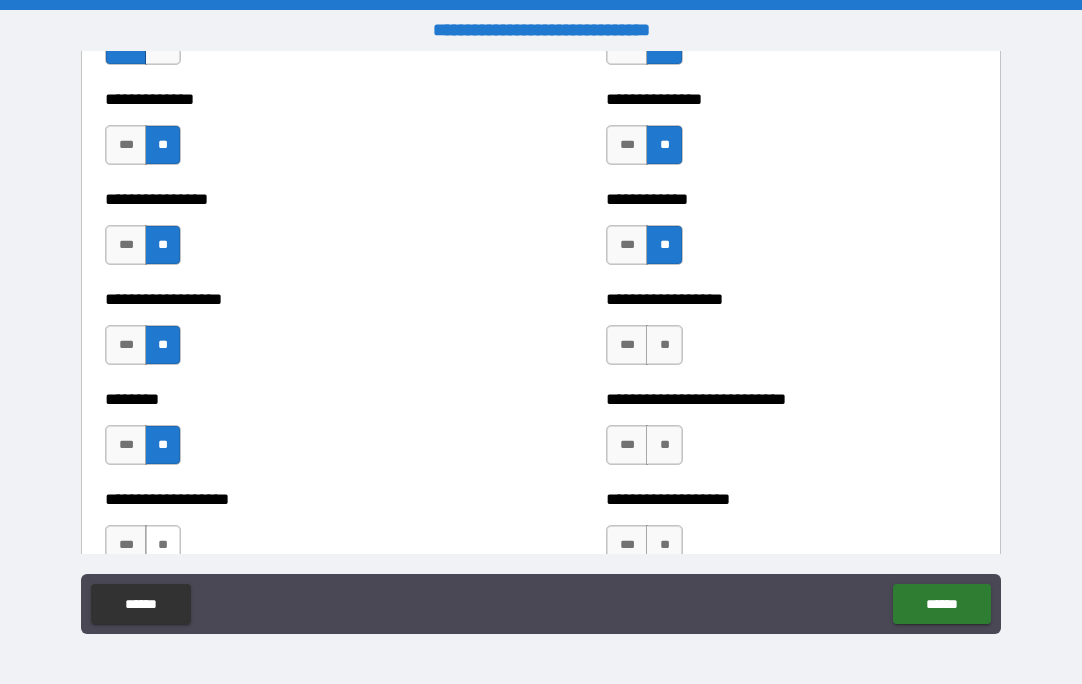 click on "**" at bounding box center (163, 545) 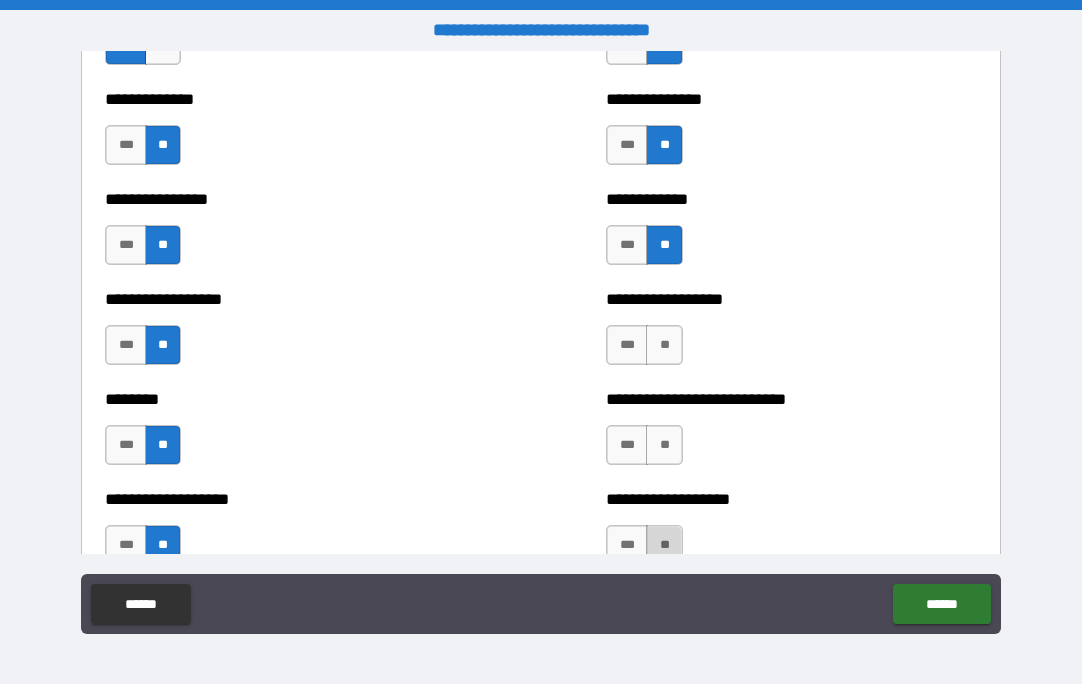 click on "**" at bounding box center (664, 545) 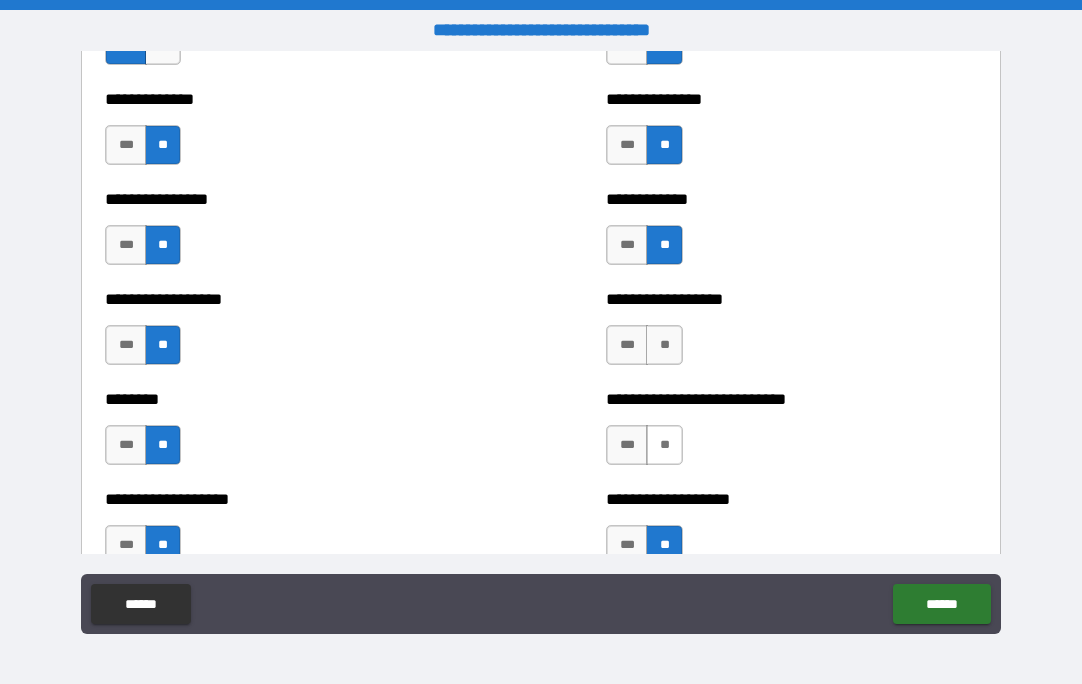 click on "**" at bounding box center (664, 445) 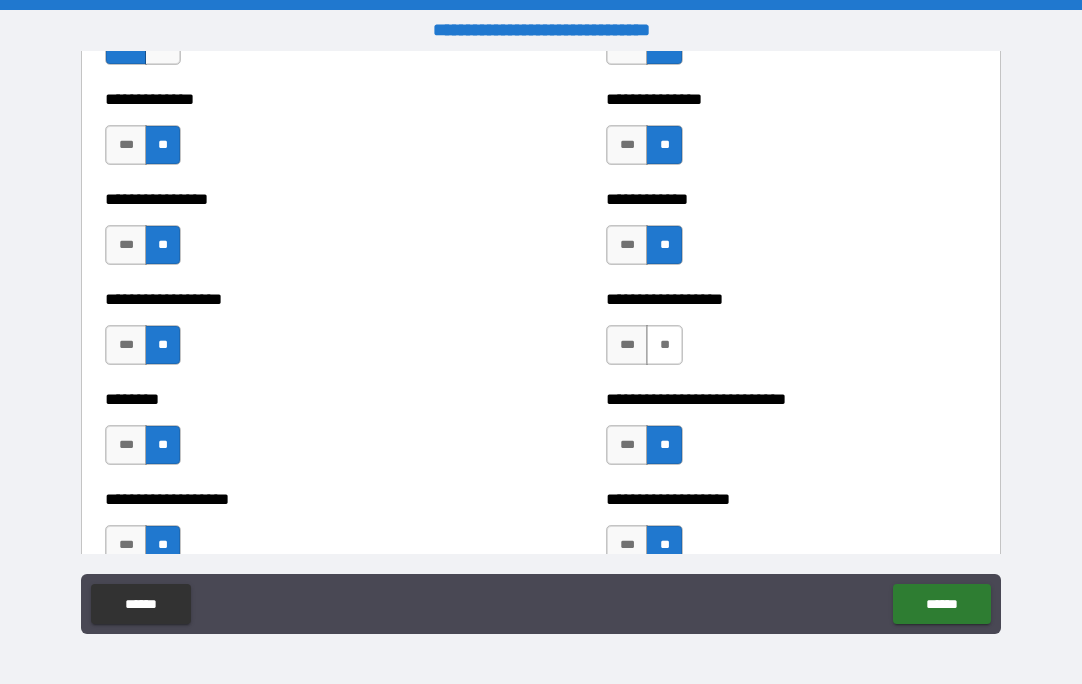 click on "**" at bounding box center (664, 345) 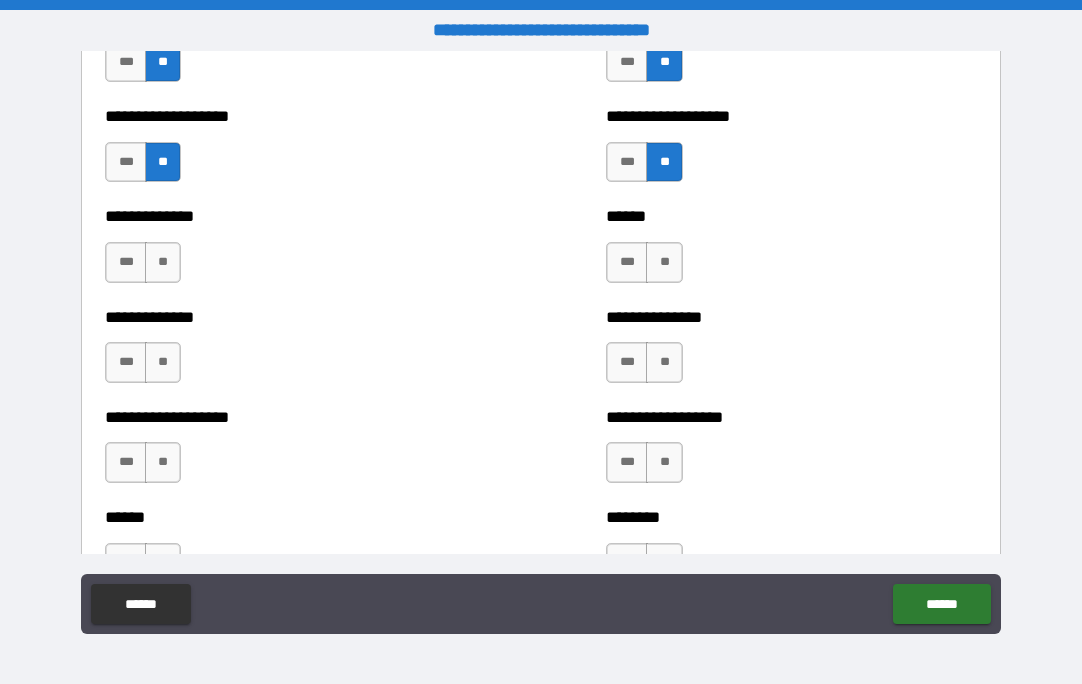 scroll, scrollTop: 4800, scrollLeft: 0, axis: vertical 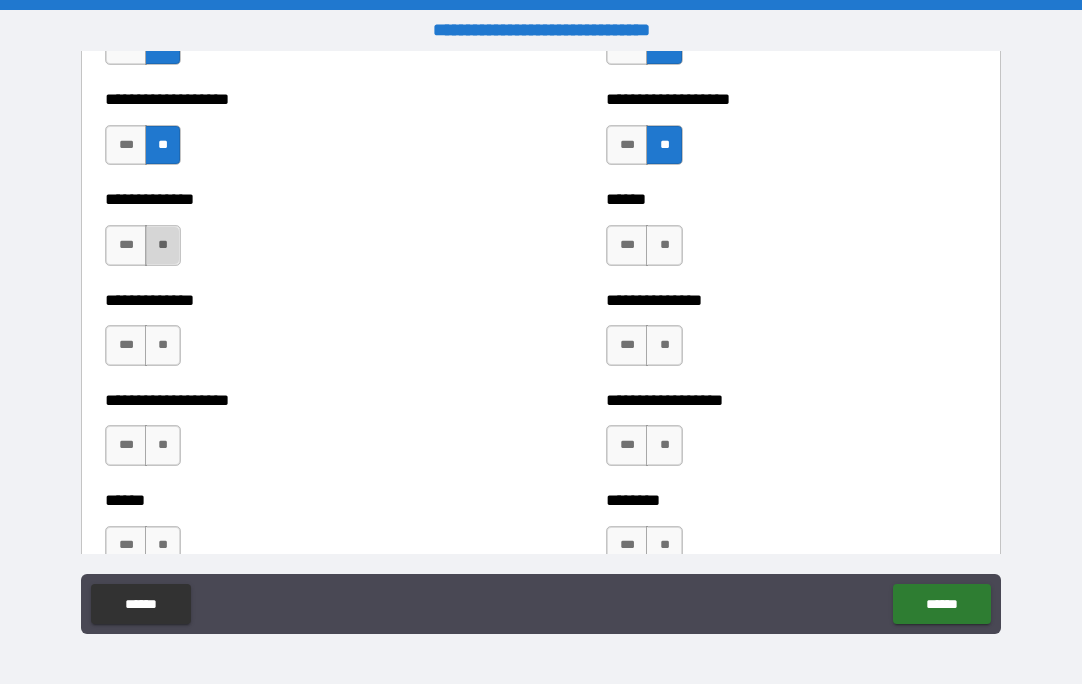click on "**" at bounding box center (163, 245) 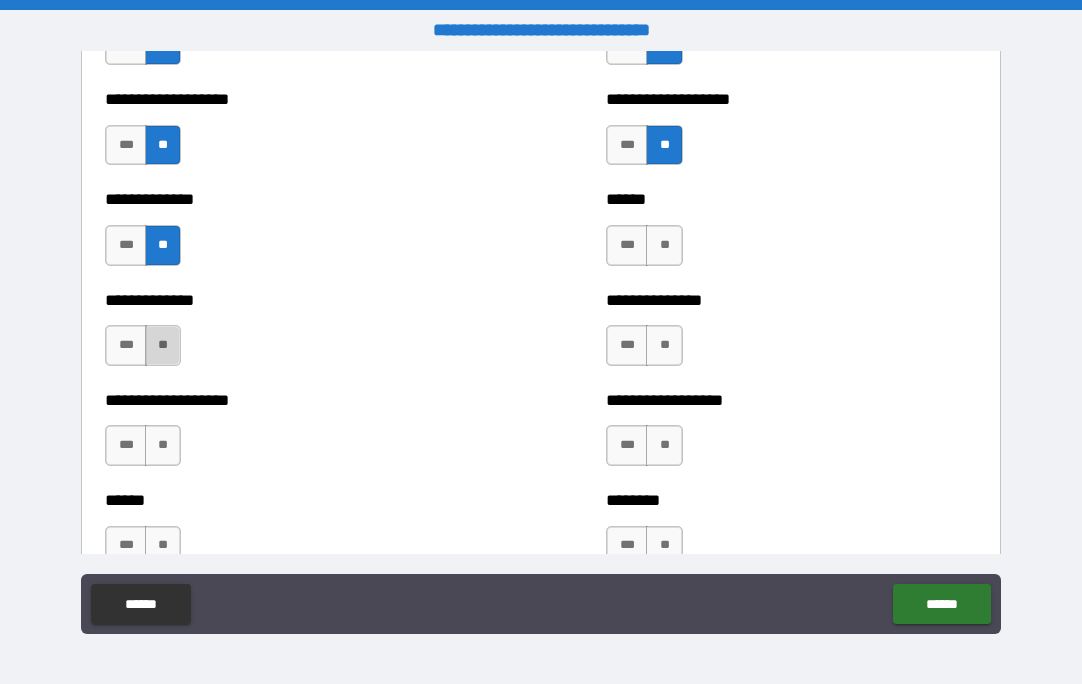 click on "**" at bounding box center [163, 345] 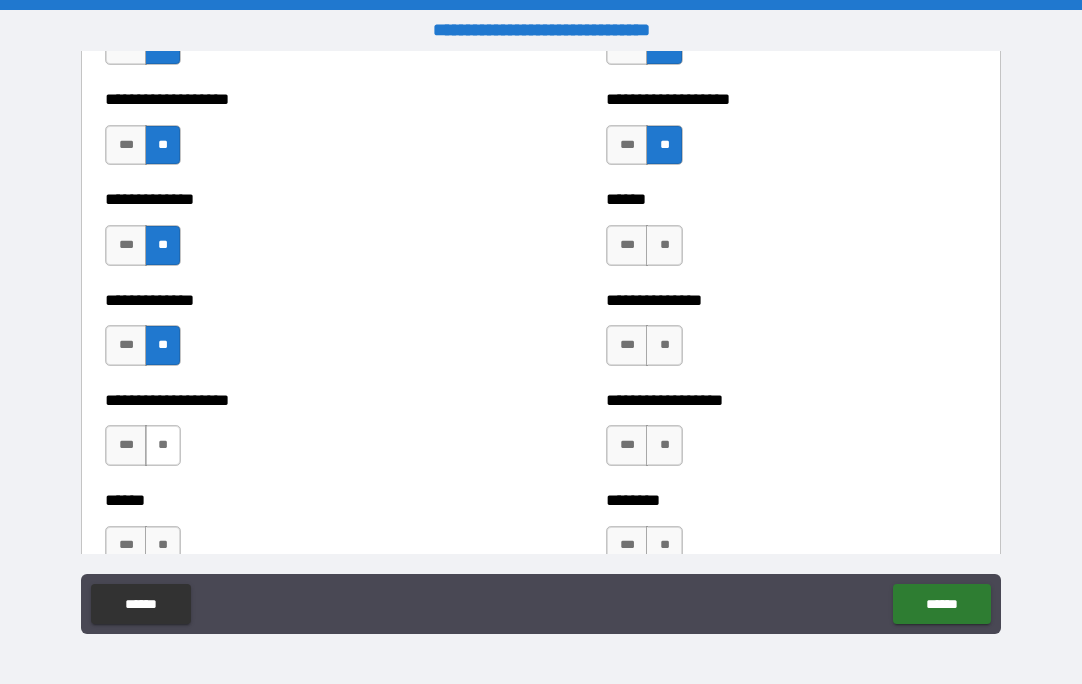 click on "**" at bounding box center [163, 445] 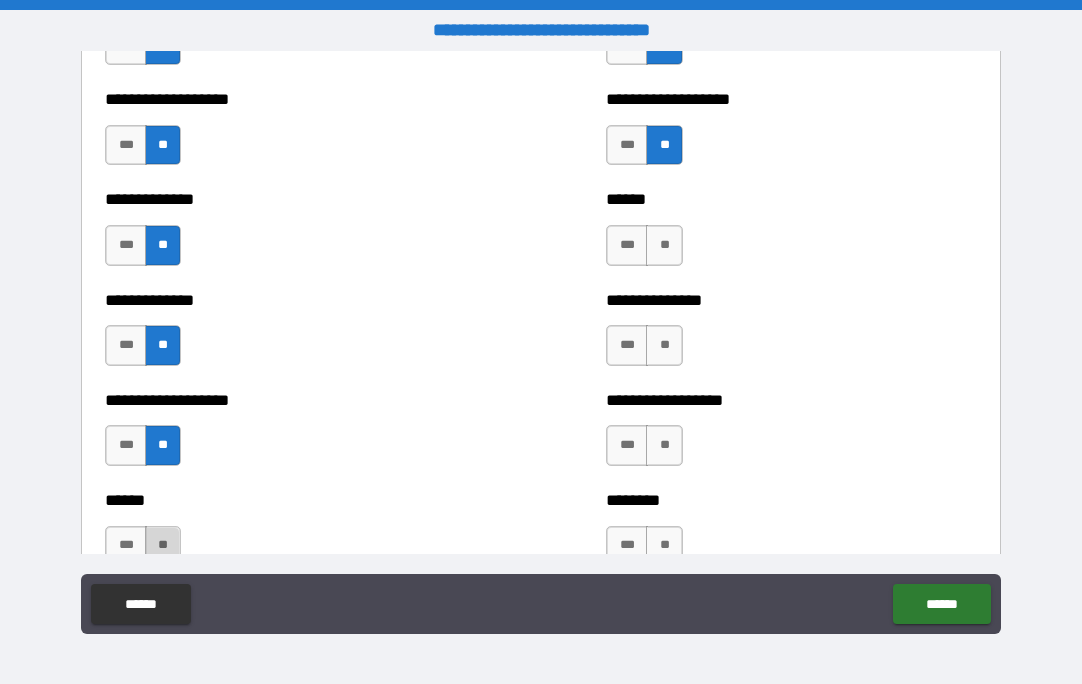 click on "**" at bounding box center [163, 546] 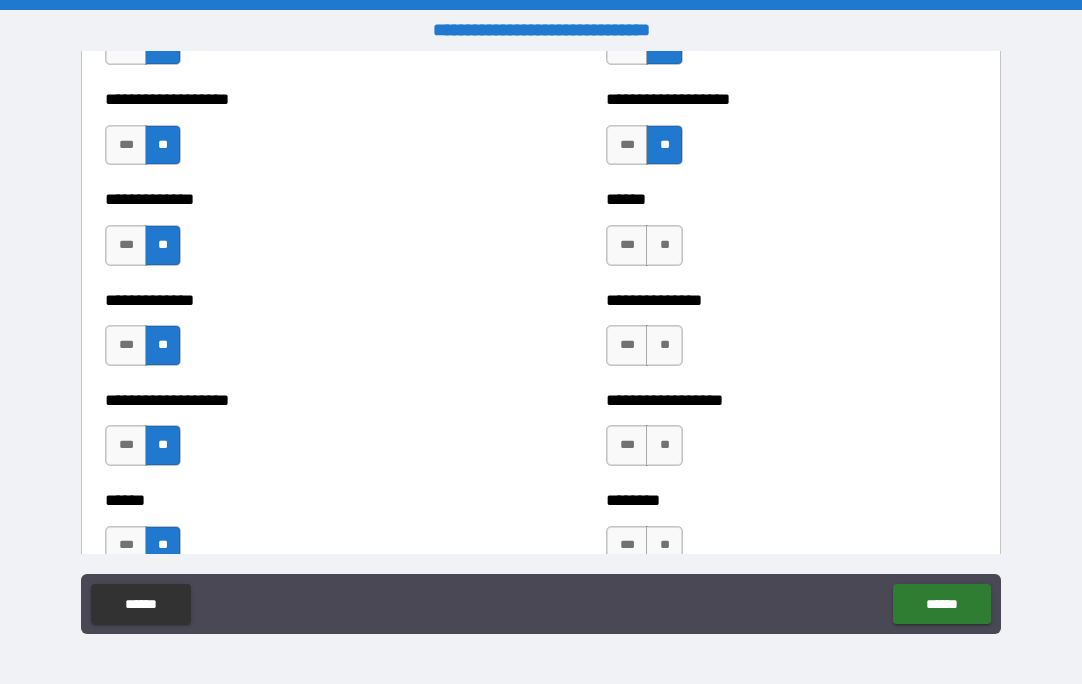 drag, startPoint x: 657, startPoint y: 539, endPoint x: 669, endPoint y: 514, distance: 27.730848 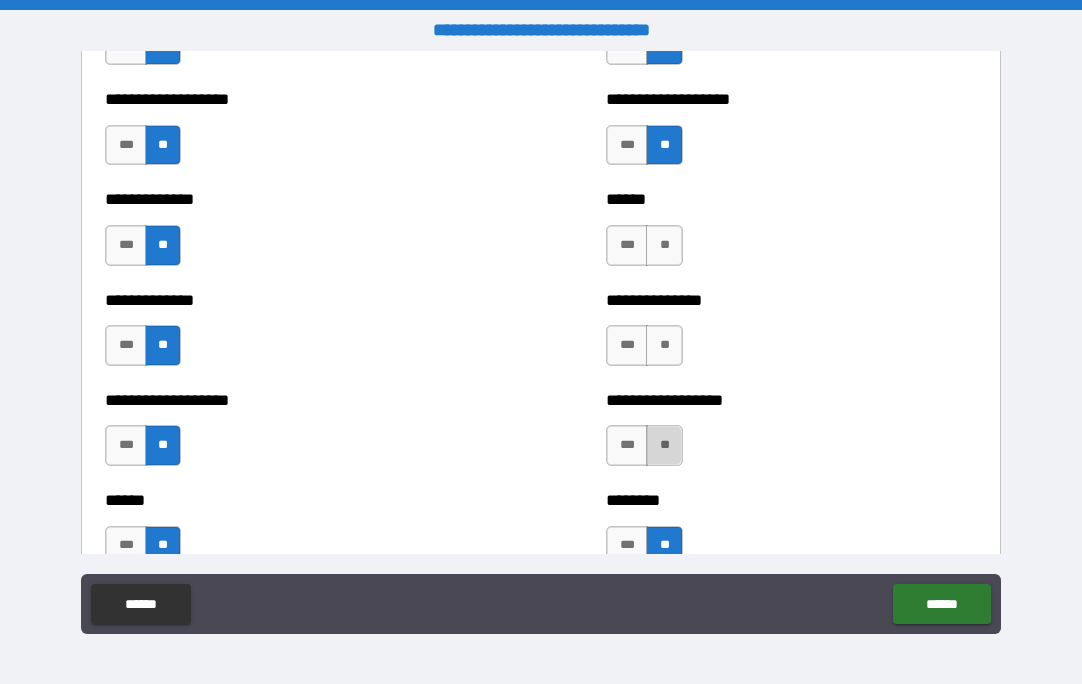 drag, startPoint x: 664, startPoint y: 445, endPoint x: 664, endPoint y: 430, distance: 15 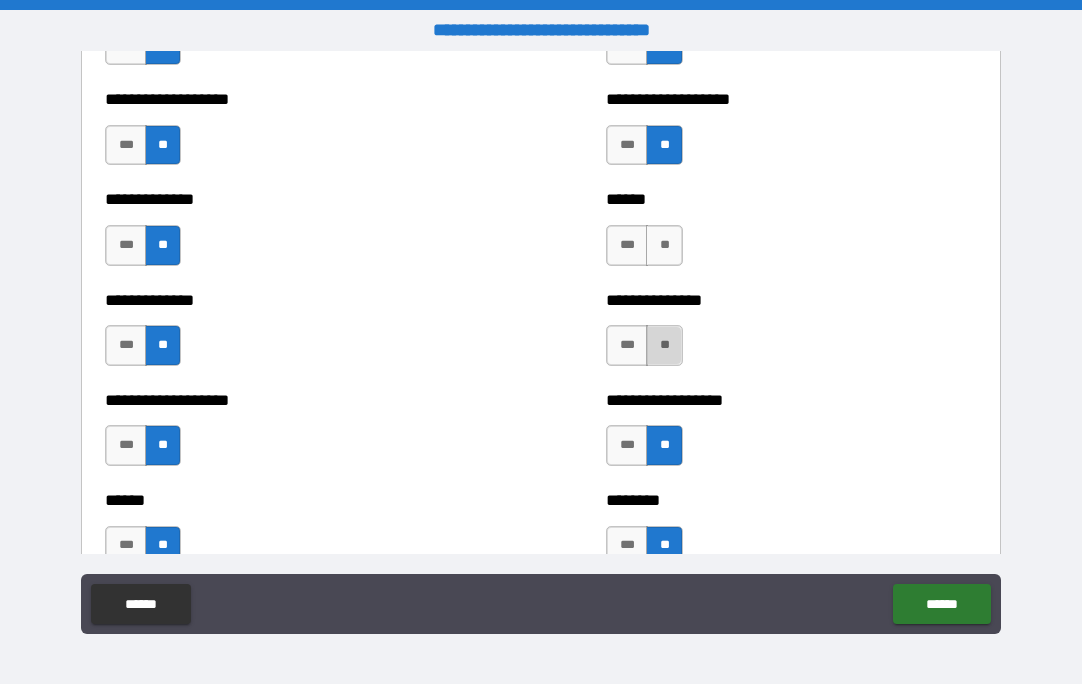 click on "**" at bounding box center [664, 345] 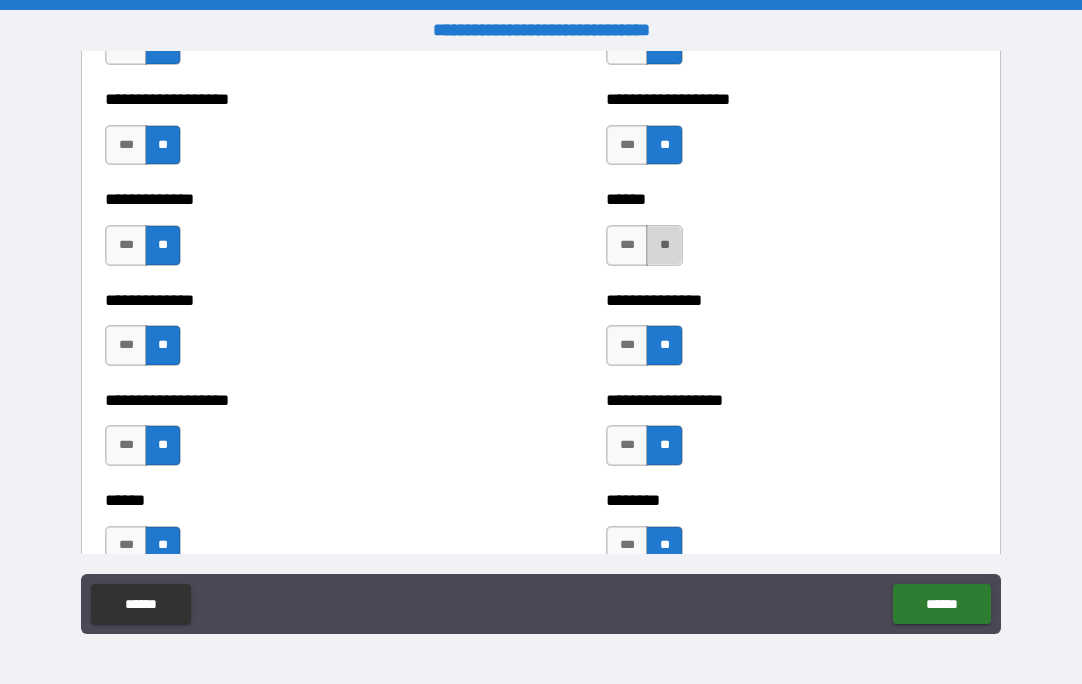 click on "**" at bounding box center [664, 245] 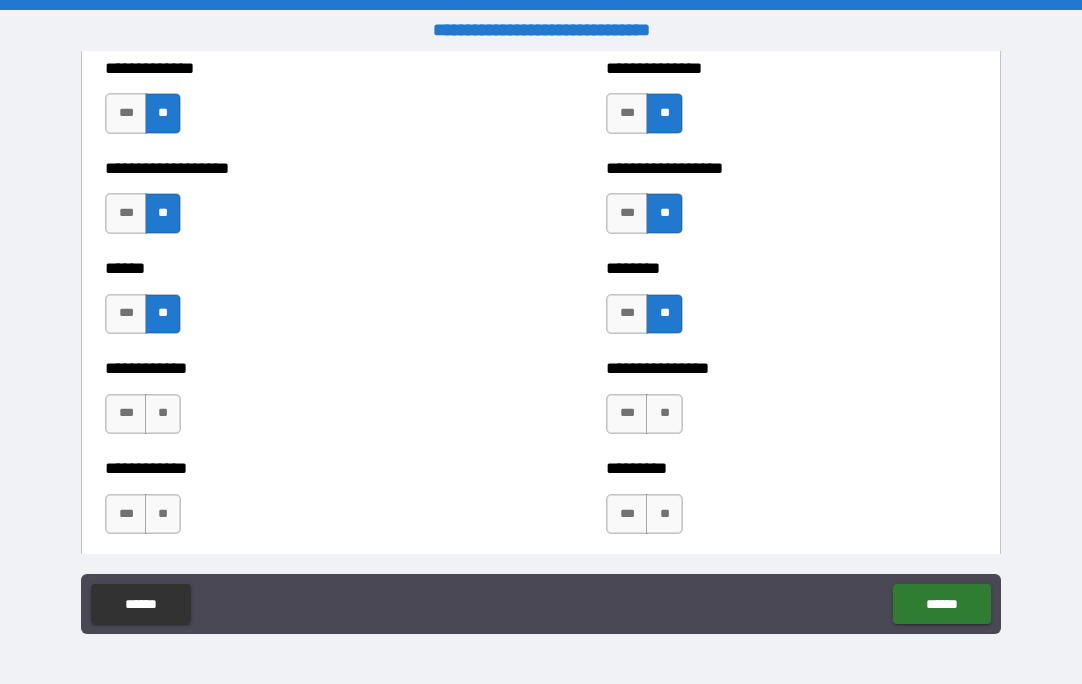 scroll, scrollTop: 5200, scrollLeft: 0, axis: vertical 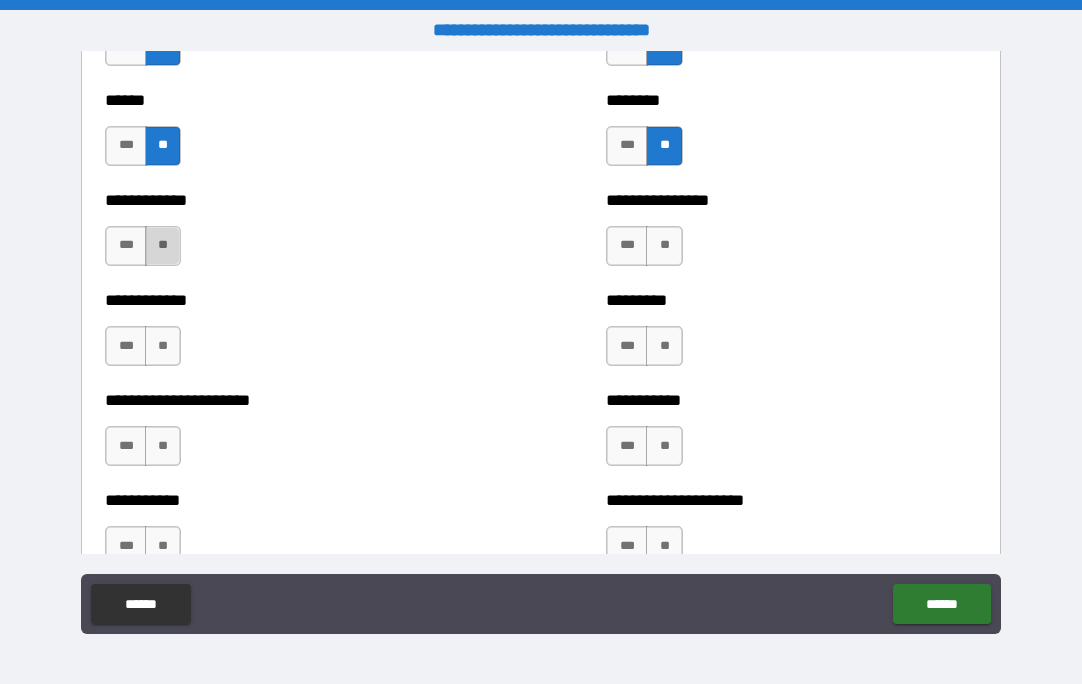 click on "**" at bounding box center [163, 246] 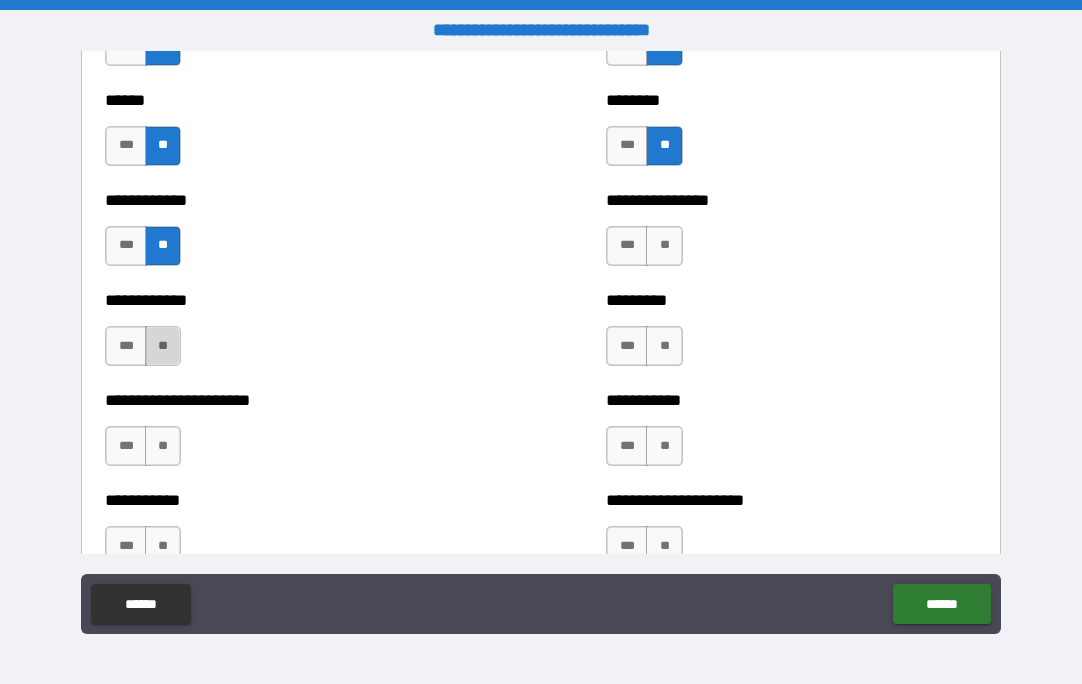 drag, startPoint x: 162, startPoint y: 337, endPoint x: 162, endPoint y: 351, distance: 14 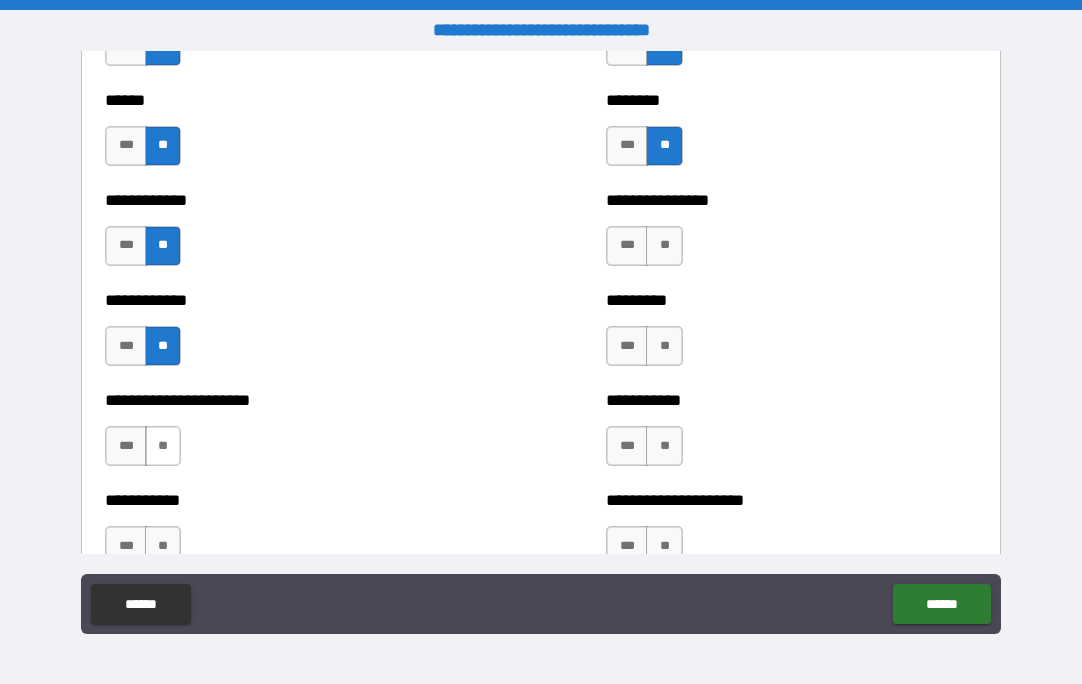 click on "**" at bounding box center (163, 446) 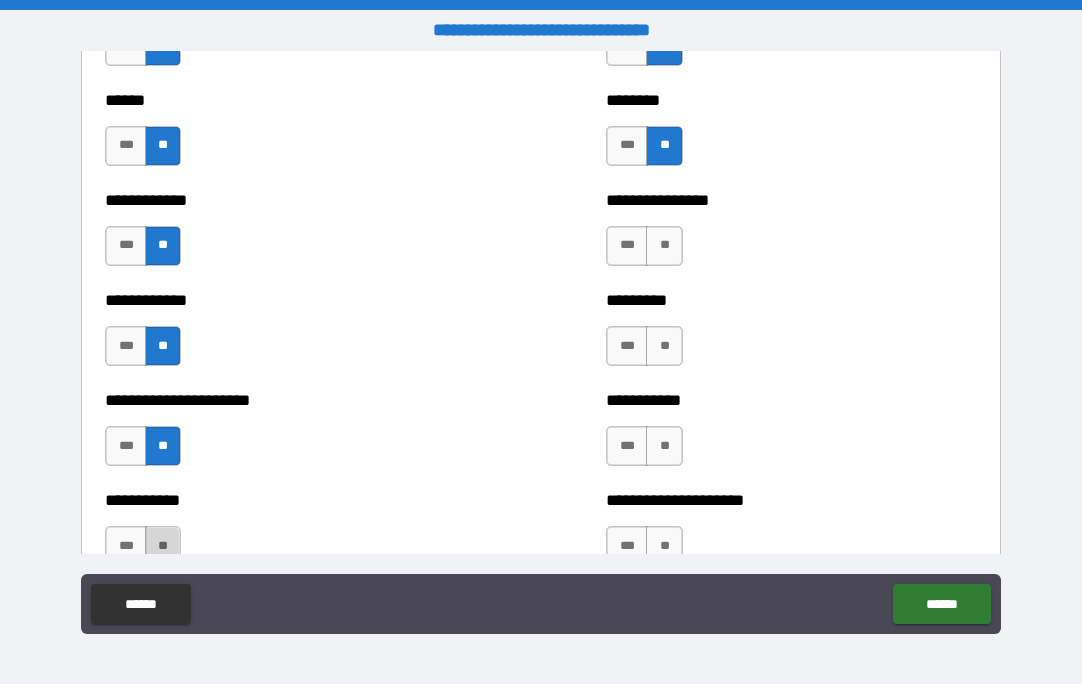 click on "**" at bounding box center [163, 546] 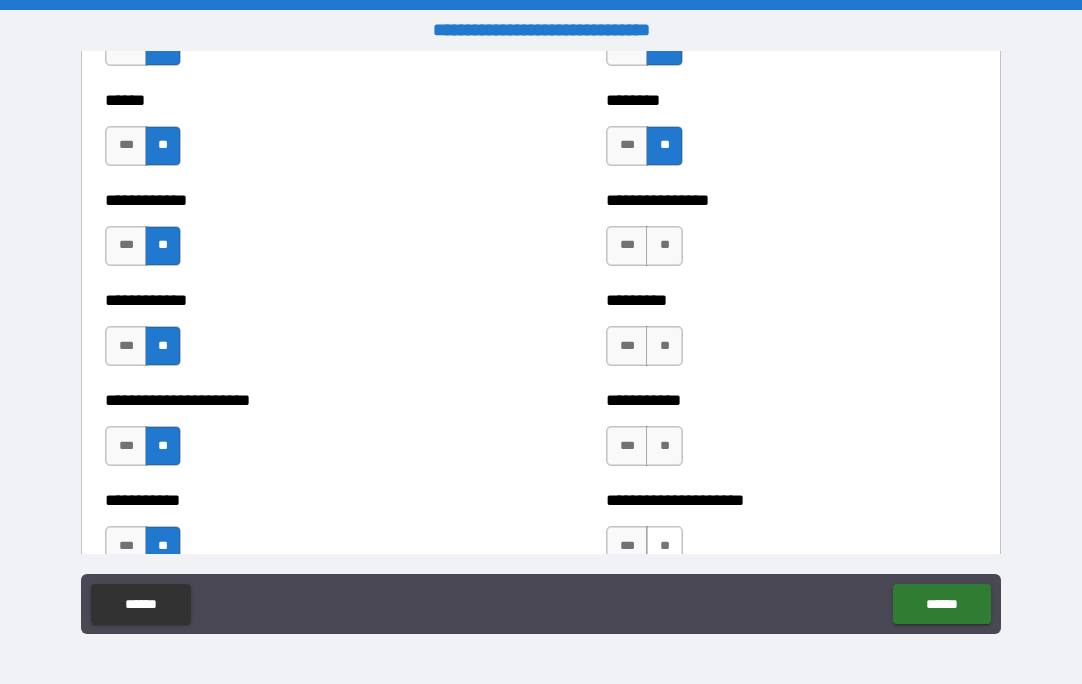 click on "**" at bounding box center [664, 546] 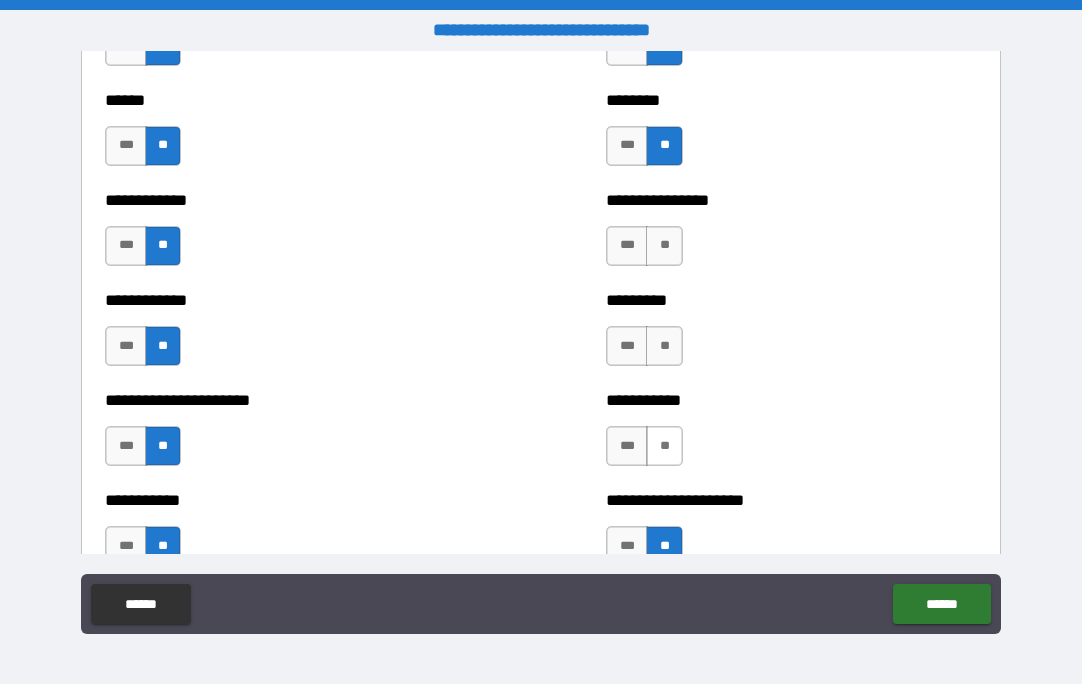 click on "**" at bounding box center (664, 446) 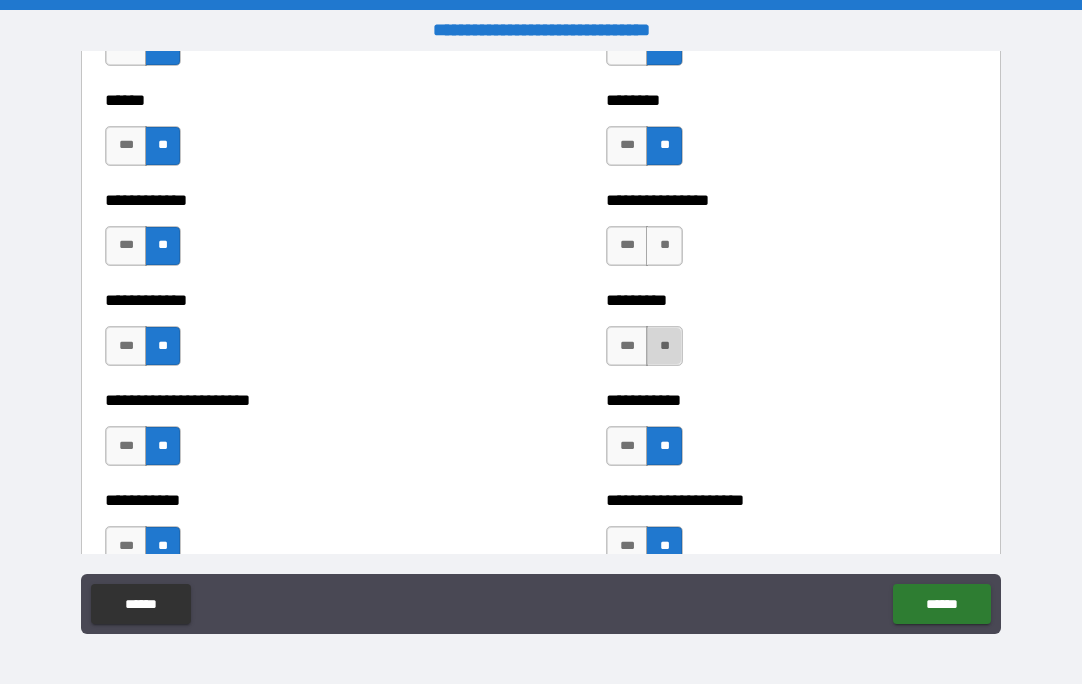 click on "**" at bounding box center [664, 346] 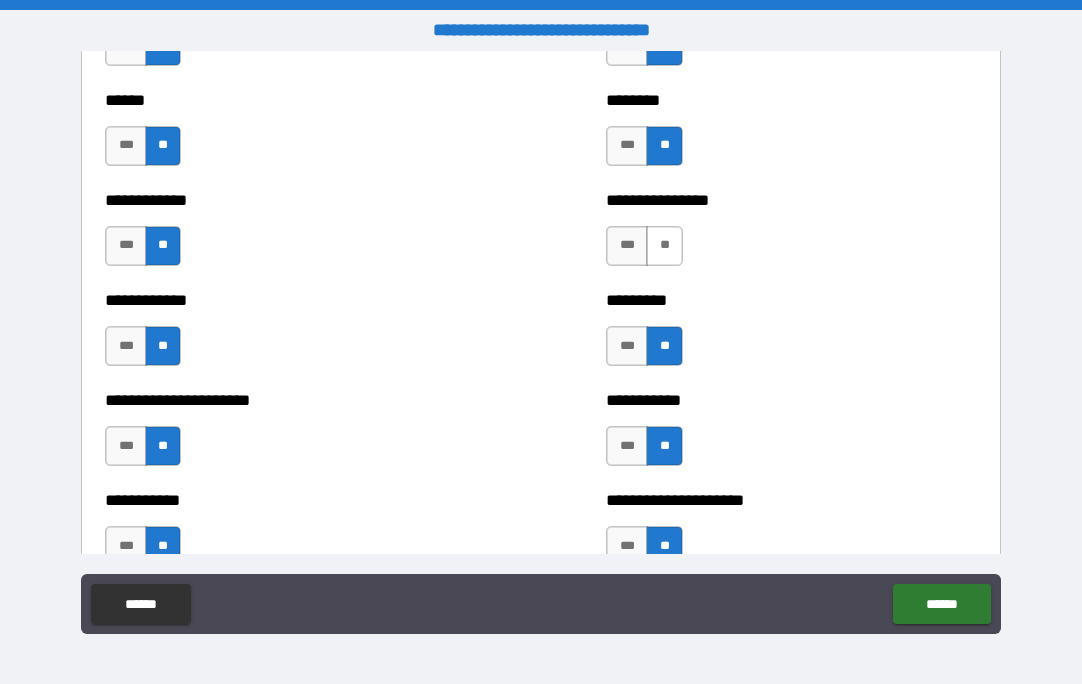 click on "**" at bounding box center (664, 246) 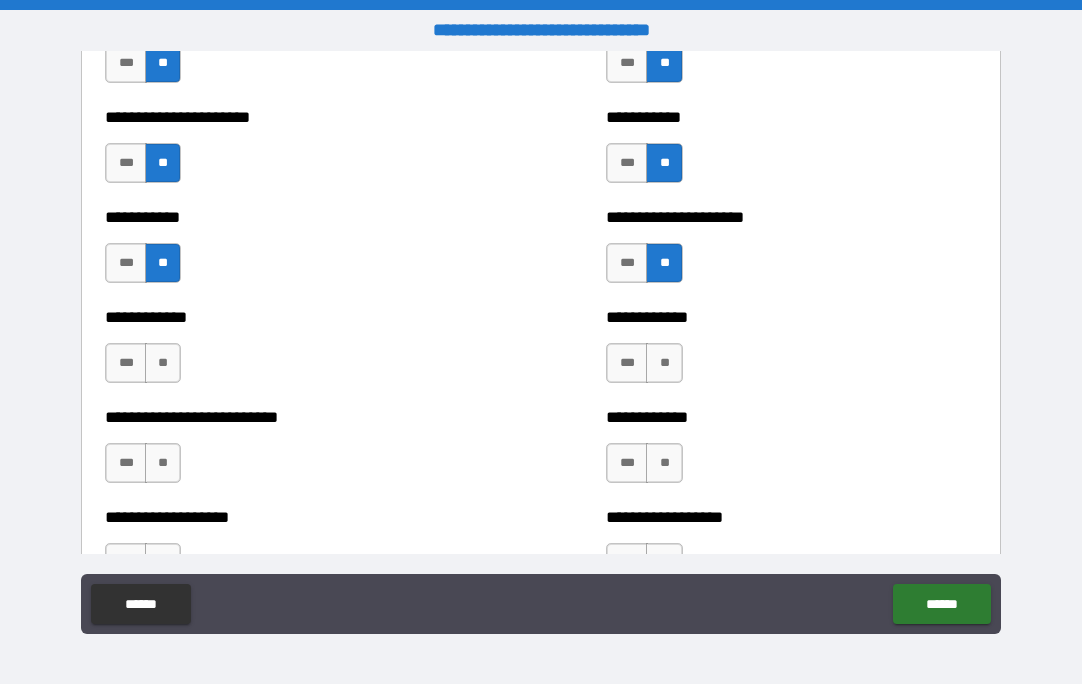 scroll, scrollTop: 5500, scrollLeft: 0, axis: vertical 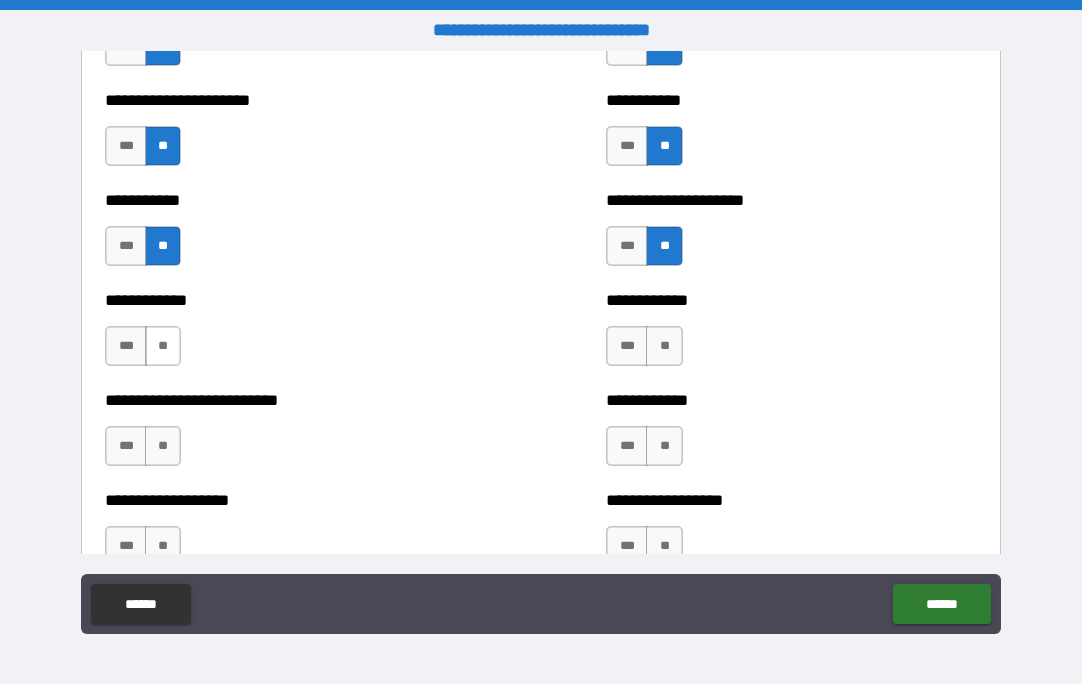 click on "**" at bounding box center (163, 346) 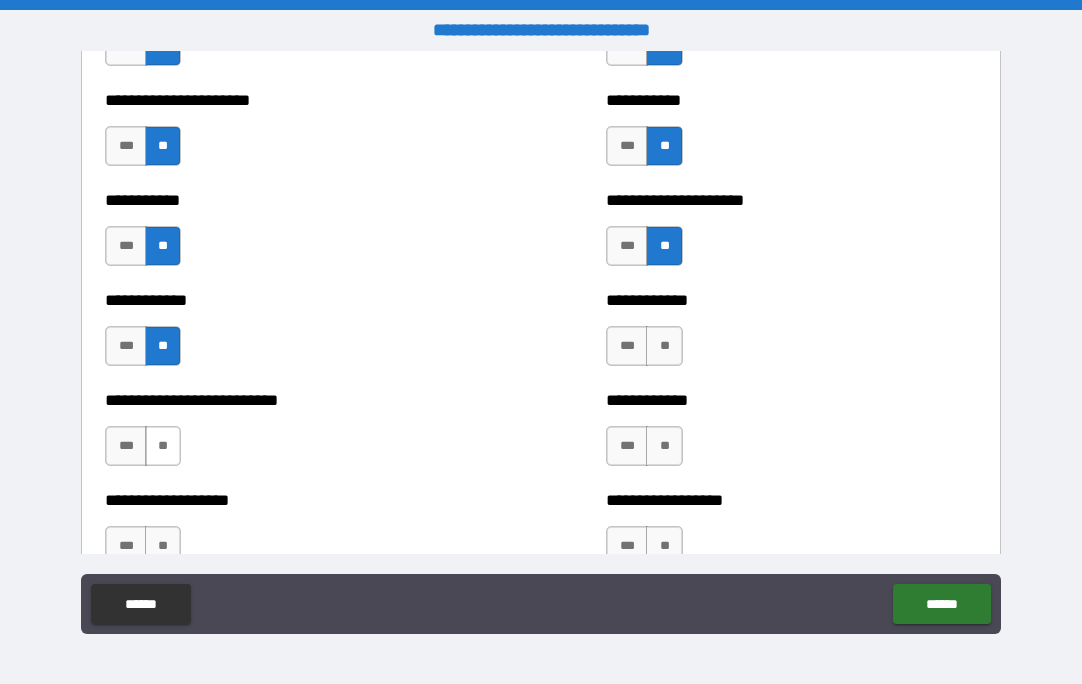 click on "**" at bounding box center (163, 446) 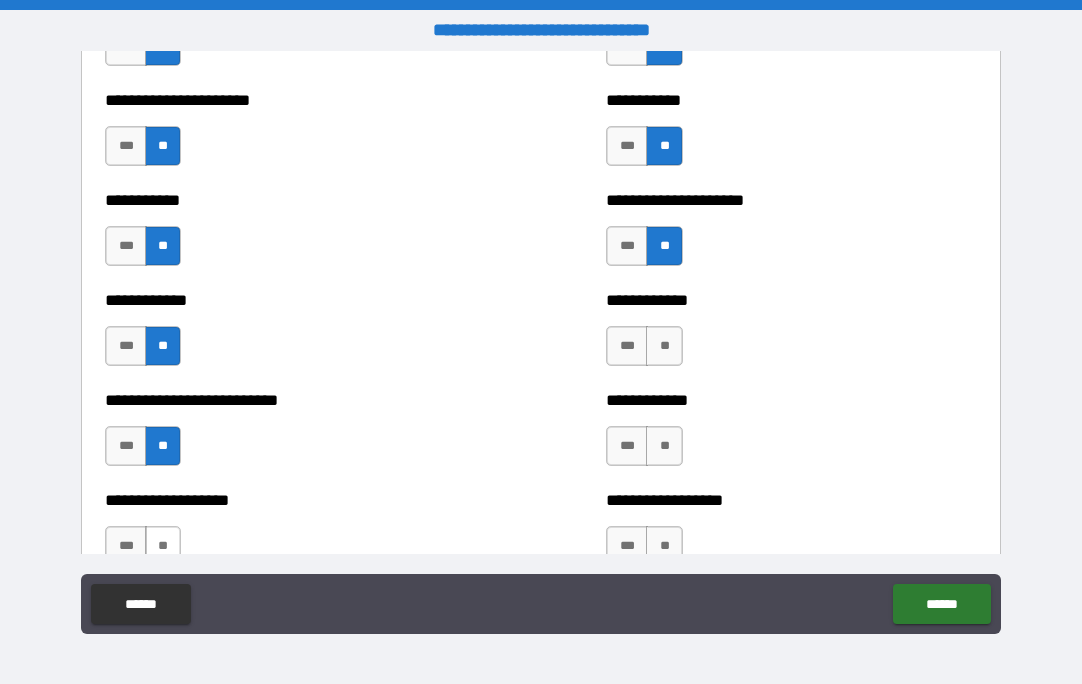 click on "**" at bounding box center [163, 546] 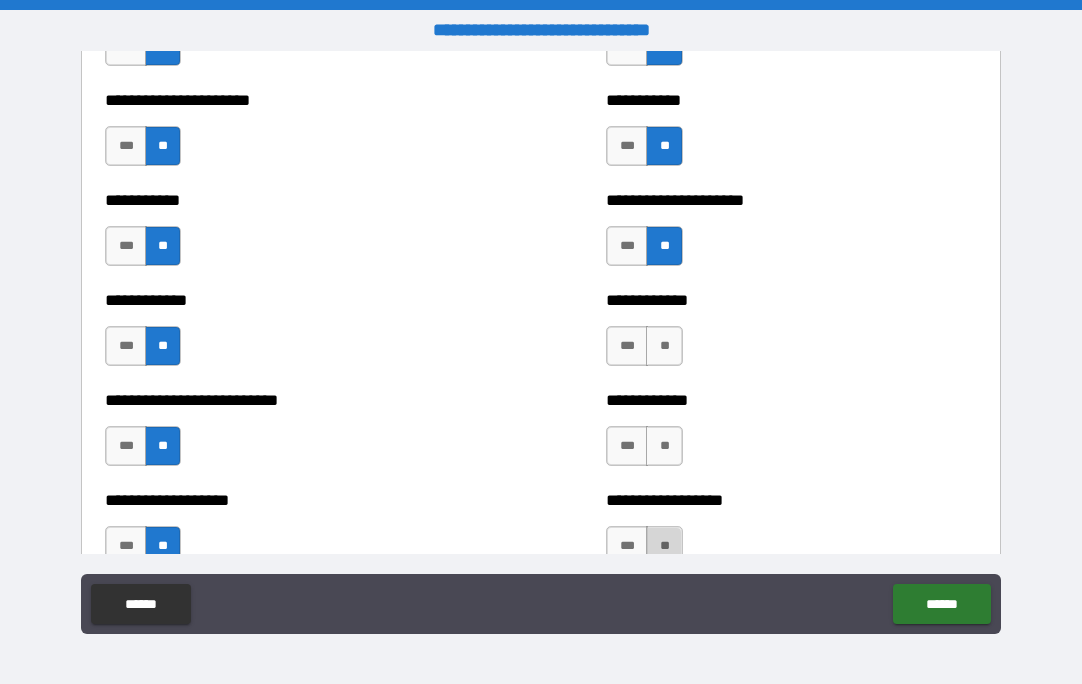 click on "**" at bounding box center (664, 546) 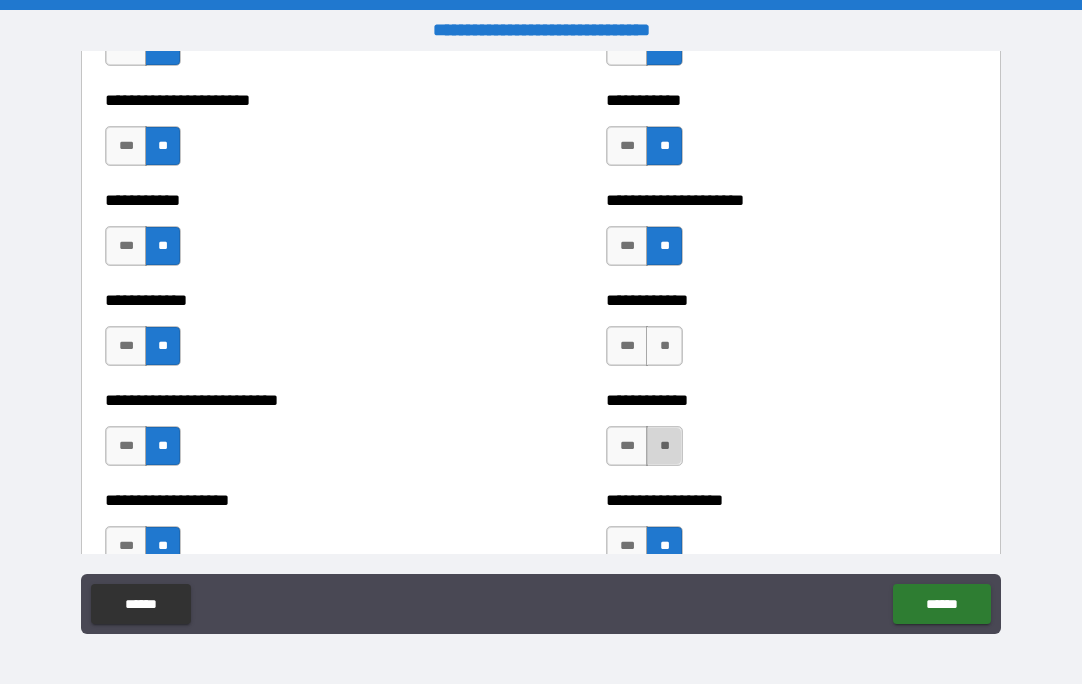 click on "**" at bounding box center (664, 446) 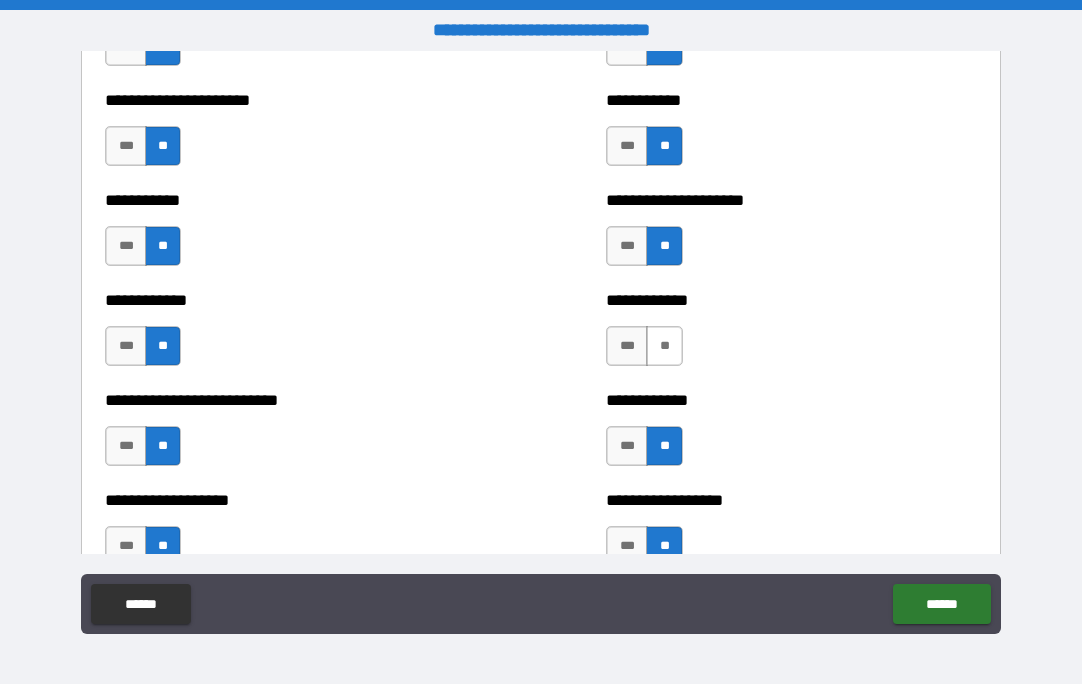 click on "**" at bounding box center (664, 346) 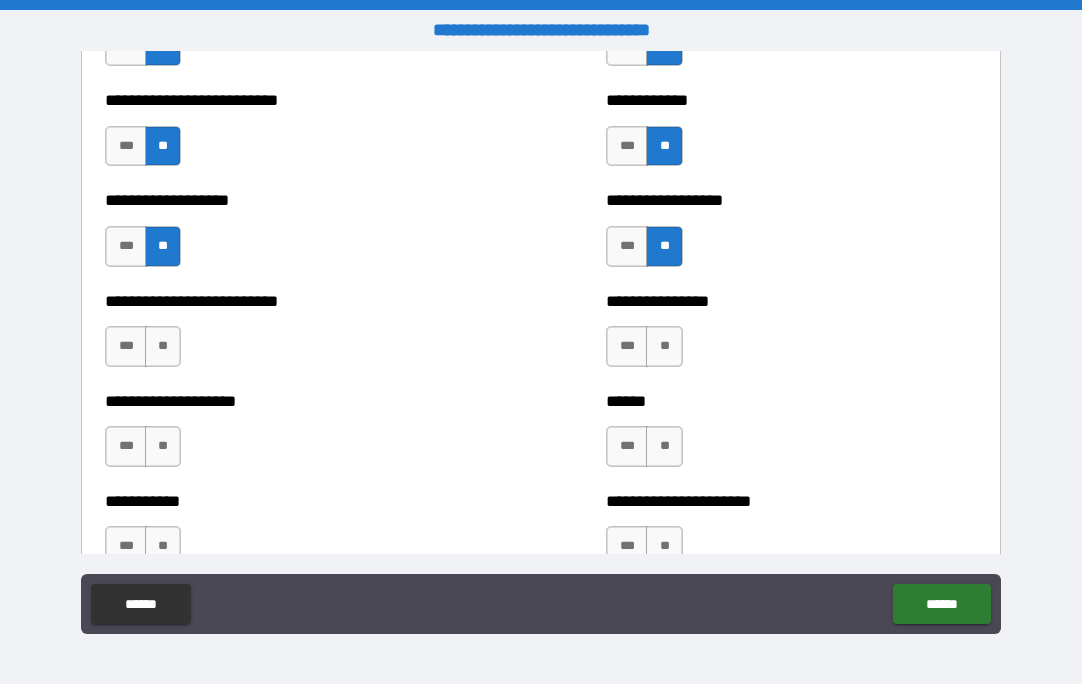 scroll, scrollTop: 6000, scrollLeft: 0, axis: vertical 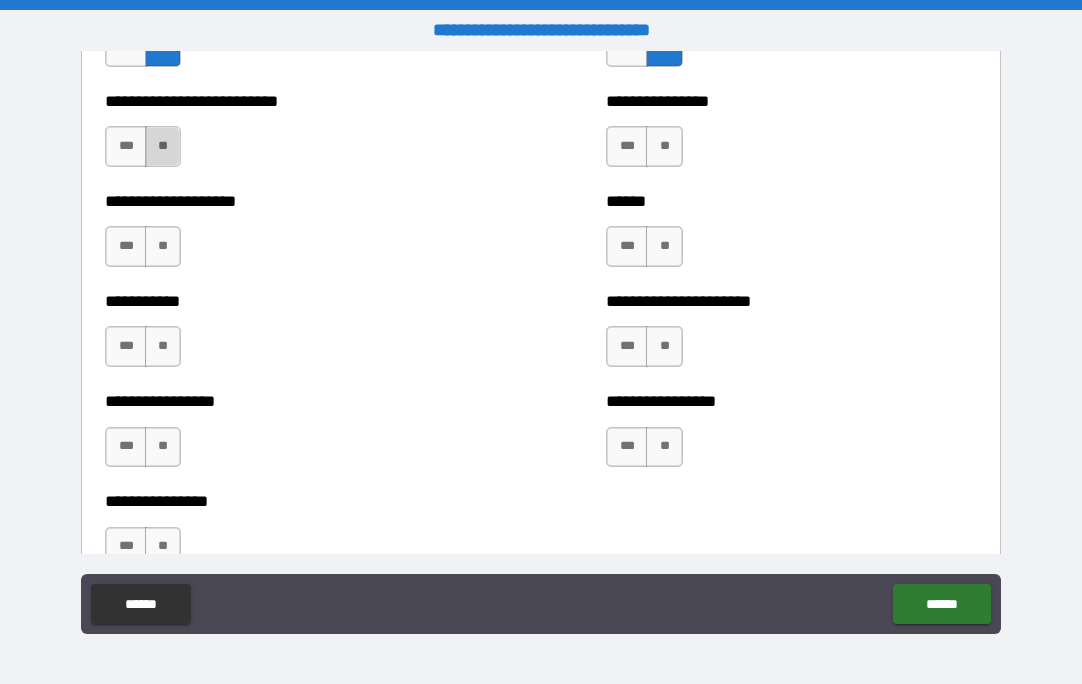 click on "**" at bounding box center (163, 146) 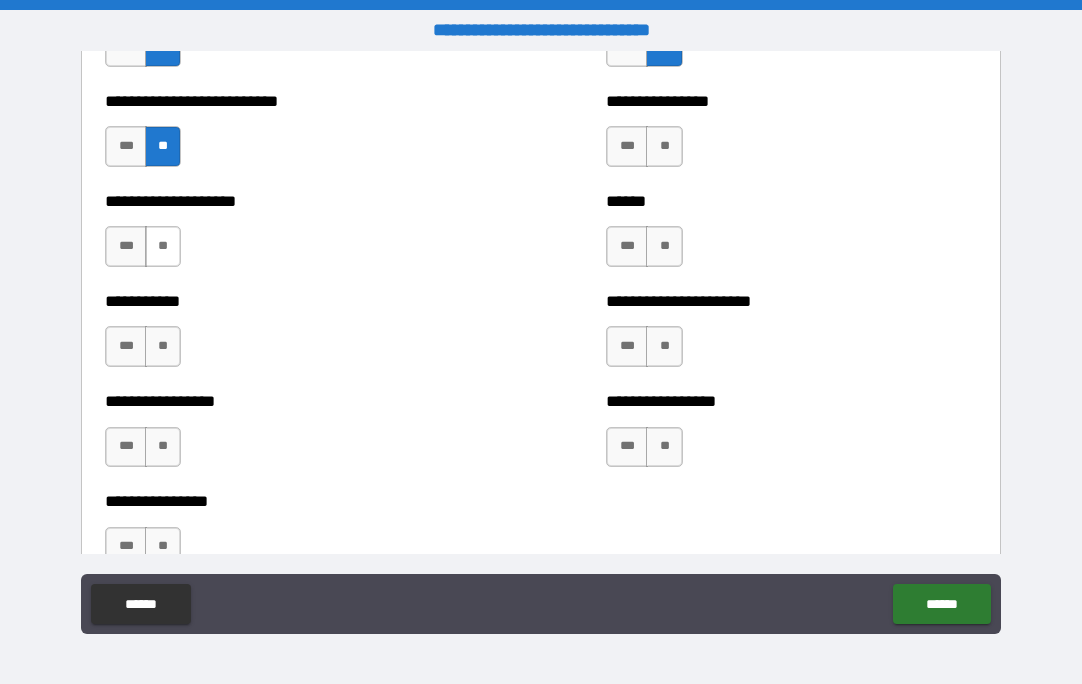 click on "**" at bounding box center [163, 246] 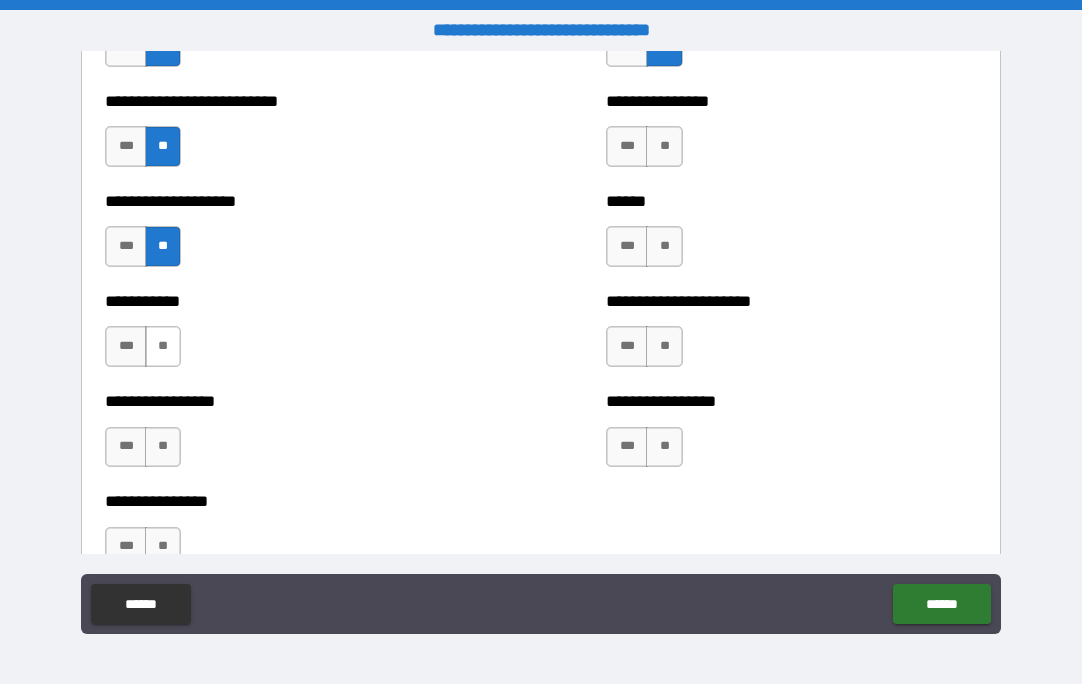 click on "**" at bounding box center (163, 346) 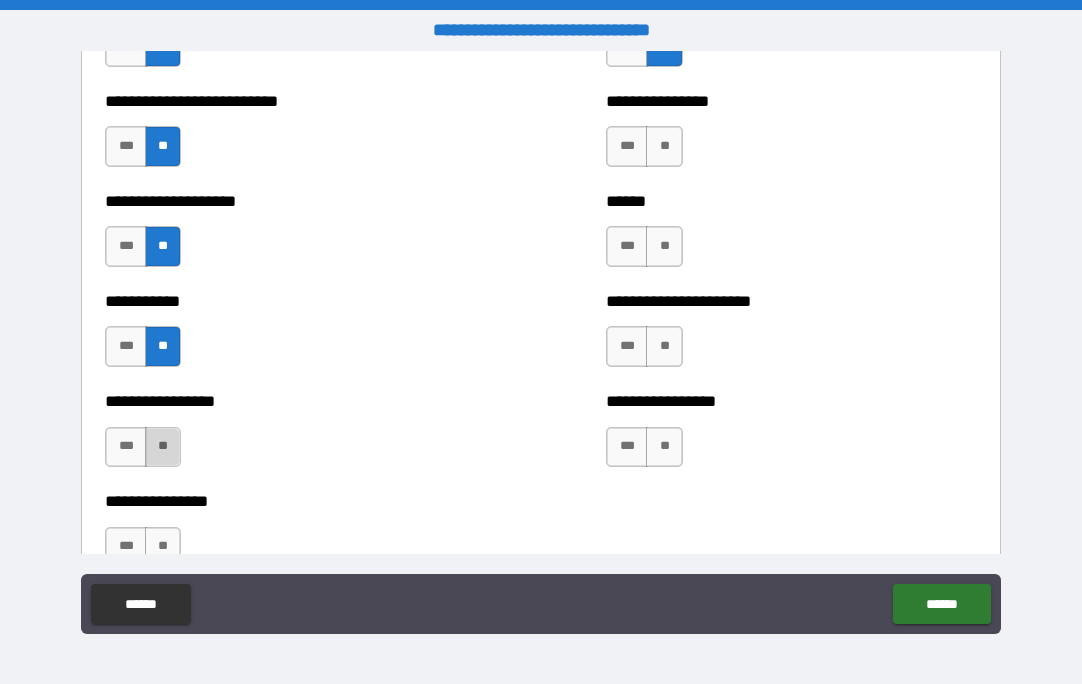 click on "**" at bounding box center (163, 447) 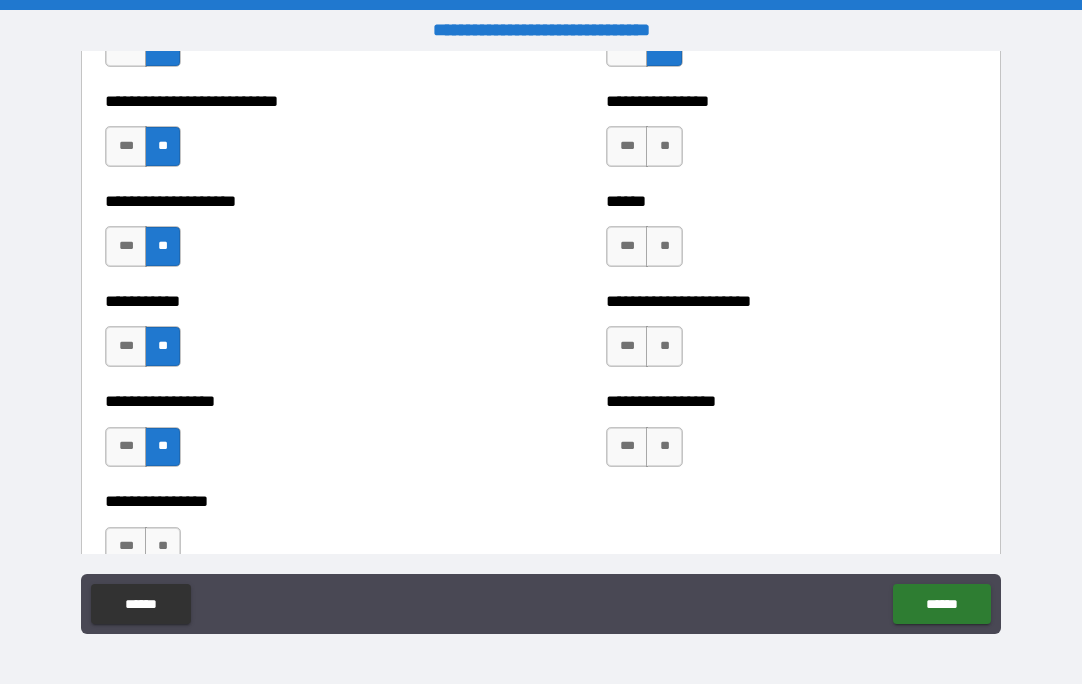 drag, startPoint x: 163, startPoint y: 529, endPoint x: 191, endPoint y: 512, distance: 32.75668 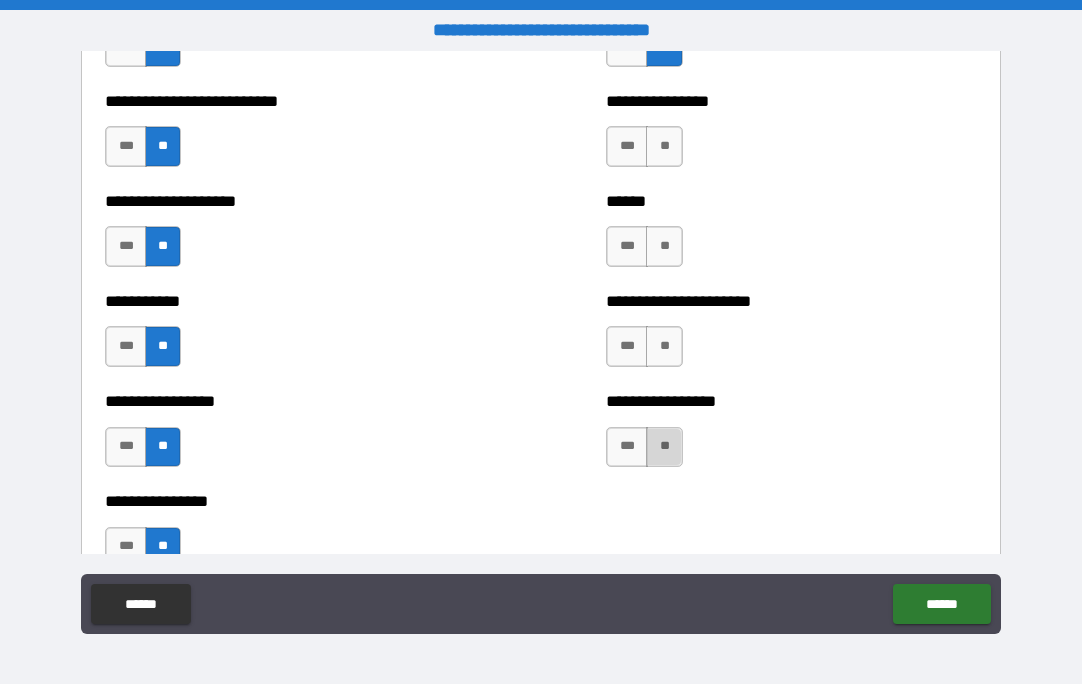 click on "**" at bounding box center [664, 447] 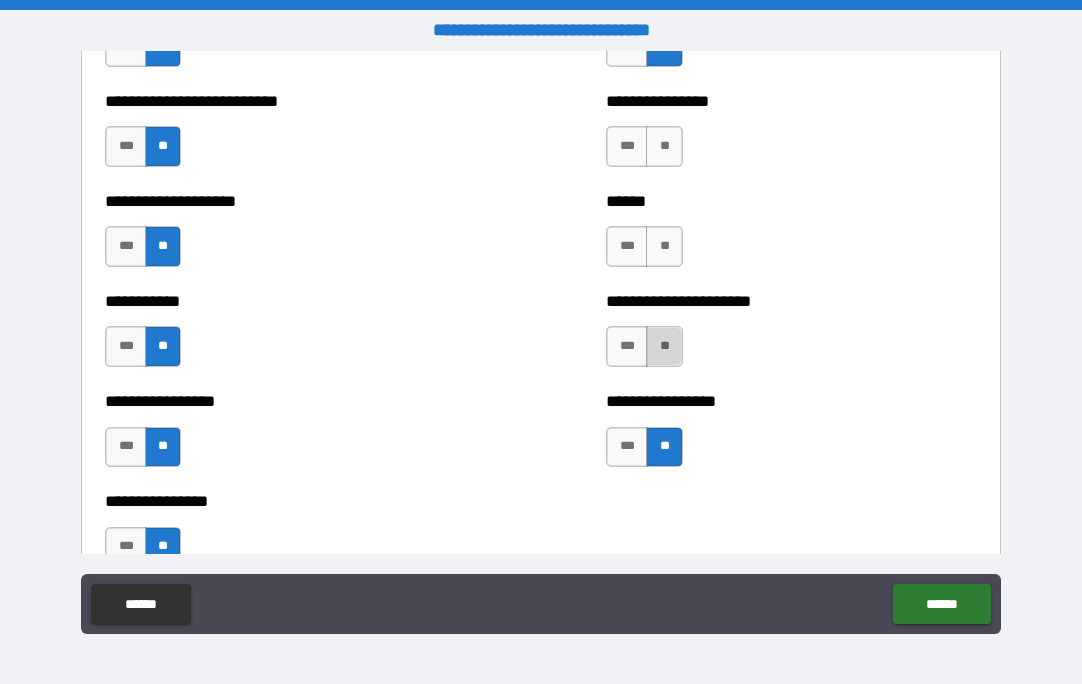 drag, startPoint x: 660, startPoint y: 342, endPoint x: 668, endPoint y: 305, distance: 37.85499 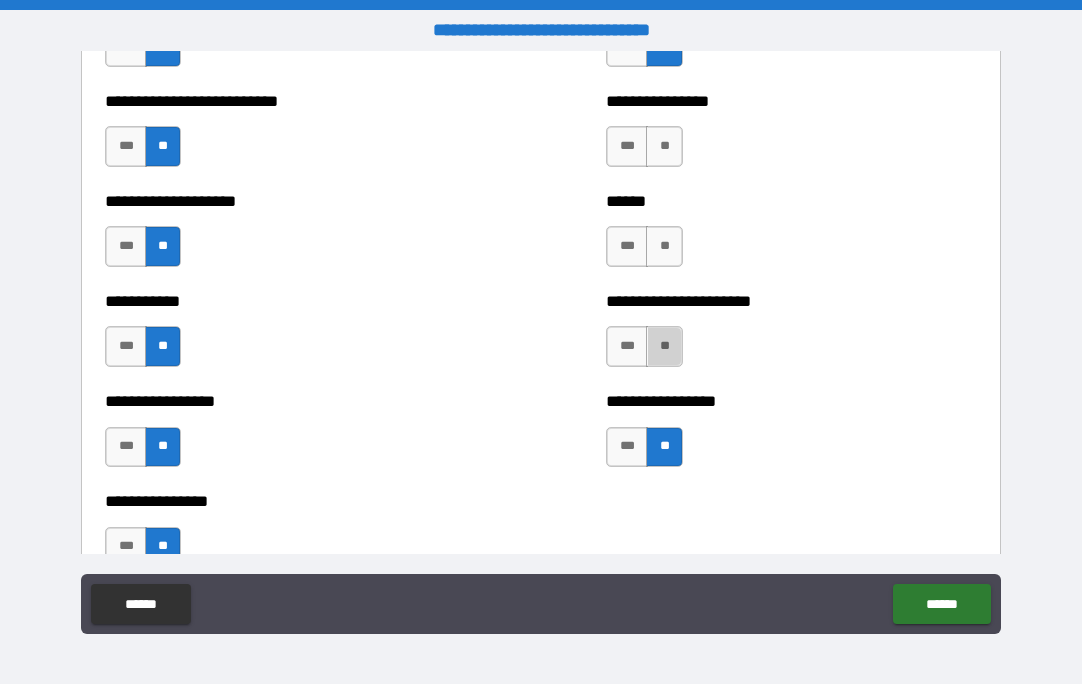 click on "**" at bounding box center (664, 346) 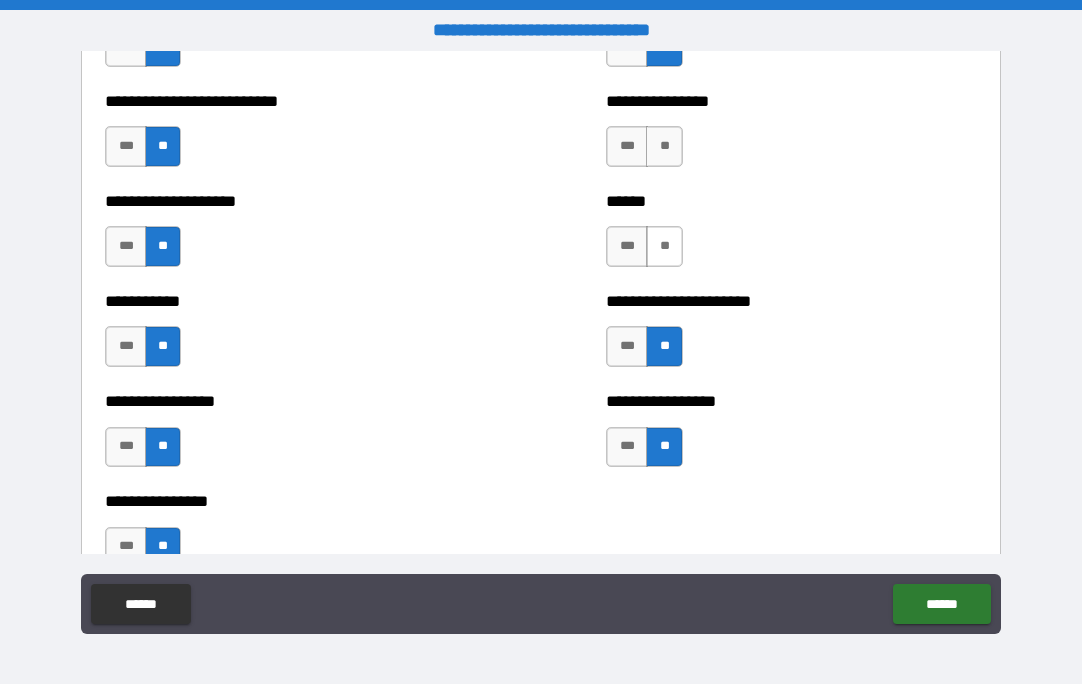 click on "**" at bounding box center [664, 246] 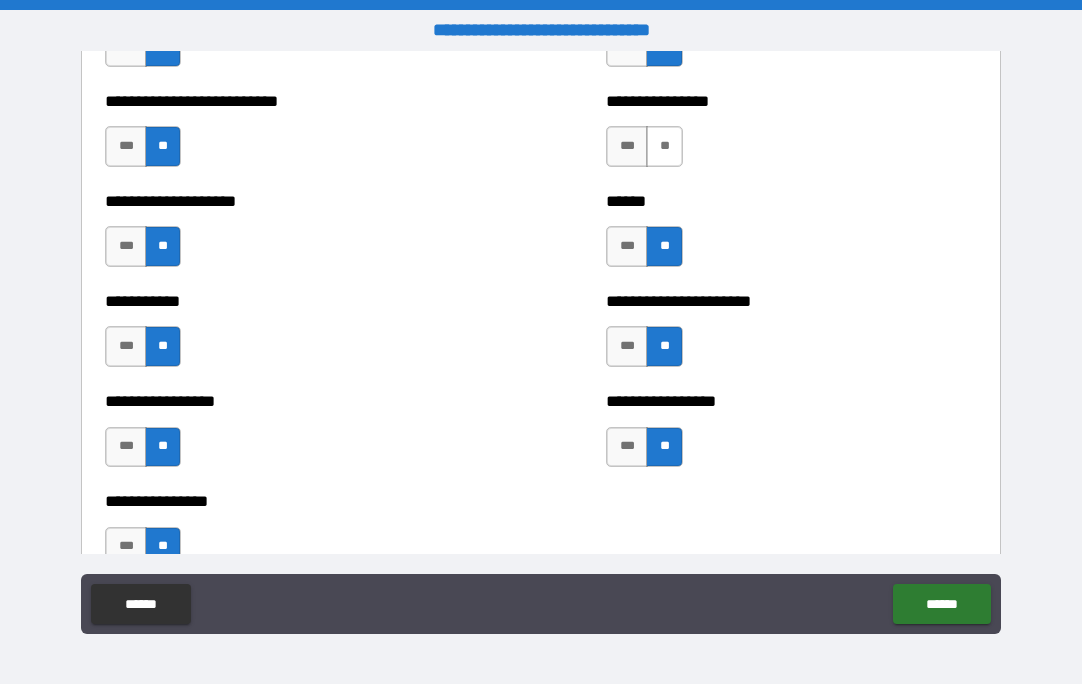 drag, startPoint x: 655, startPoint y: 137, endPoint x: 642, endPoint y: 149, distance: 17.691807 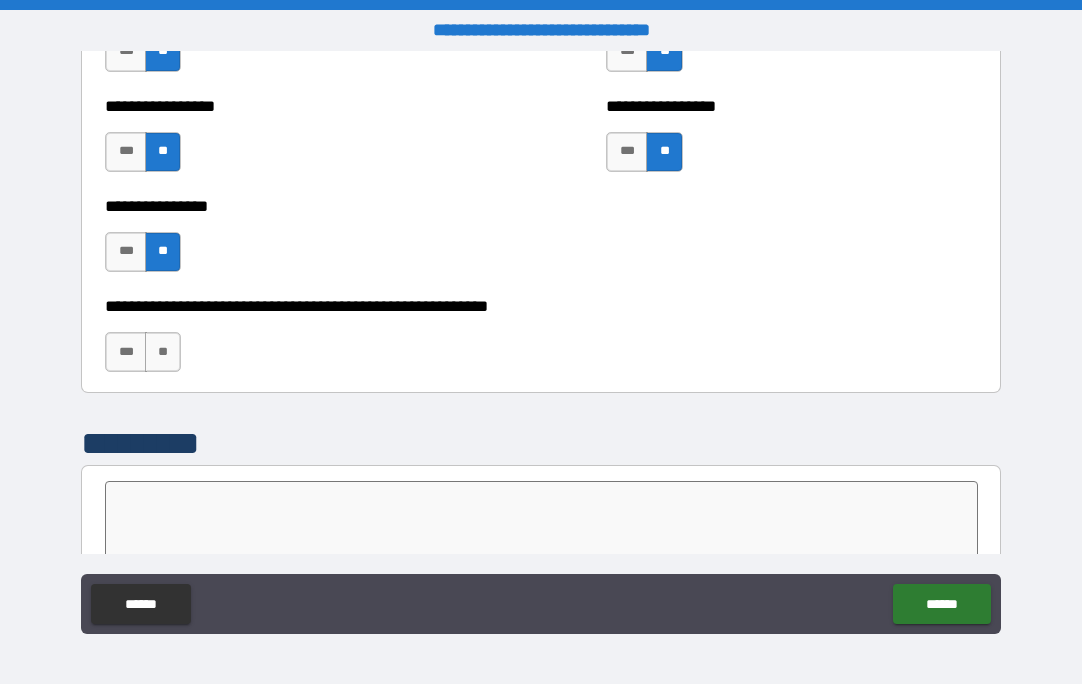 scroll, scrollTop: 6300, scrollLeft: 0, axis: vertical 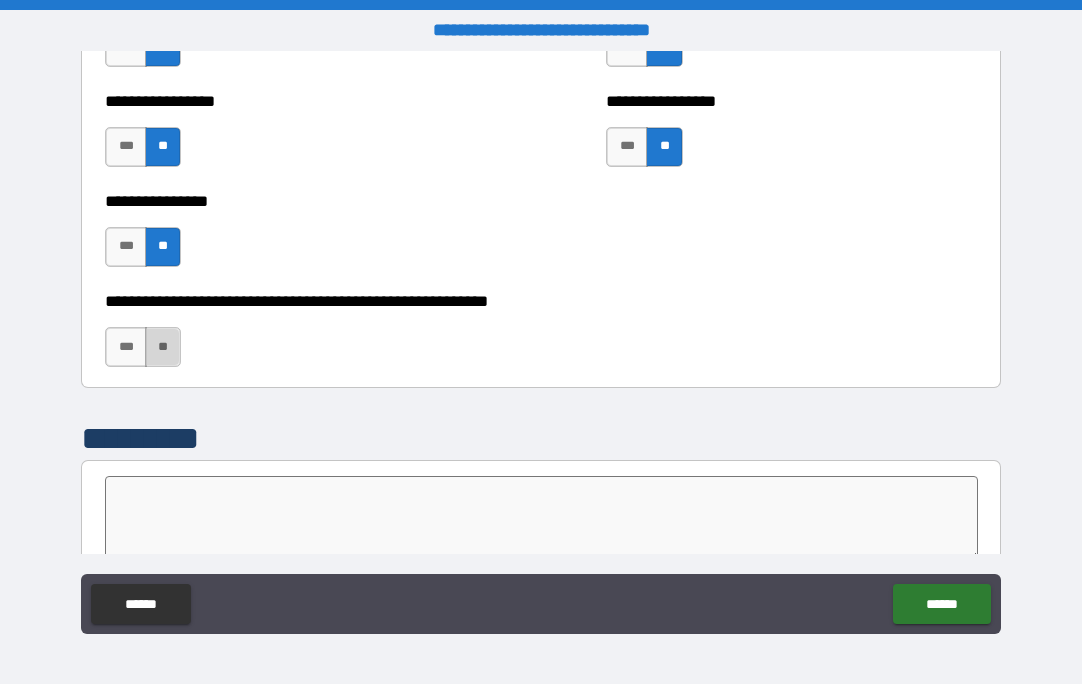 click on "**" at bounding box center [163, 347] 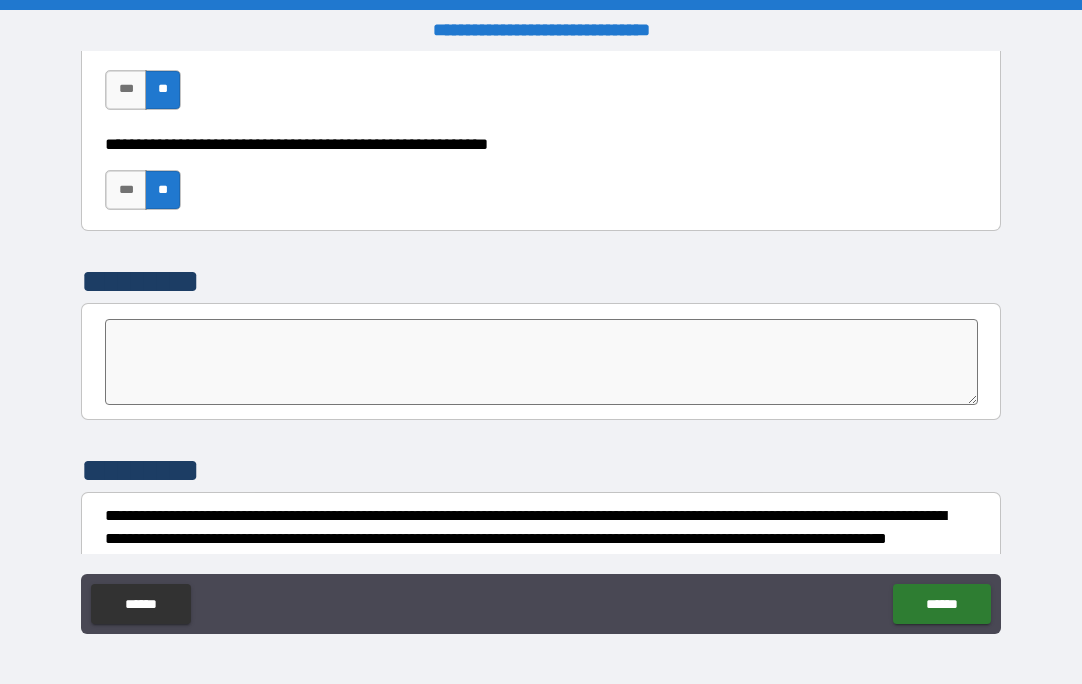 scroll, scrollTop: 6533, scrollLeft: 0, axis: vertical 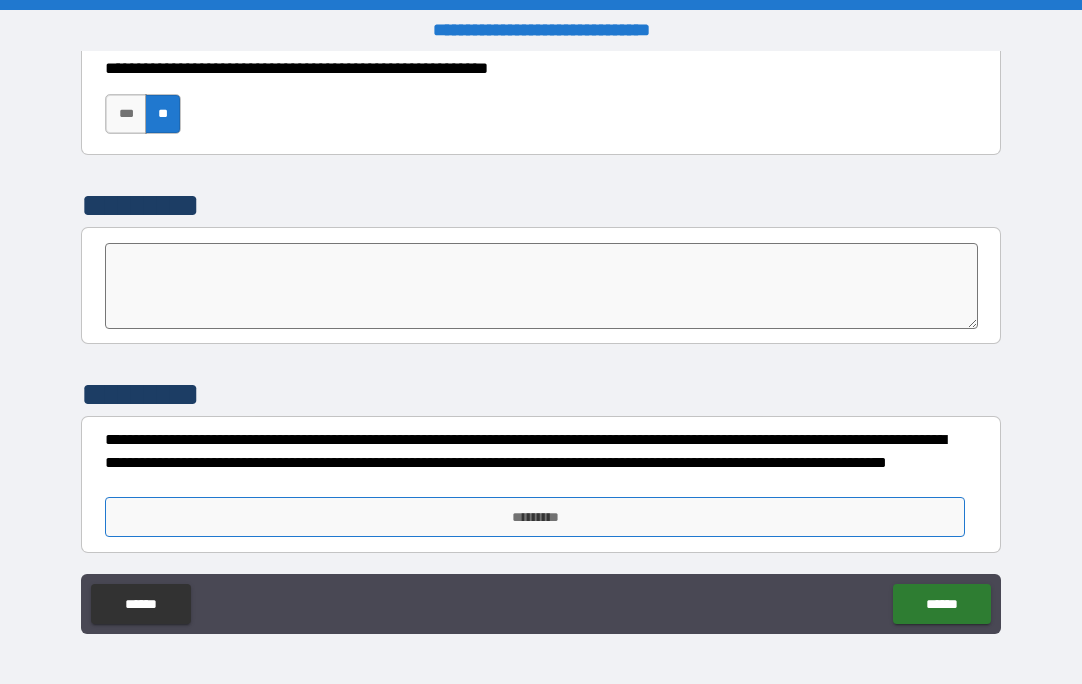 click on "*********" at bounding box center [535, 517] 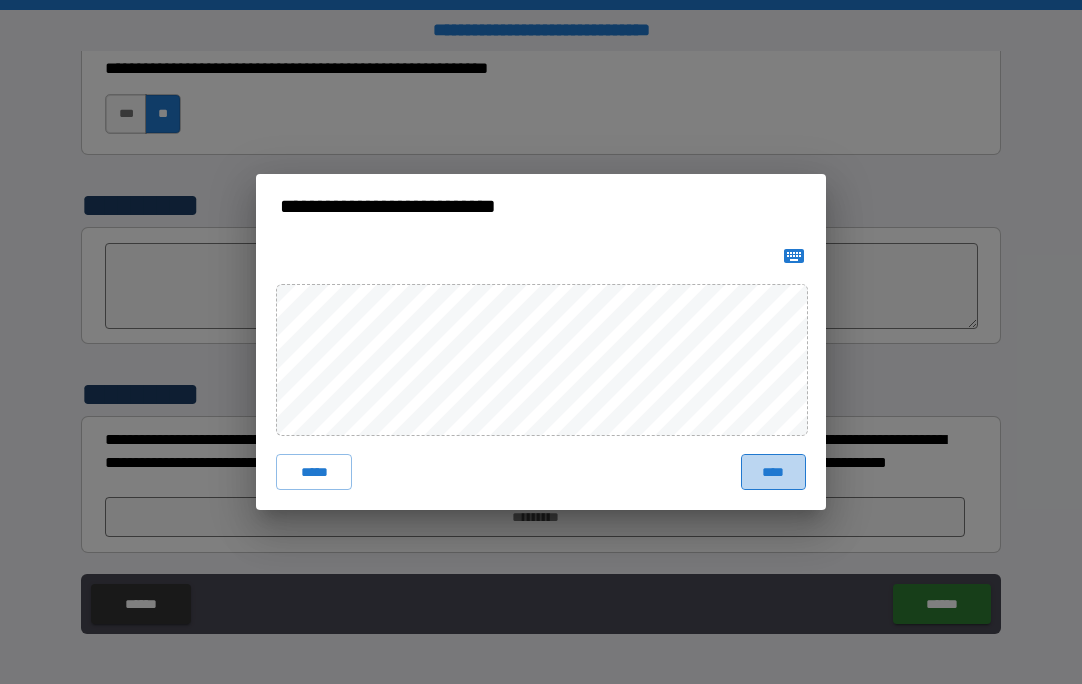 click on "****" at bounding box center [773, 472] 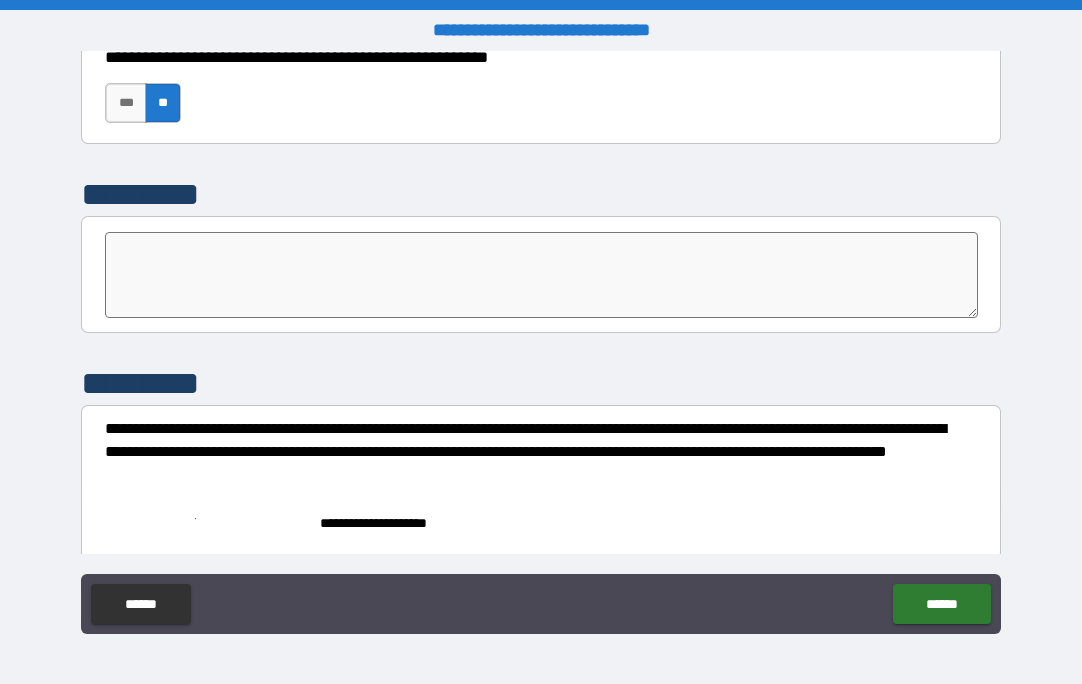 scroll, scrollTop: 6550, scrollLeft: 0, axis: vertical 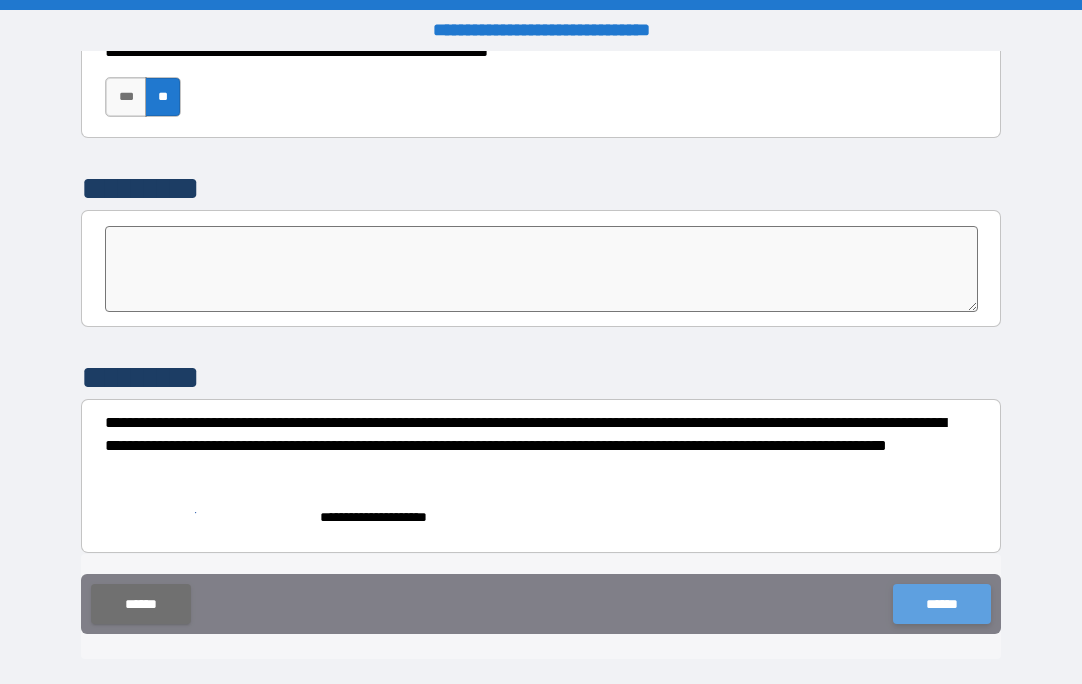 click on "******" at bounding box center [941, 604] 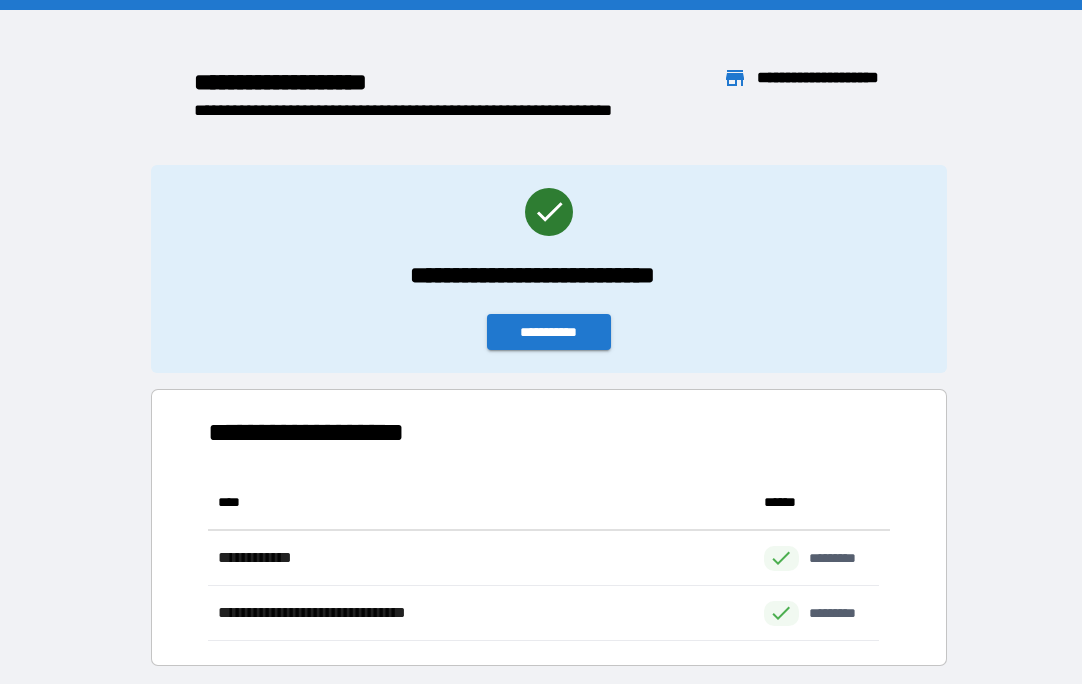 scroll, scrollTop: 16, scrollLeft: 16, axis: both 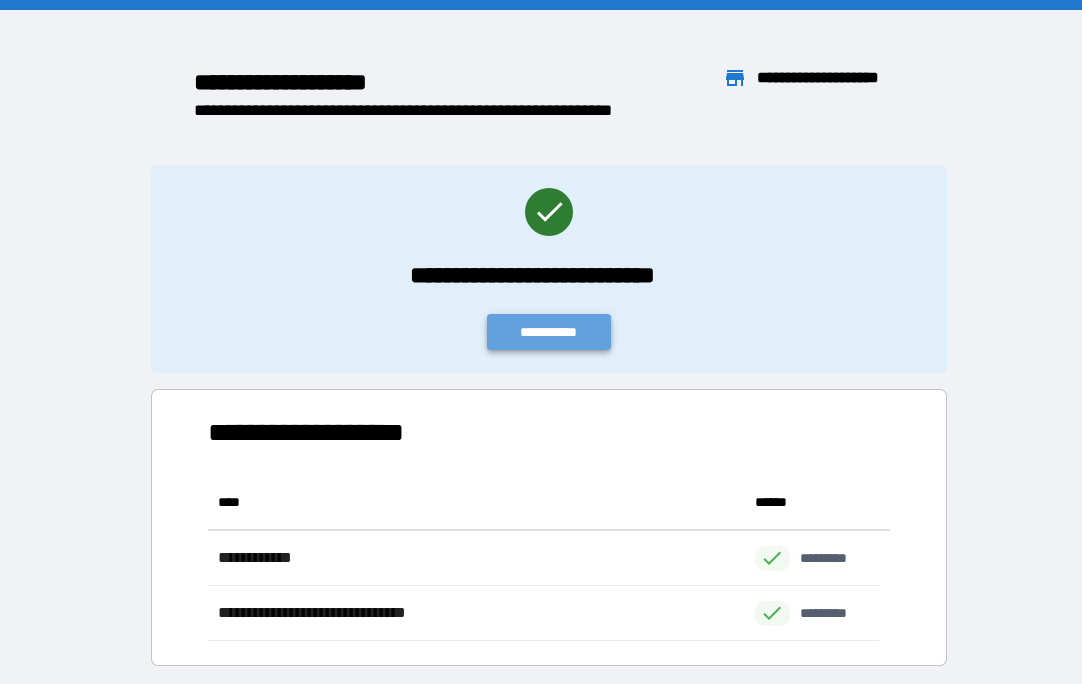 click on "**********" at bounding box center (549, 332) 